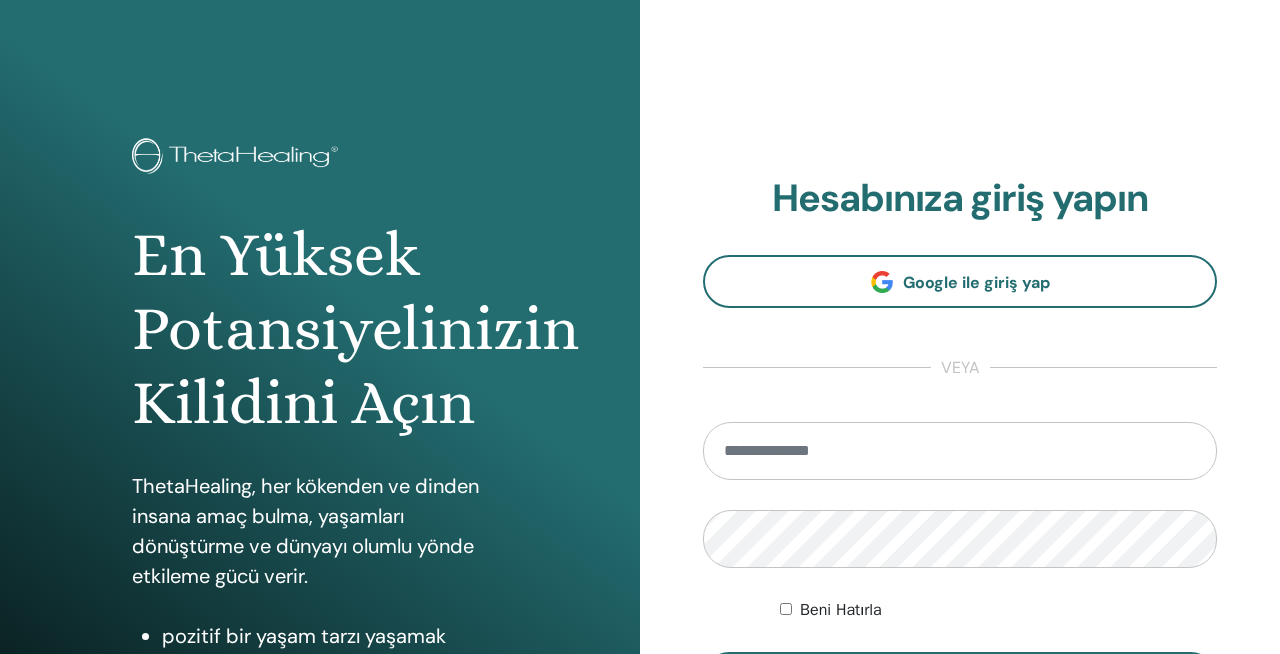 scroll, scrollTop: 0, scrollLeft: 0, axis: both 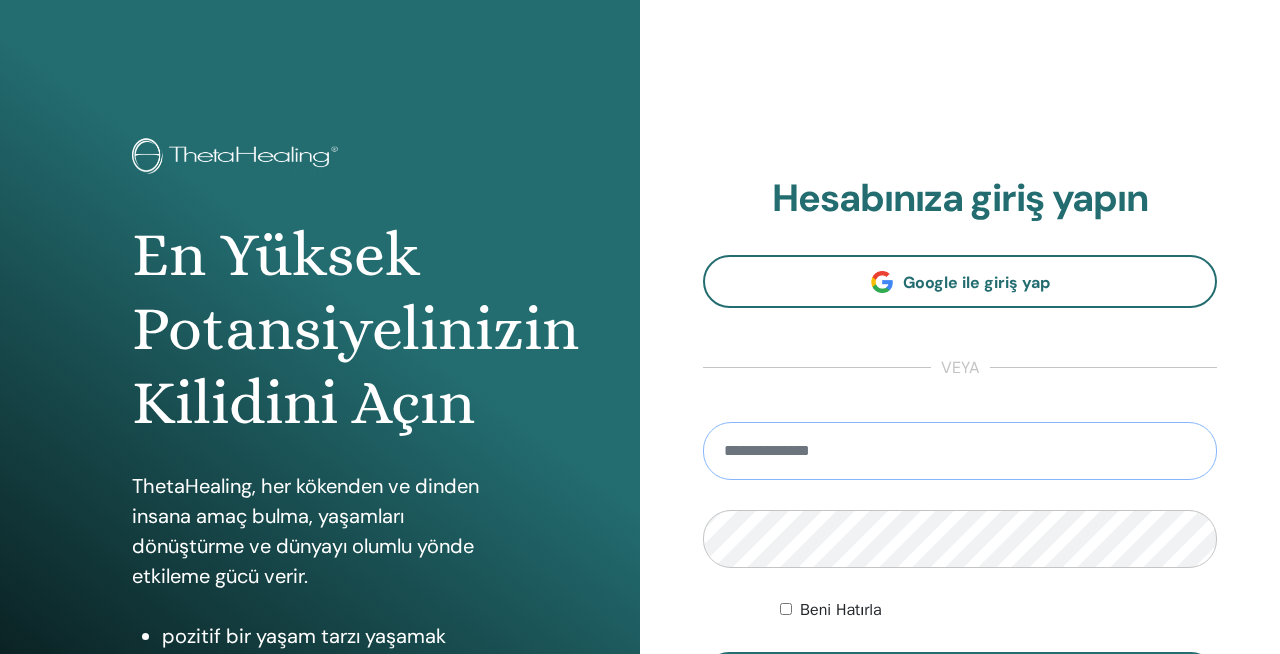 type on "**********" 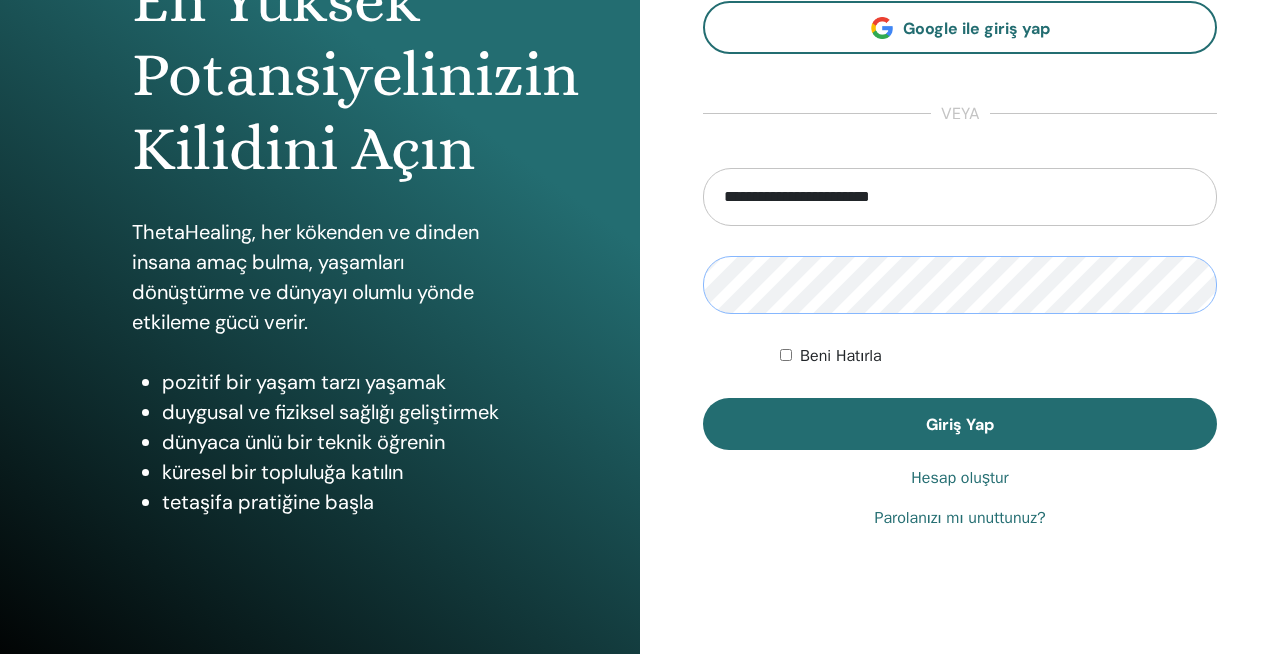 scroll, scrollTop: 287, scrollLeft: 0, axis: vertical 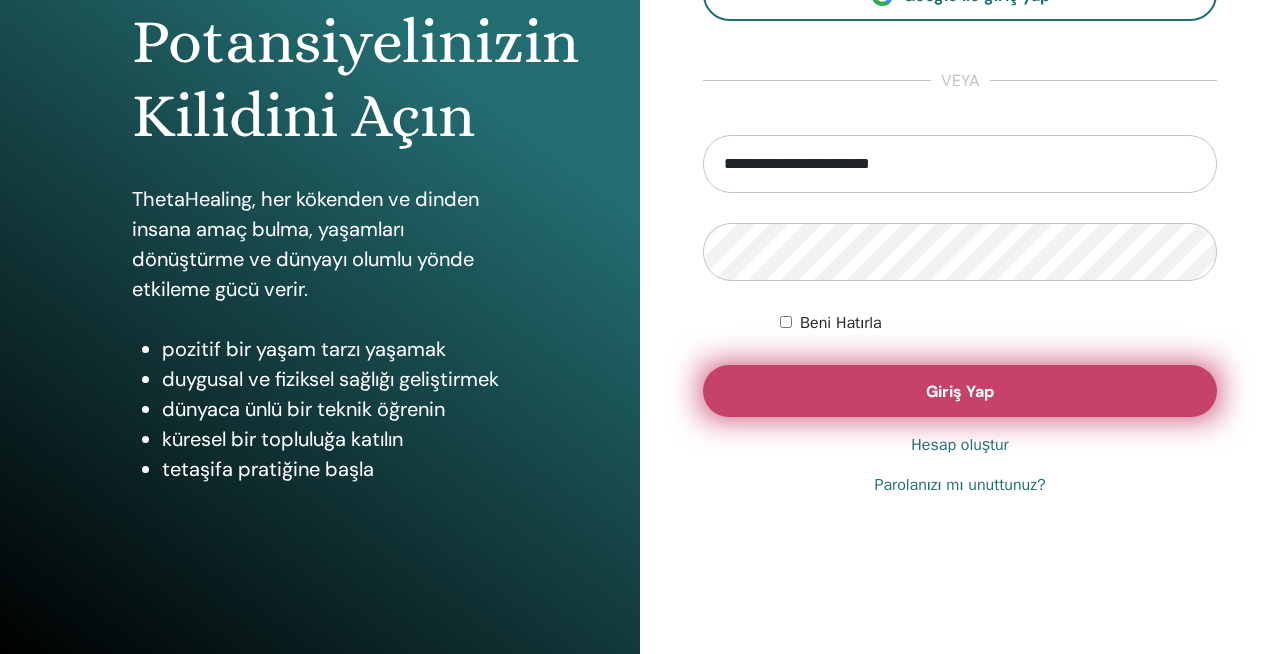 click on "Giriş Yap" at bounding box center (960, 391) 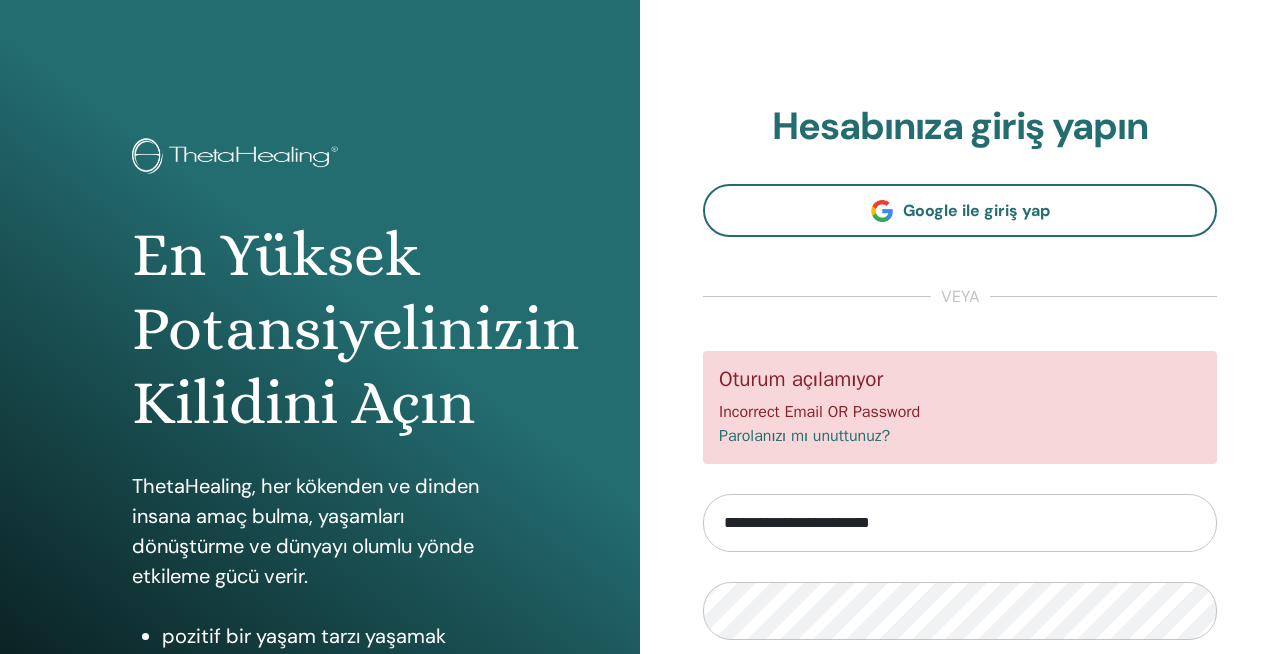 scroll, scrollTop: 0, scrollLeft: 0, axis: both 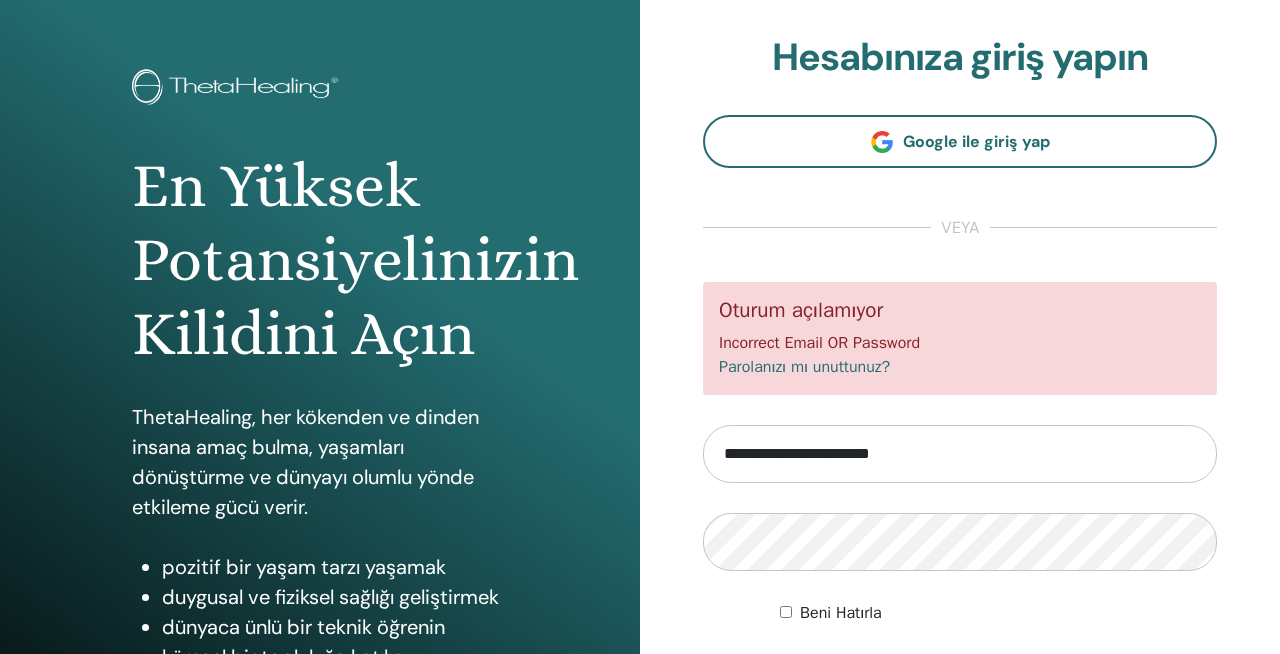 click on "Beni Hatırla" at bounding box center [841, 613] 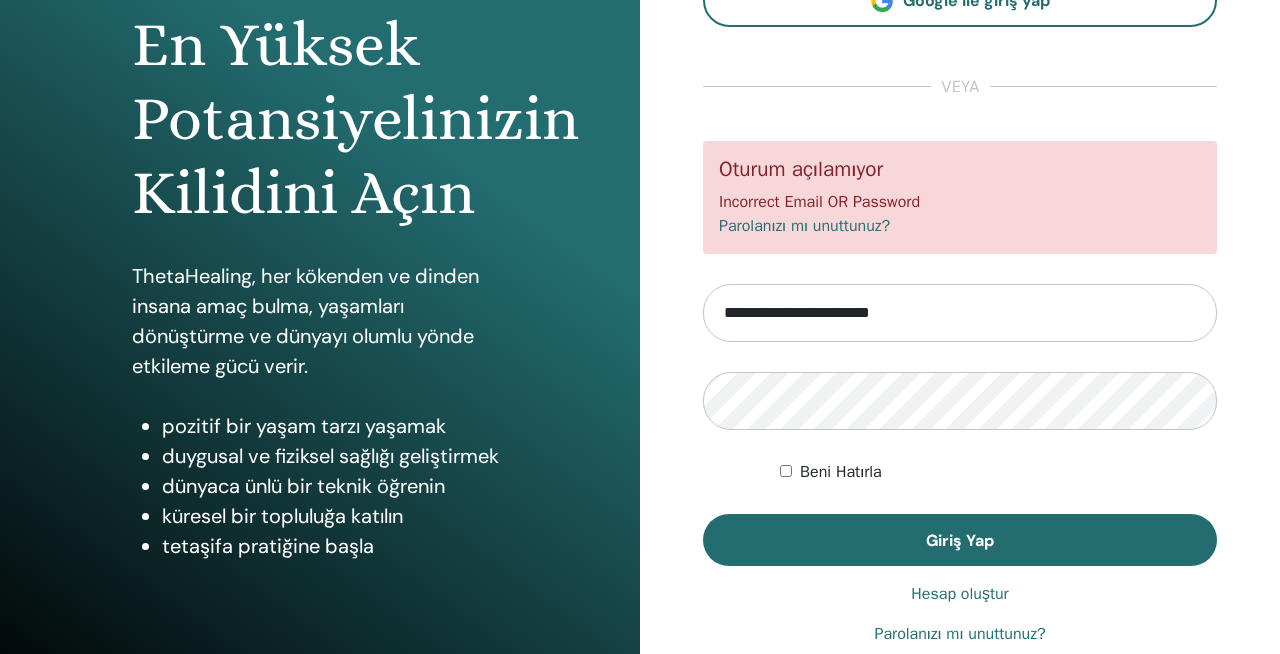 scroll, scrollTop: 220, scrollLeft: 0, axis: vertical 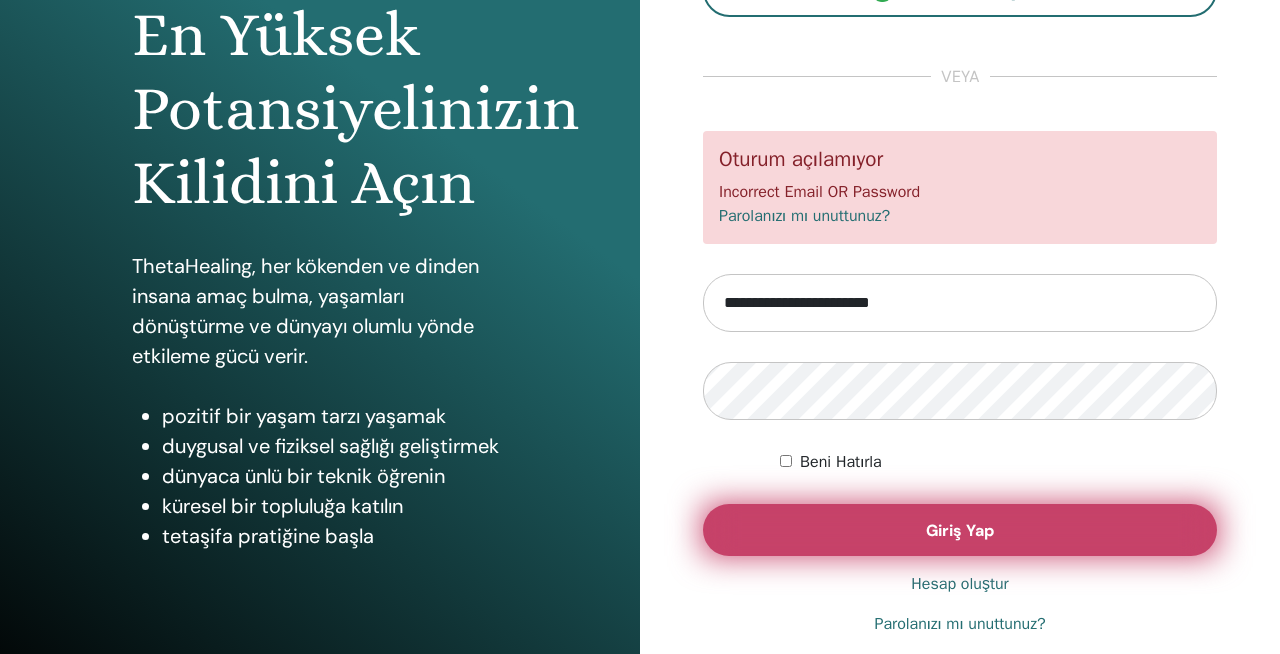 click on "Giriş Yap" at bounding box center (960, 530) 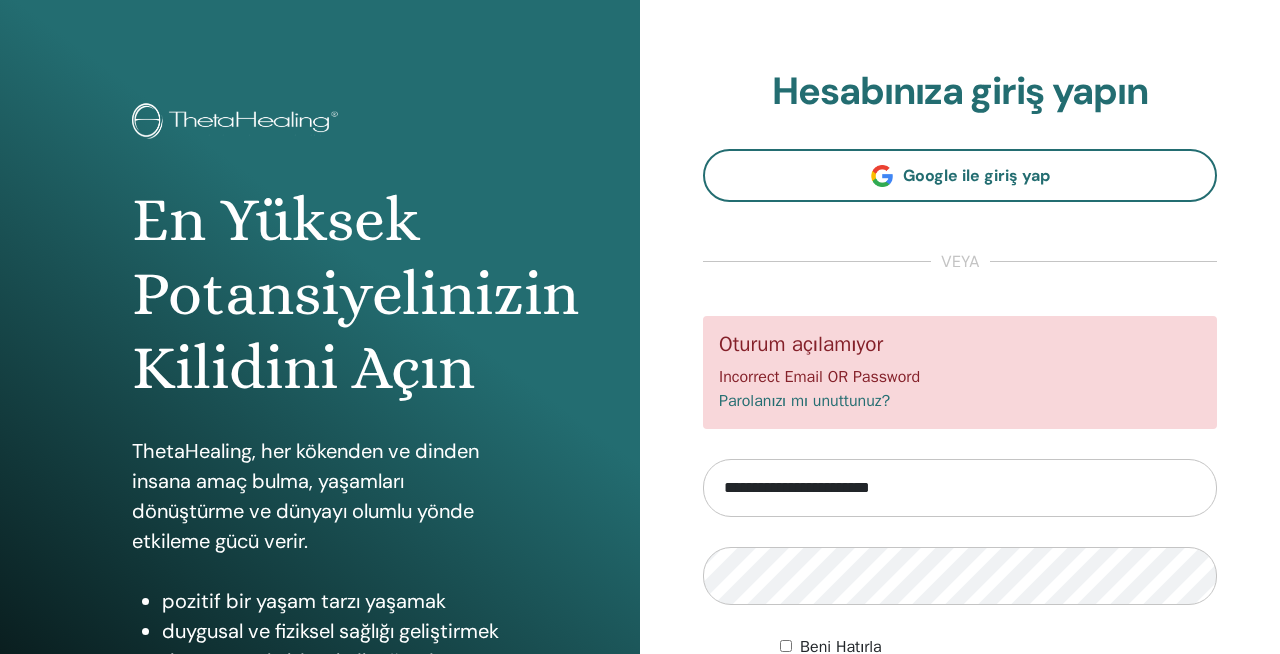 scroll, scrollTop: 53, scrollLeft: 0, axis: vertical 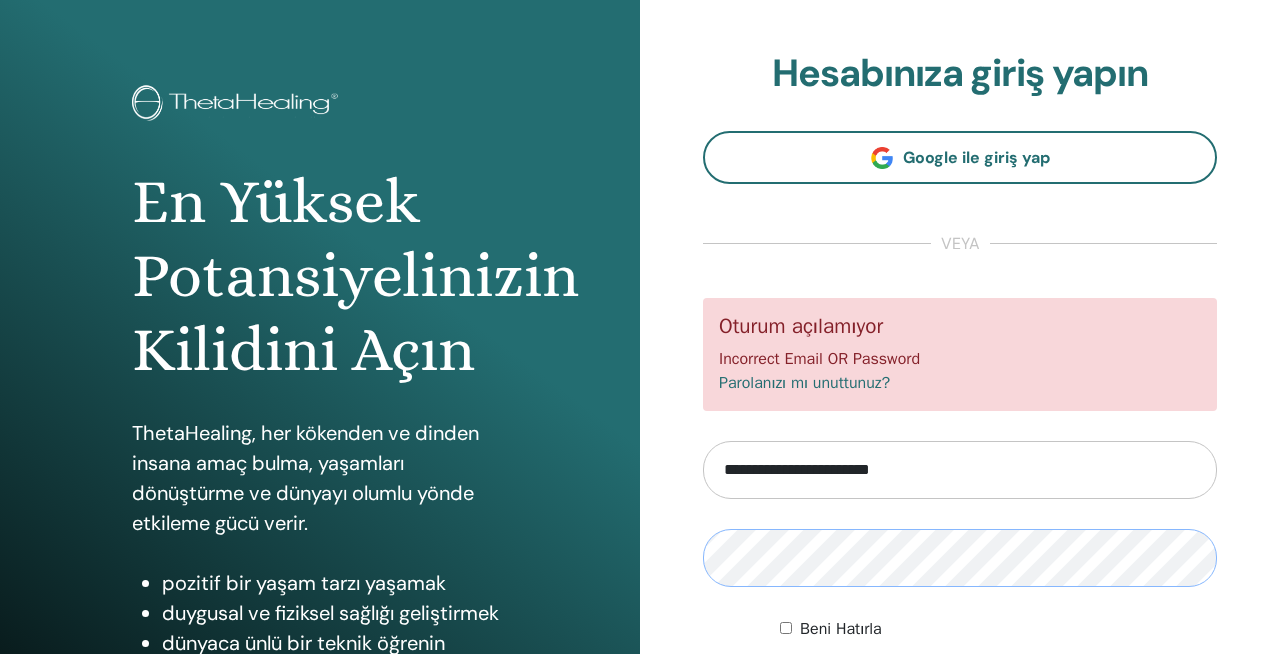 click on "Giriş Yap" at bounding box center [960, 697] 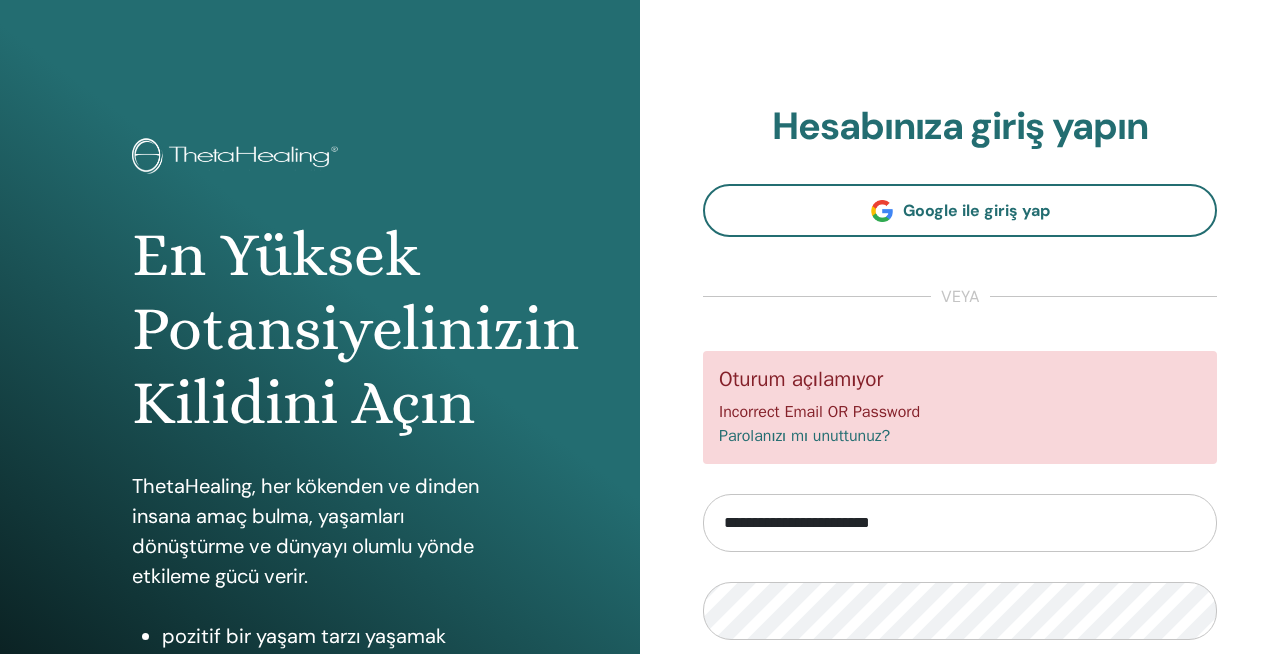 scroll, scrollTop: 0, scrollLeft: 0, axis: both 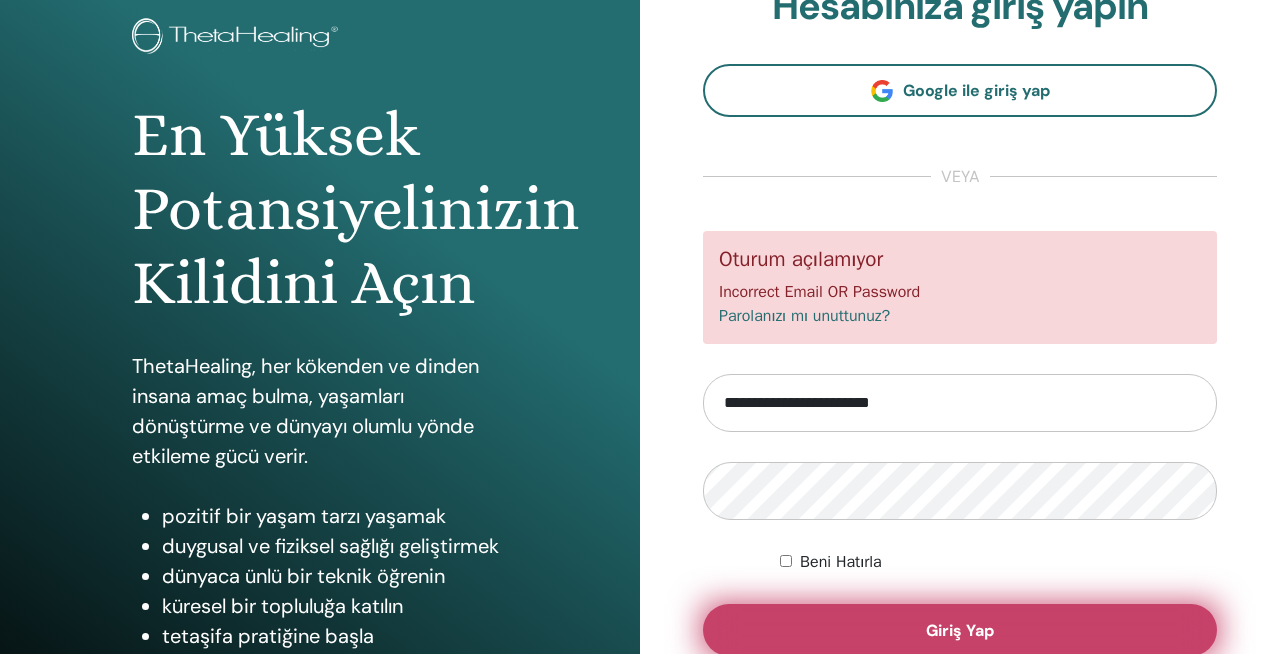click on "Giriş Yap" at bounding box center [960, 630] 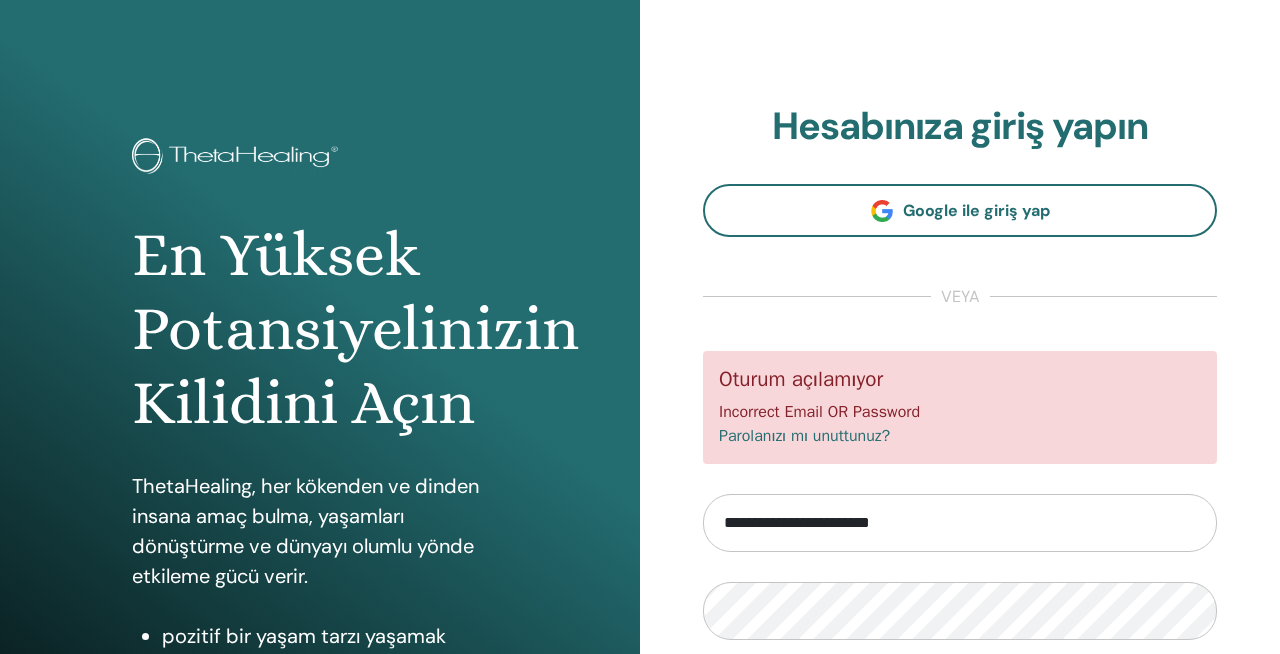 scroll, scrollTop: 0, scrollLeft: 0, axis: both 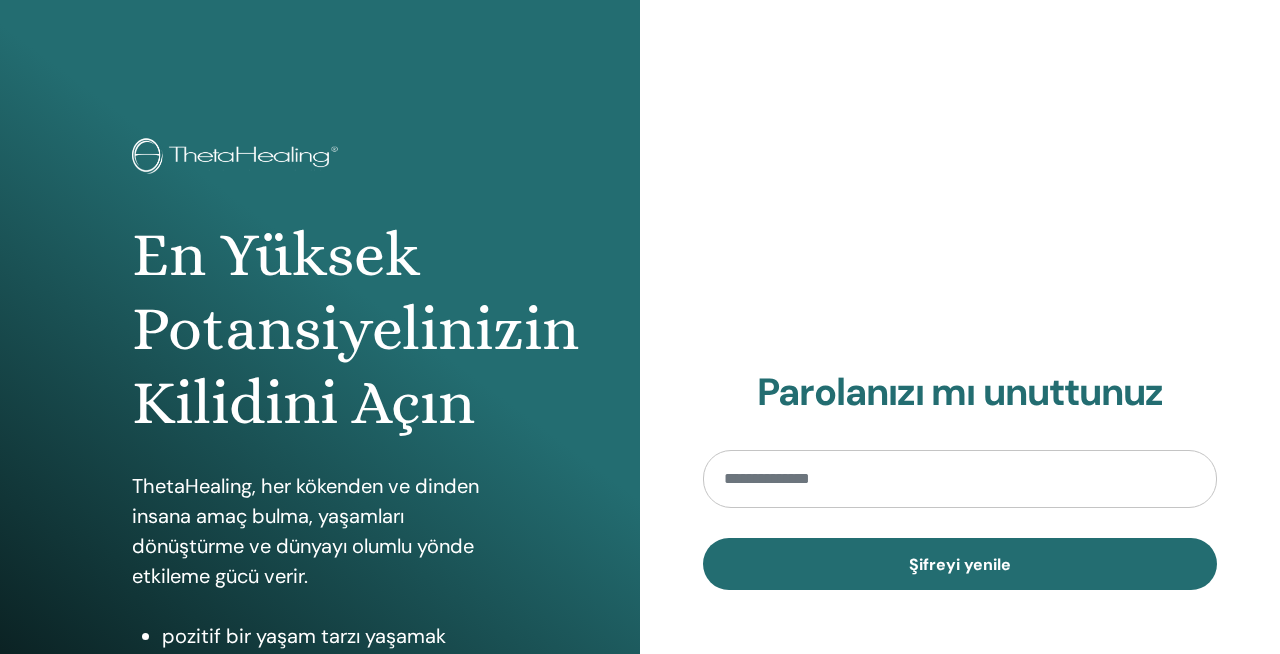 click at bounding box center [960, 479] 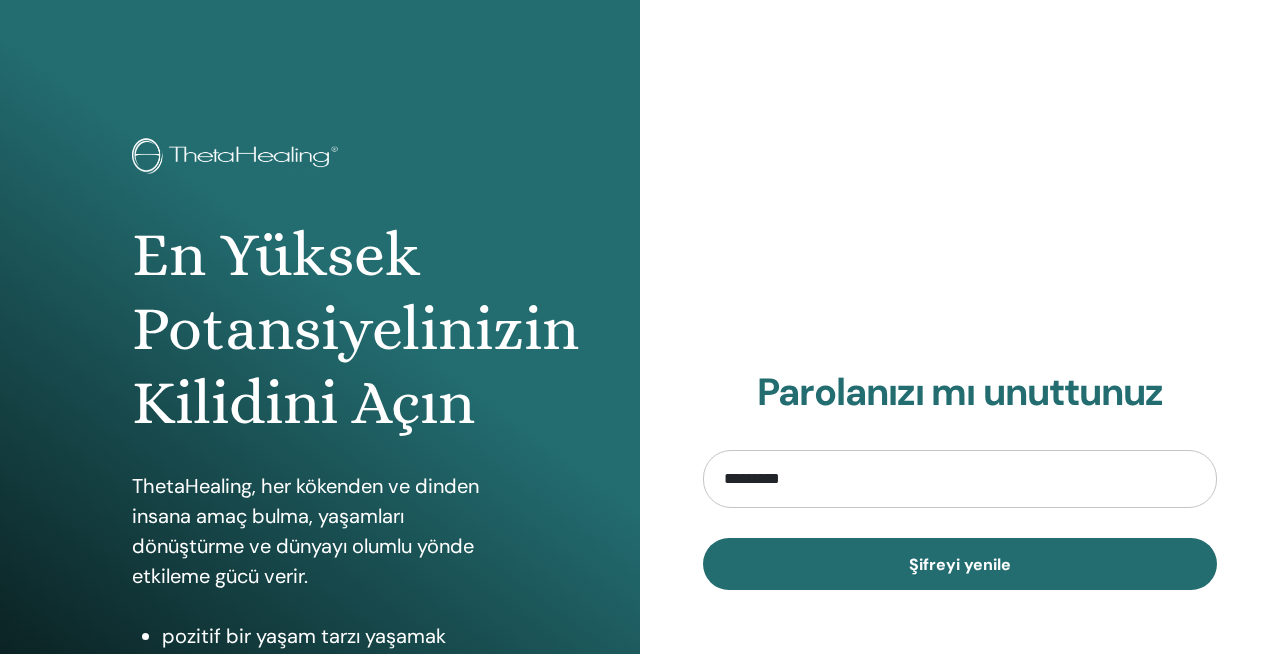 type on "**********" 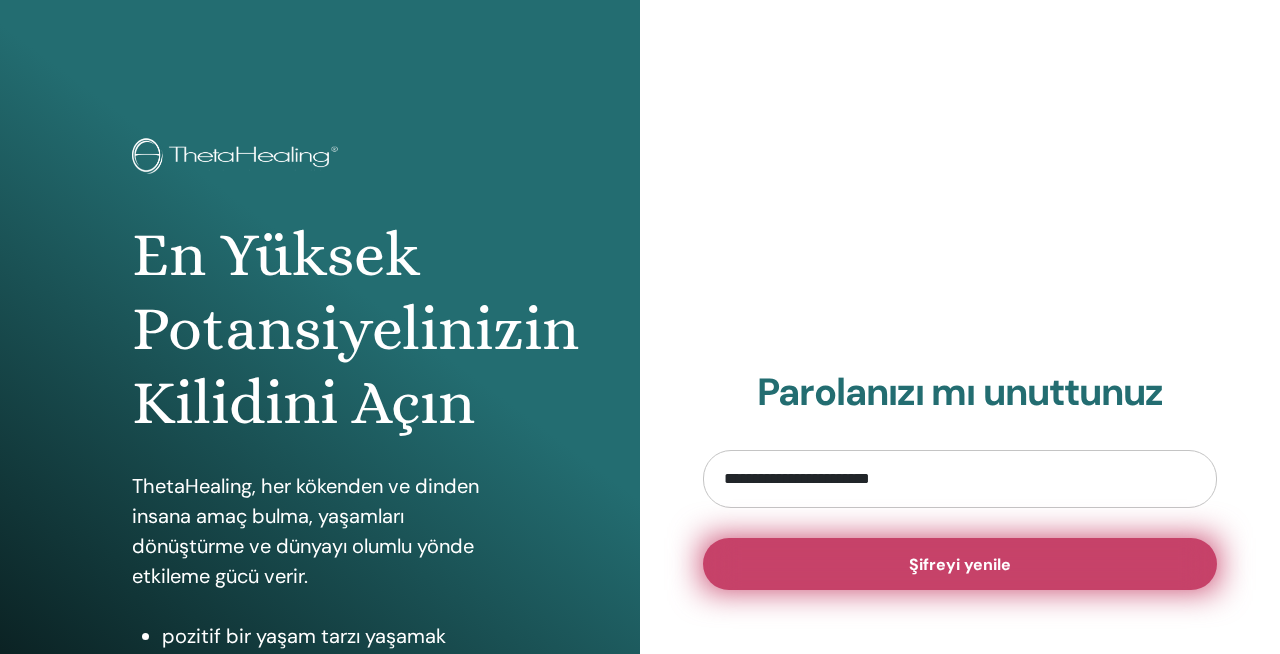 click on "Şifreyi yenile" at bounding box center [960, 564] 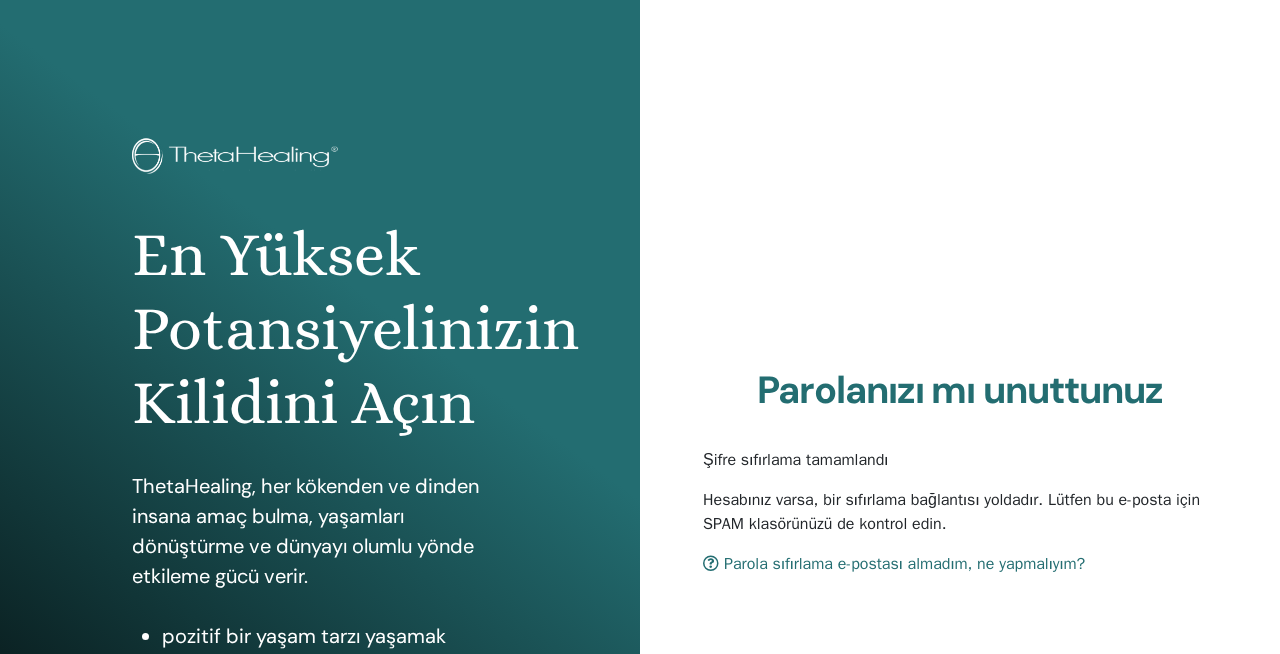 scroll, scrollTop: 0, scrollLeft: 0, axis: both 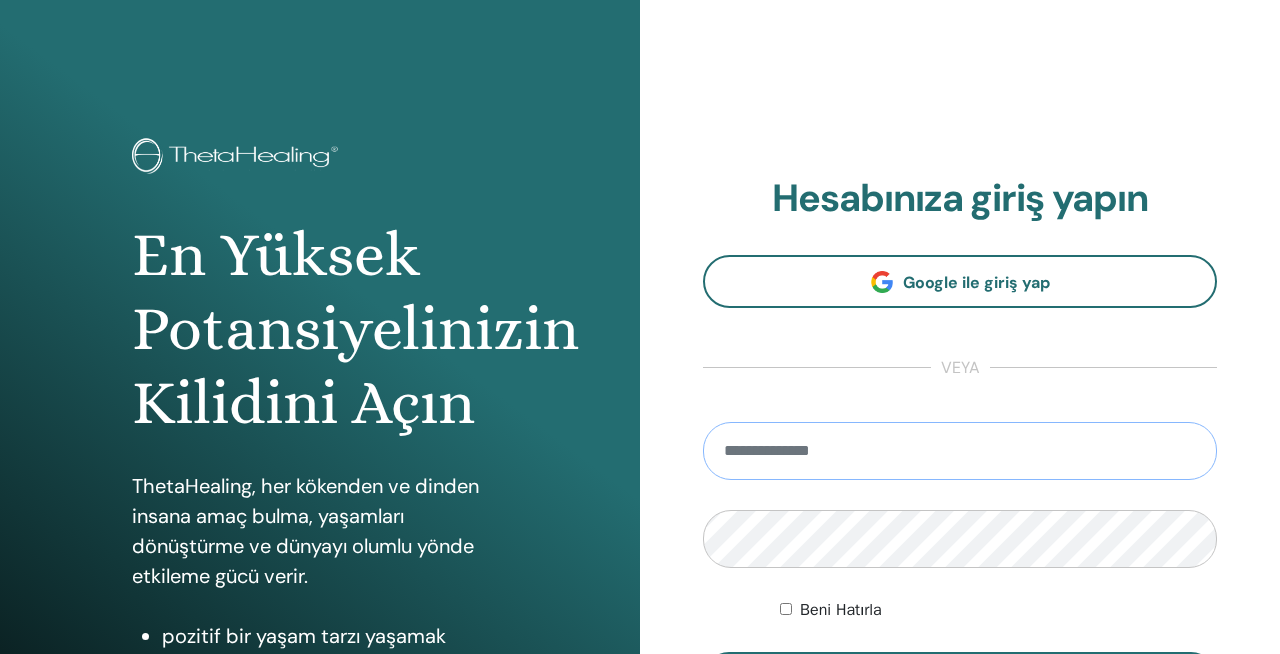 type on "**********" 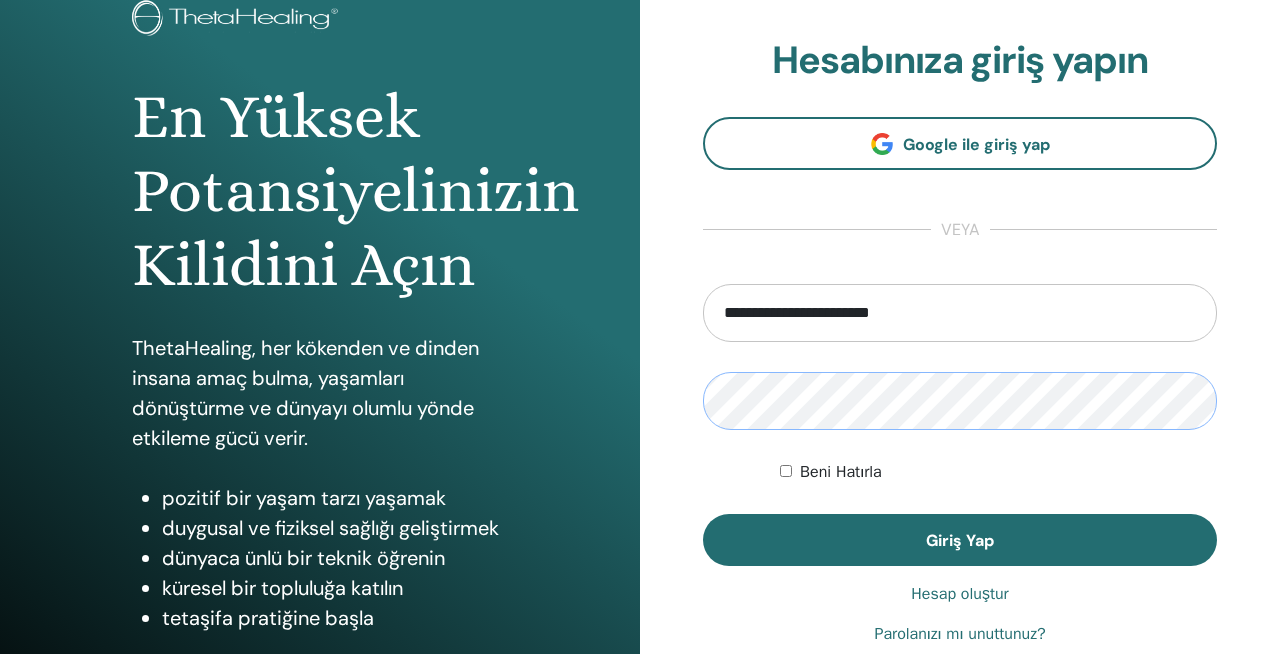 scroll, scrollTop: 143, scrollLeft: 0, axis: vertical 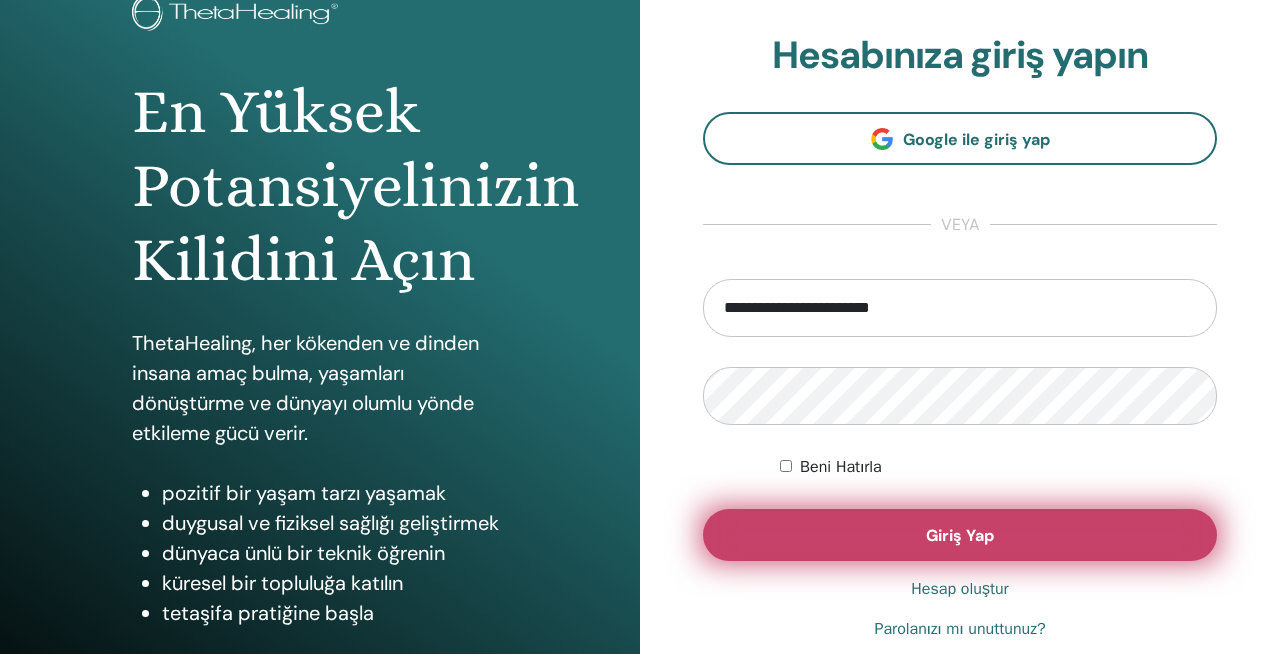 click on "Giriş Yap" at bounding box center (960, 535) 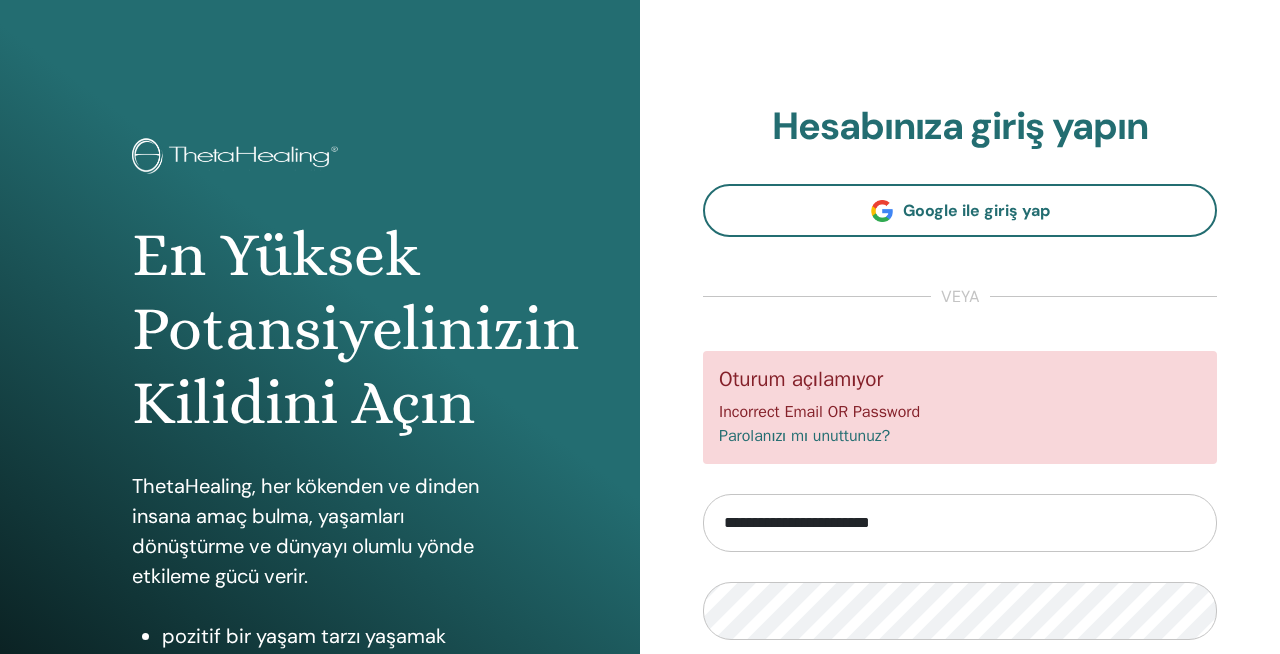 scroll, scrollTop: 58, scrollLeft: 0, axis: vertical 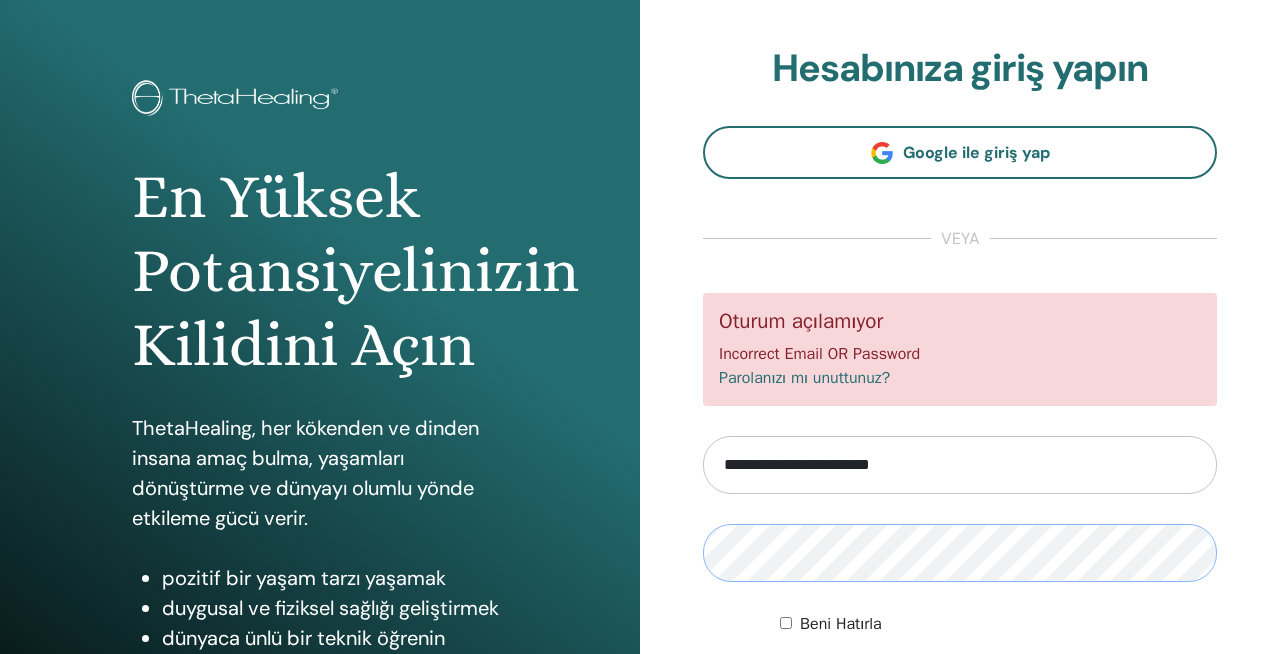 click on "Giriş Yap" at bounding box center [960, 692] 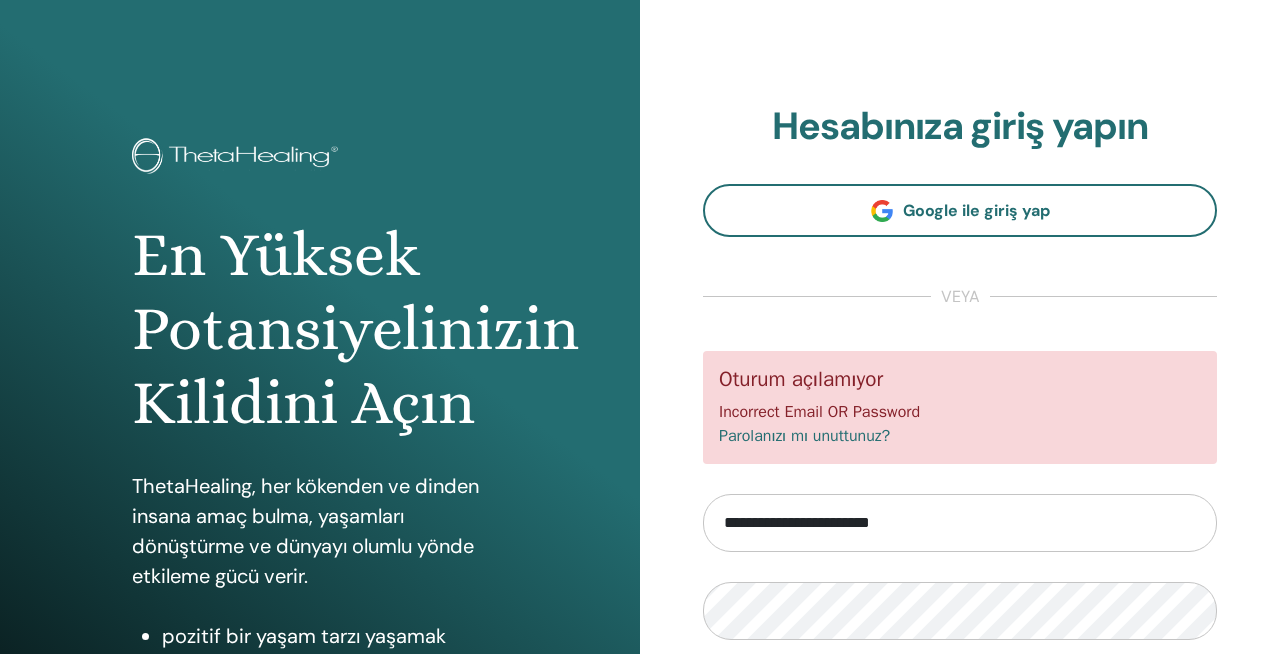 scroll, scrollTop: 0, scrollLeft: 0, axis: both 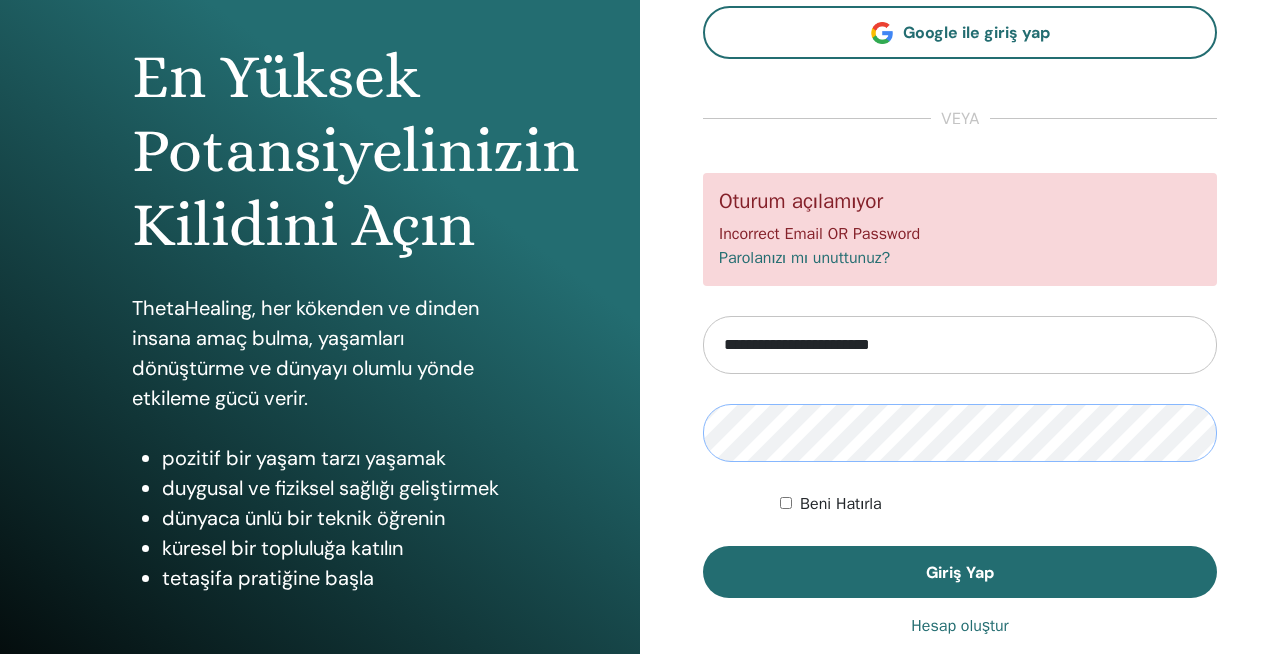 click on "Giriş Yap" at bounding box center [960, 572] 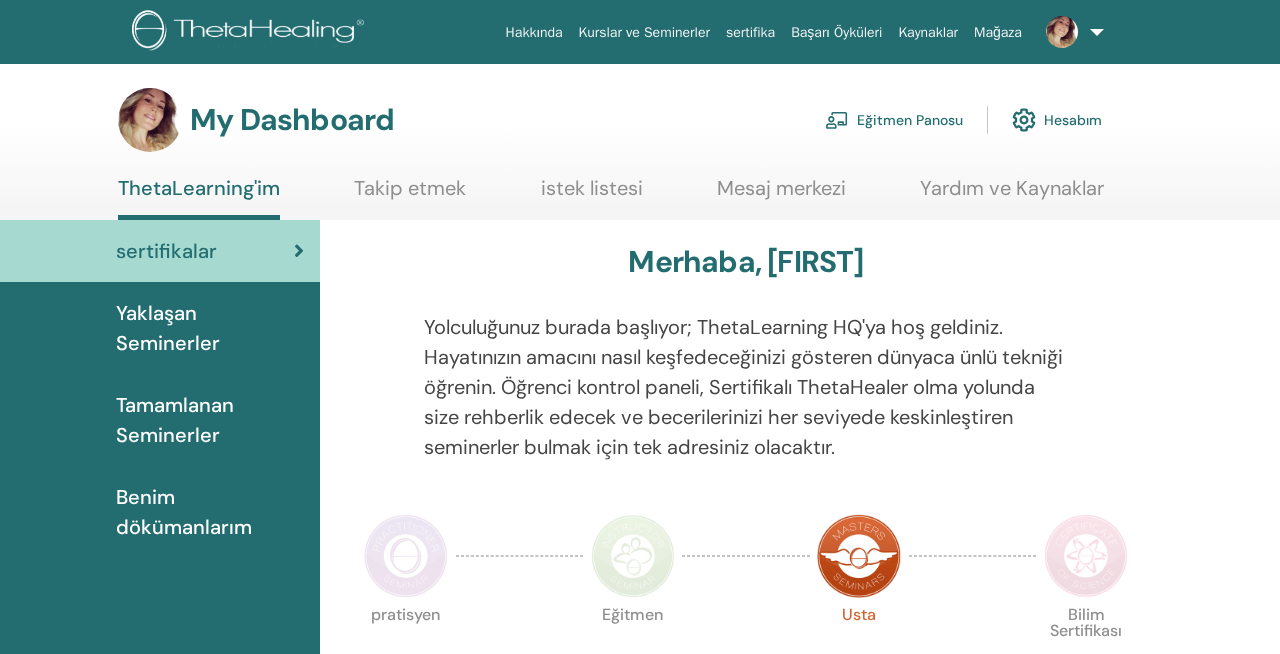 scroll, scrollTop: 0, scrollLeft: 0, axis: both 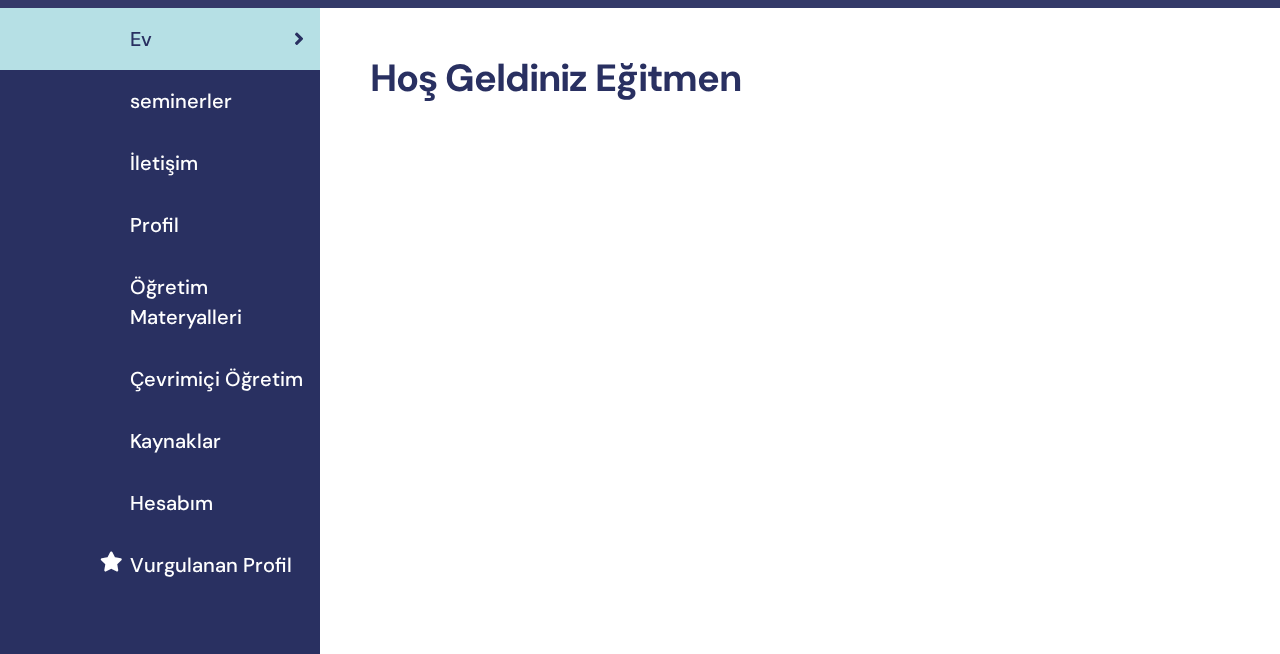 click on "seminerler" at bounding box center [181, 101] 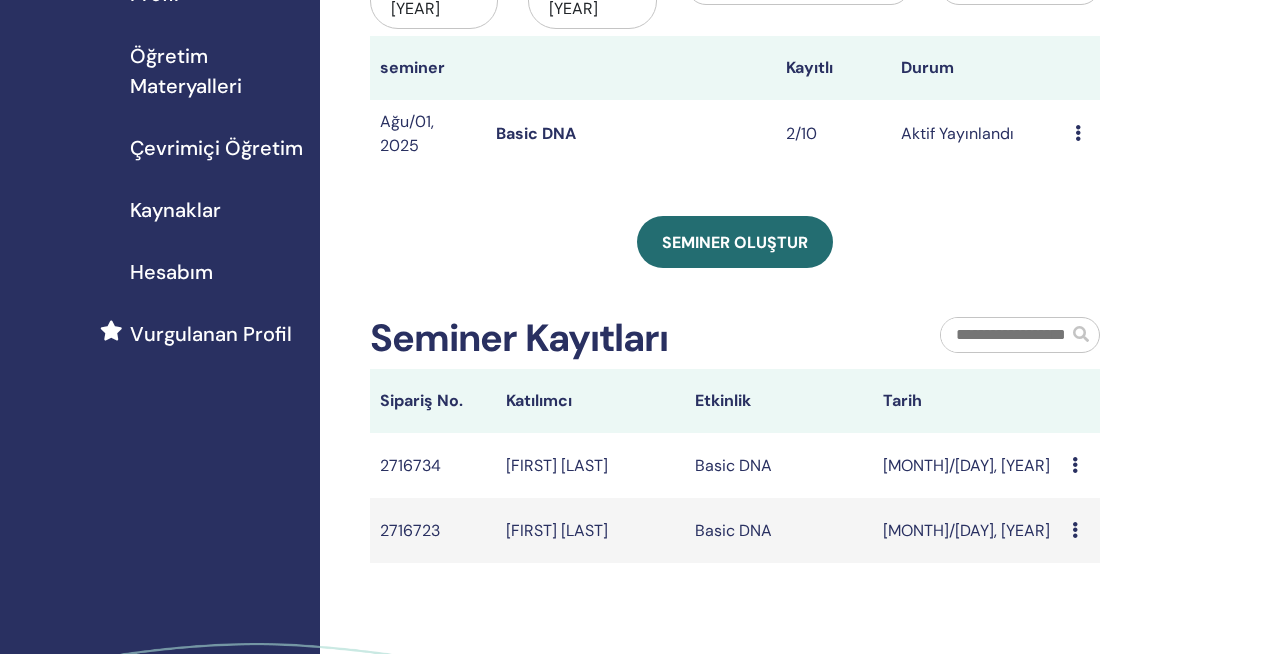 scroll, scrollTop: 320, scrollLeft: 0, axis: vertical 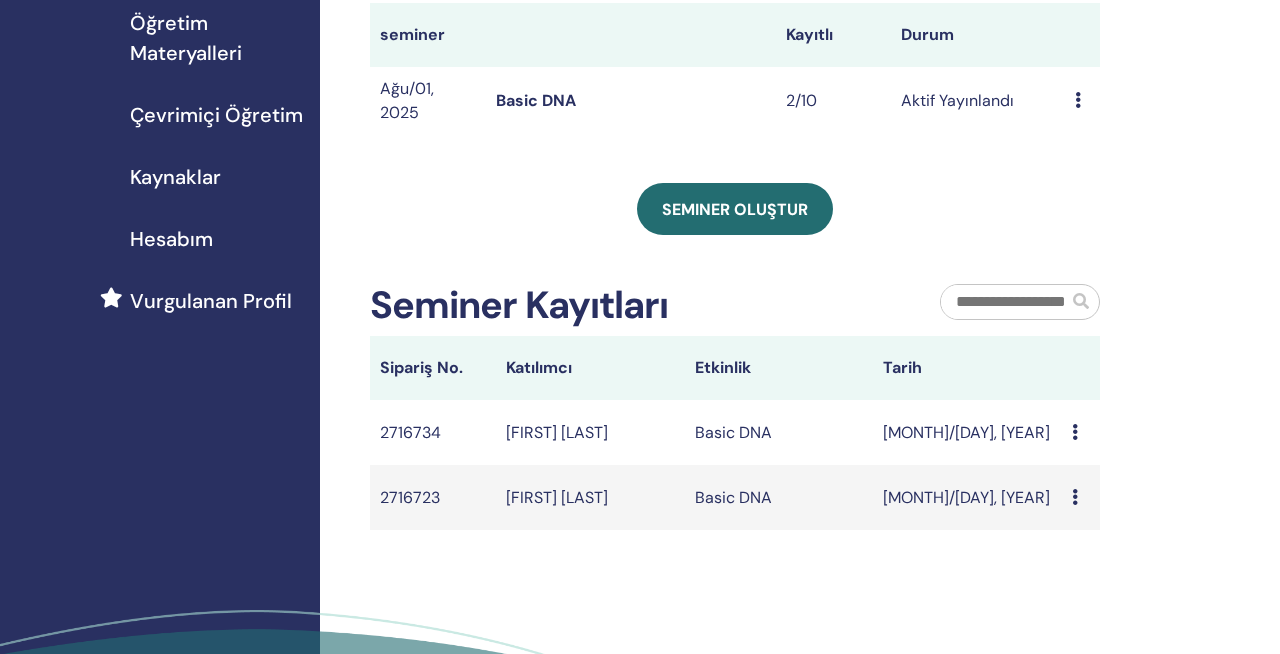click at bounding box center [1075, 432] 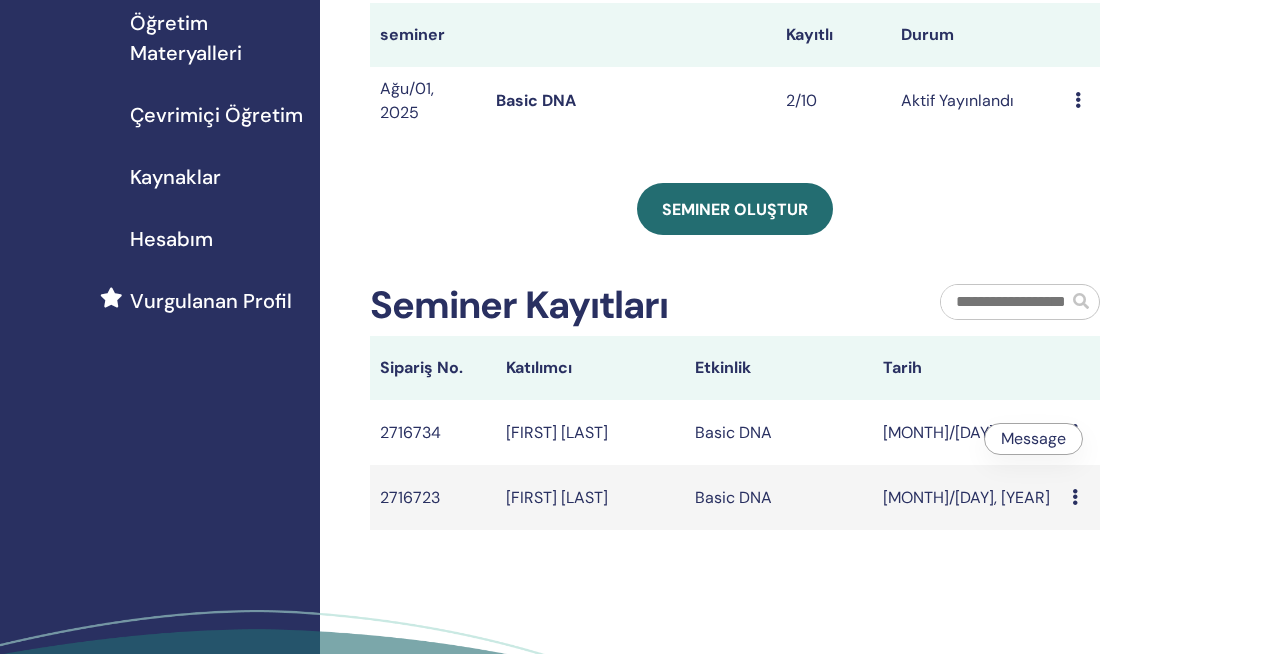 click at bounding box center [1075, 432] 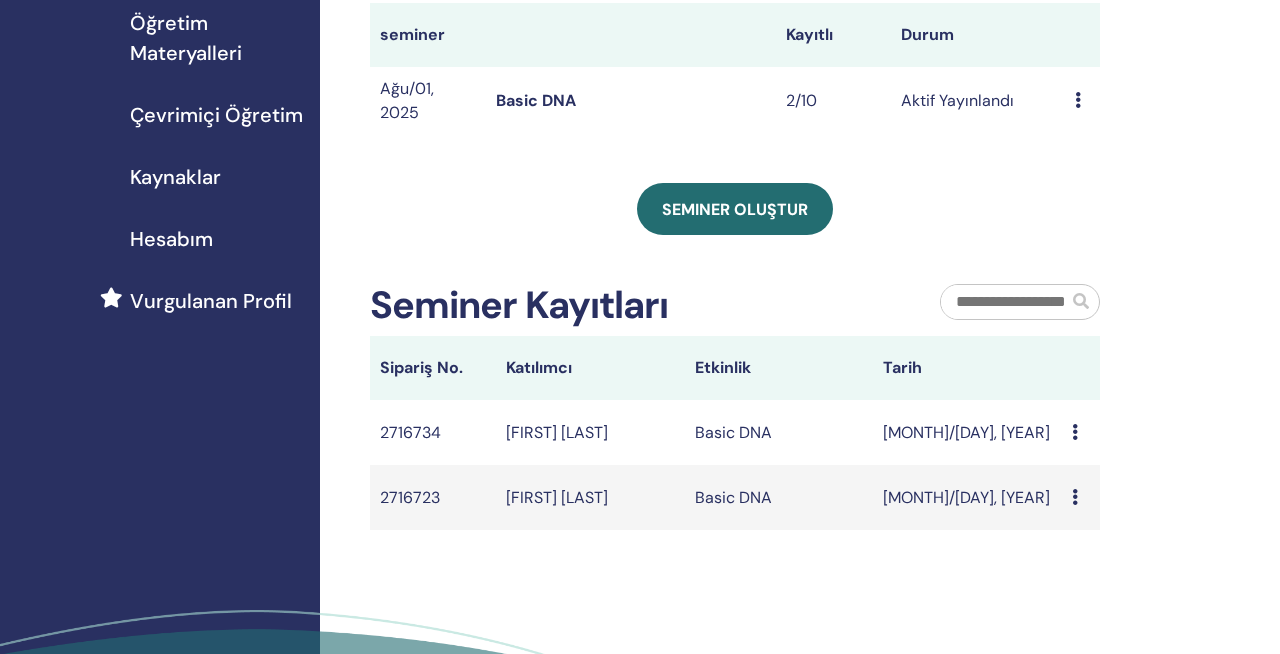 click at bounding box center (1075, 432) 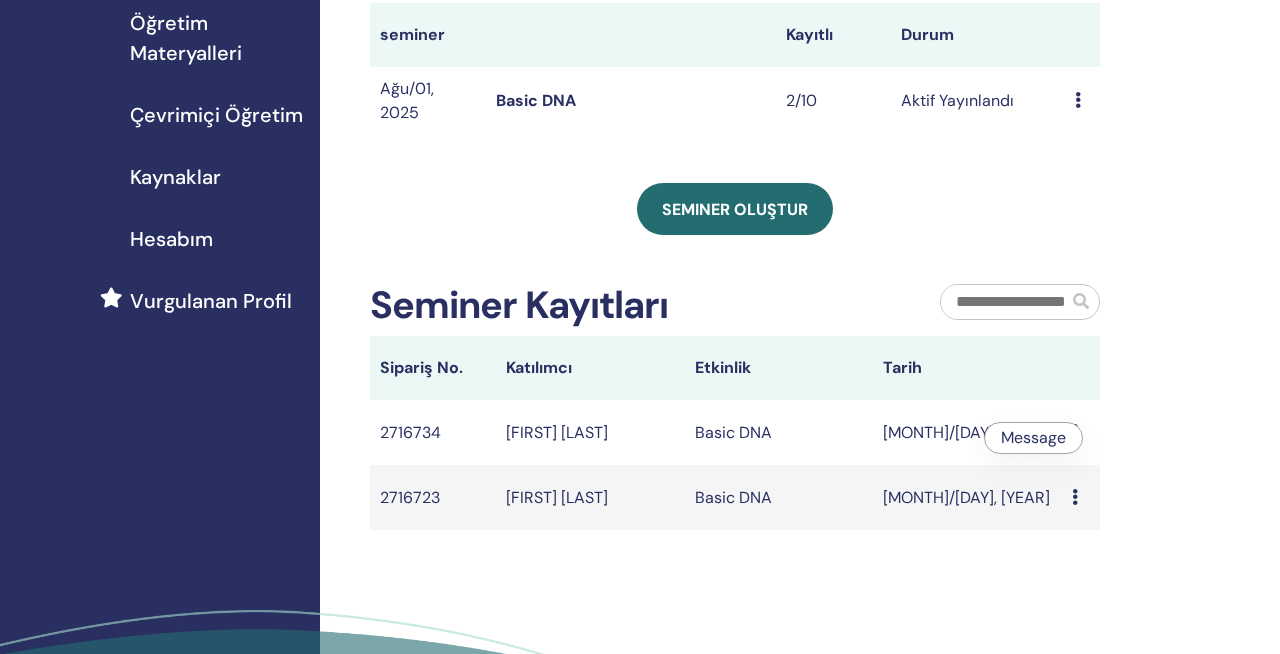 click at bounding box center [1075, 432] 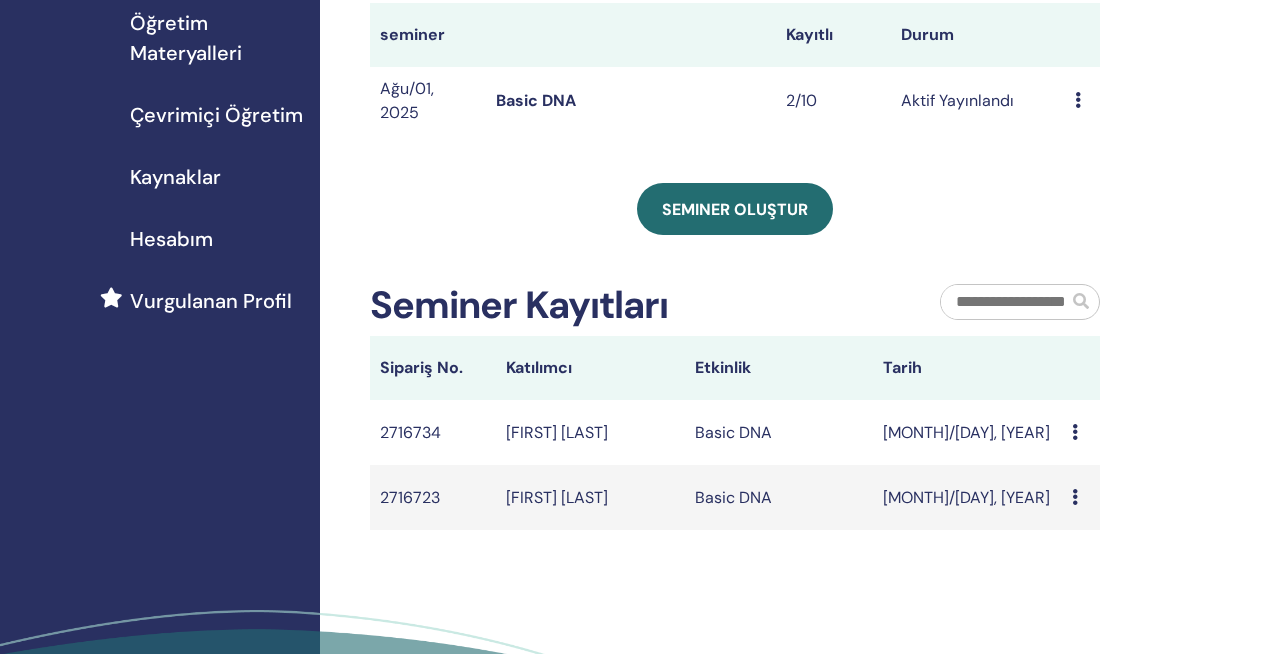 click at bounding box center [1078, 100] 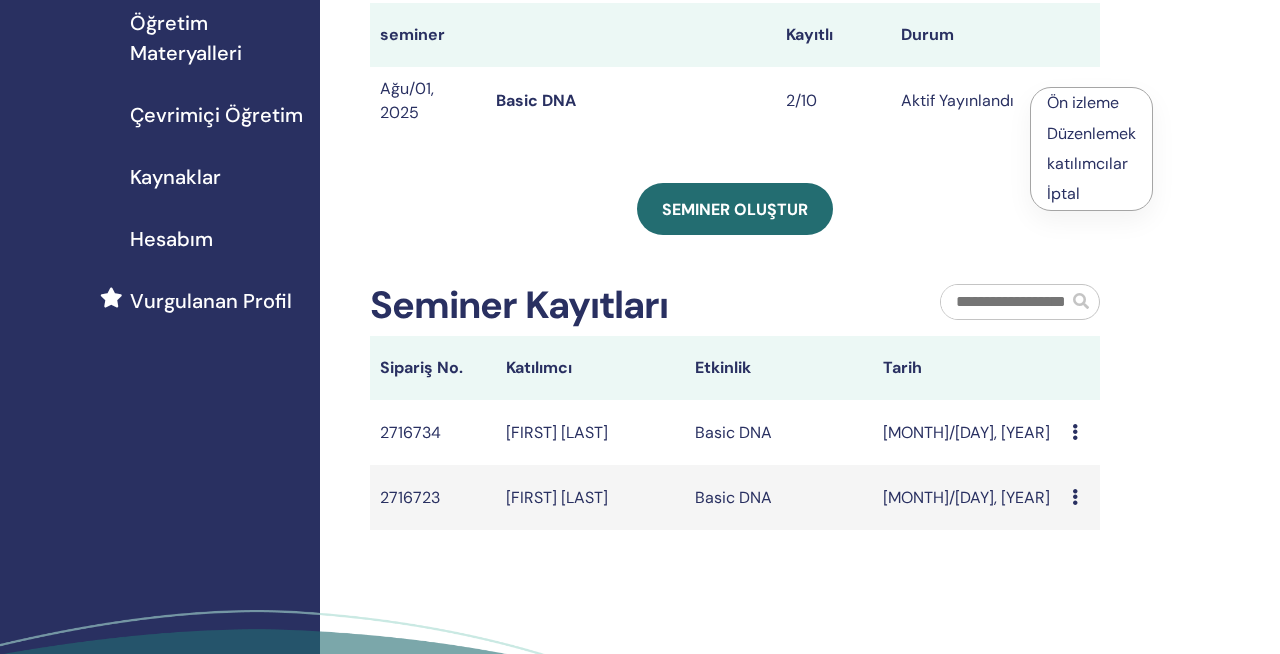 click on "Ön izleme" at bounding box center (1083, 102) 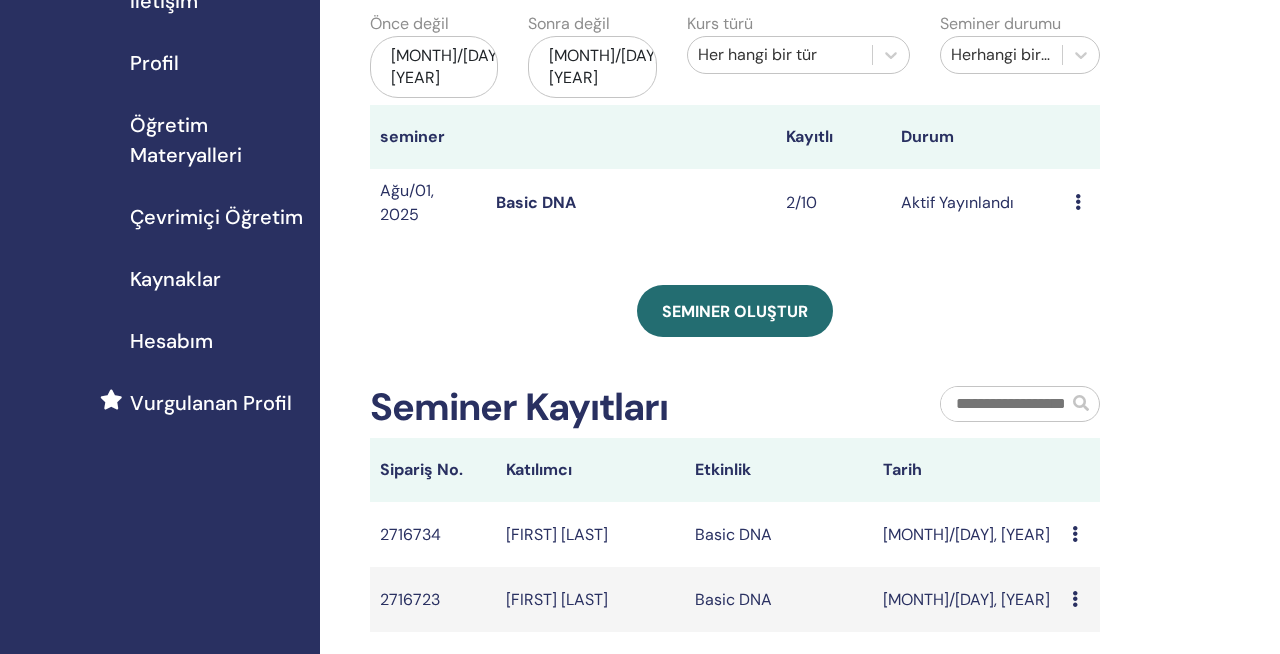 scroll, scrollTop: 206, scrollLeft: 0, axis: vertical 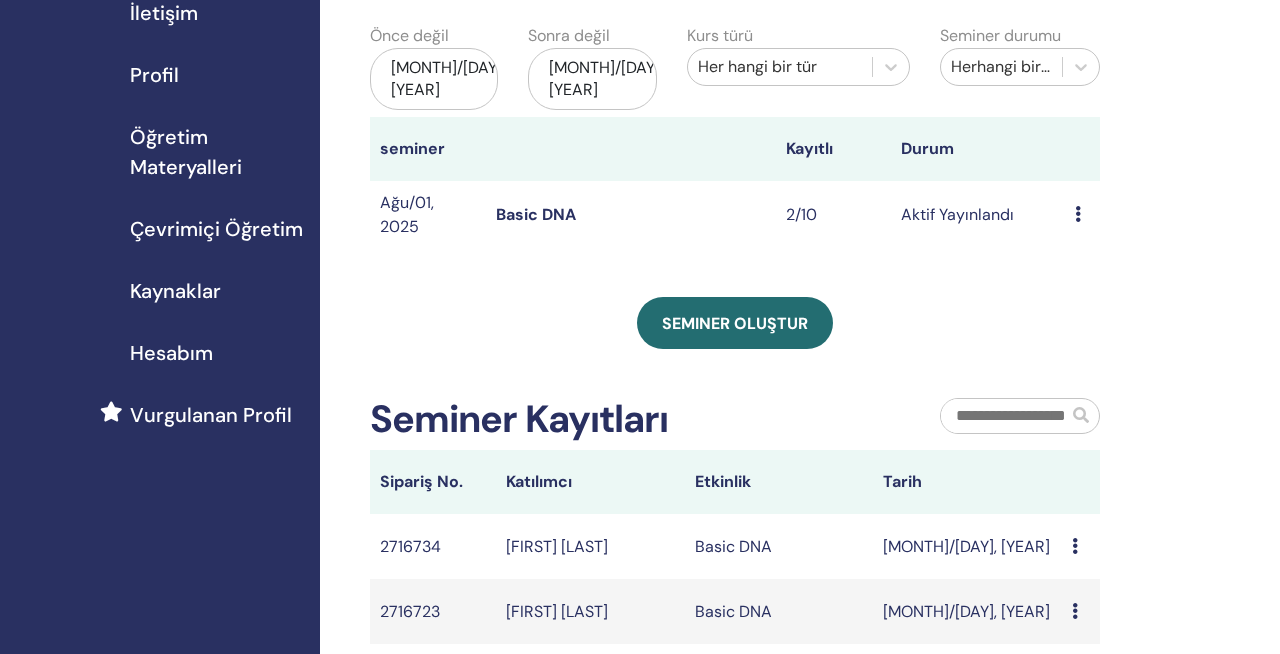click on "Aktif Yayınlandı" at bounding box center (978, 215) 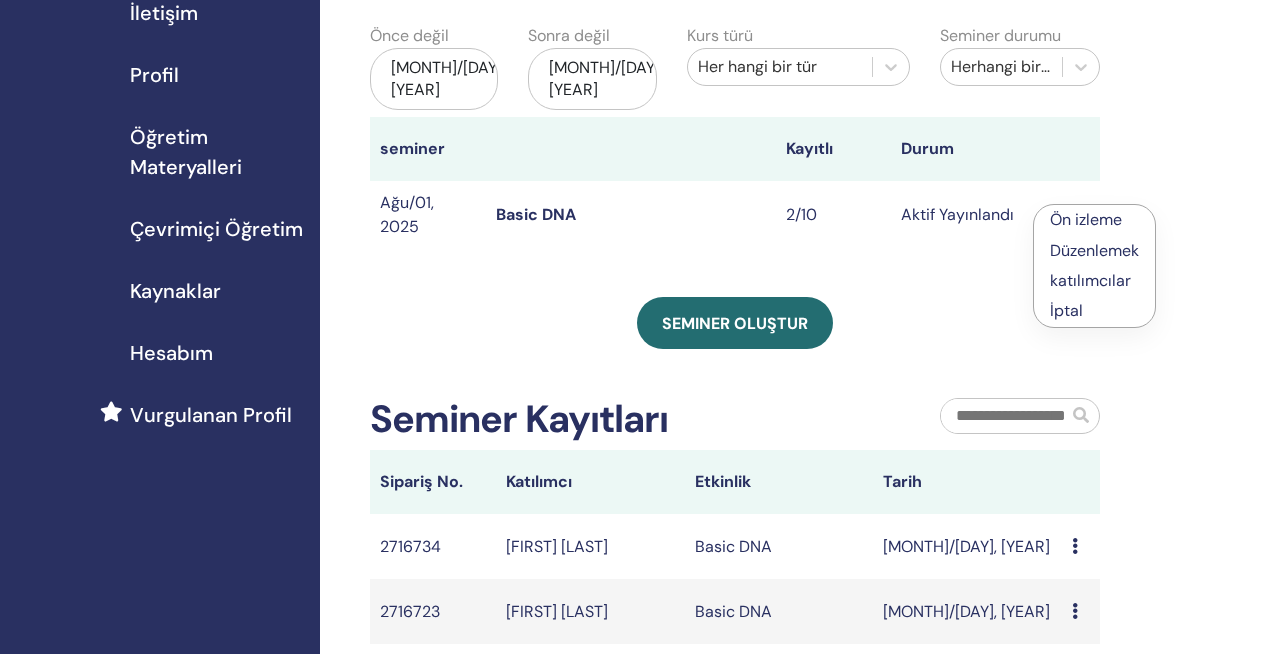 click on "Message" at bounding box center [1081, 546] 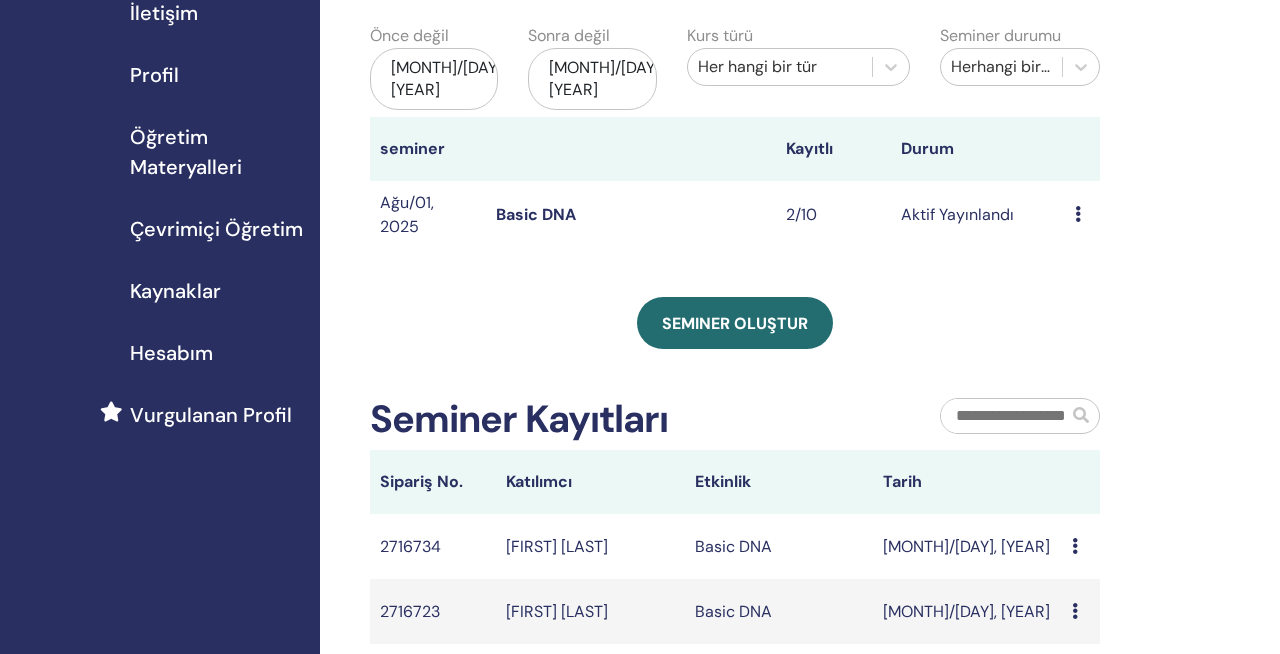 click at bounding box center (1075, 546) 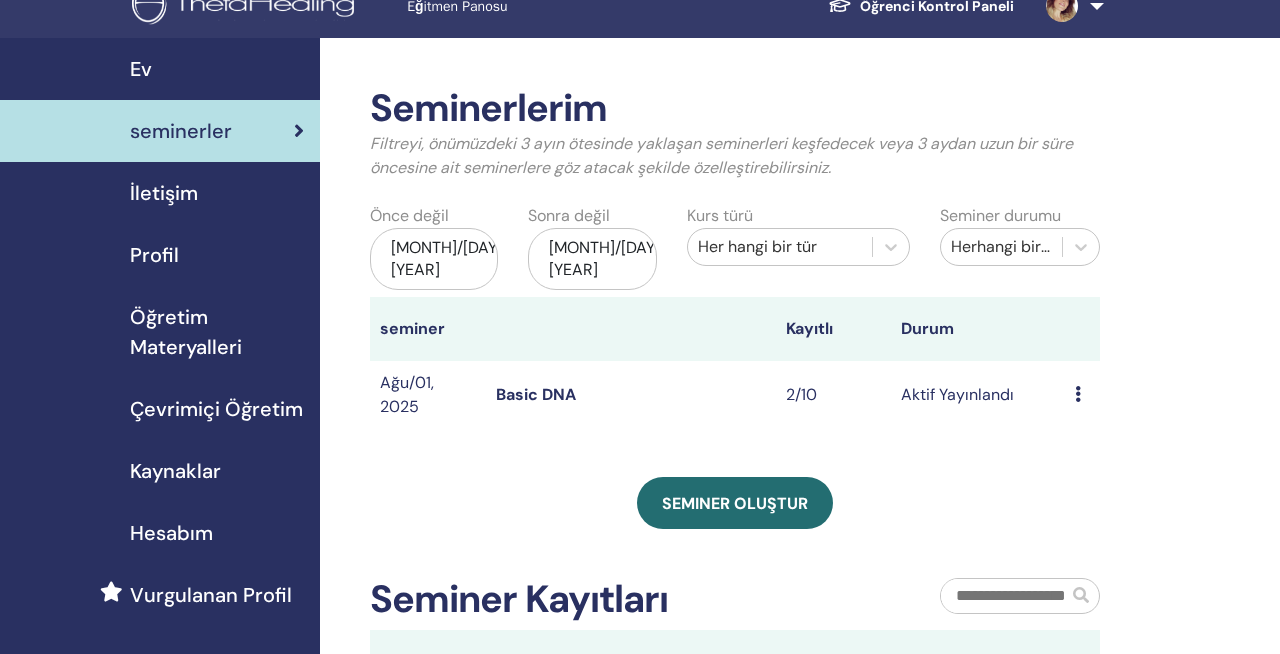 scroll, scrollTop: 21, scrollLeft: 0, axis: vertical 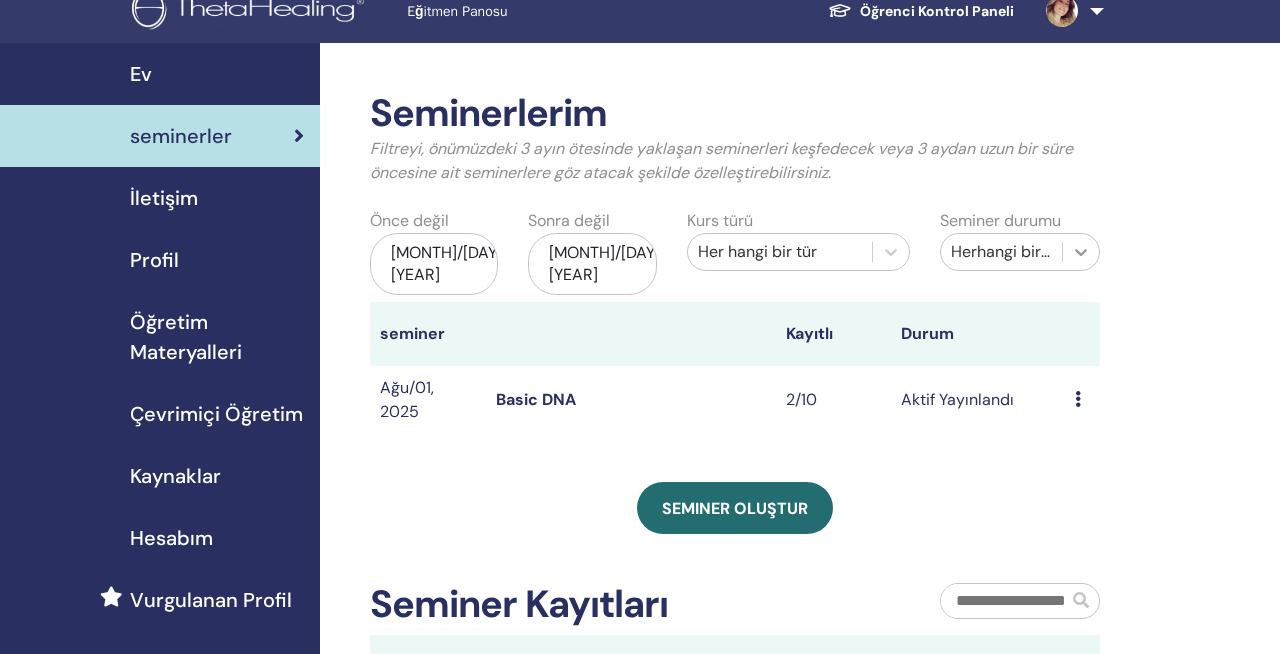 click 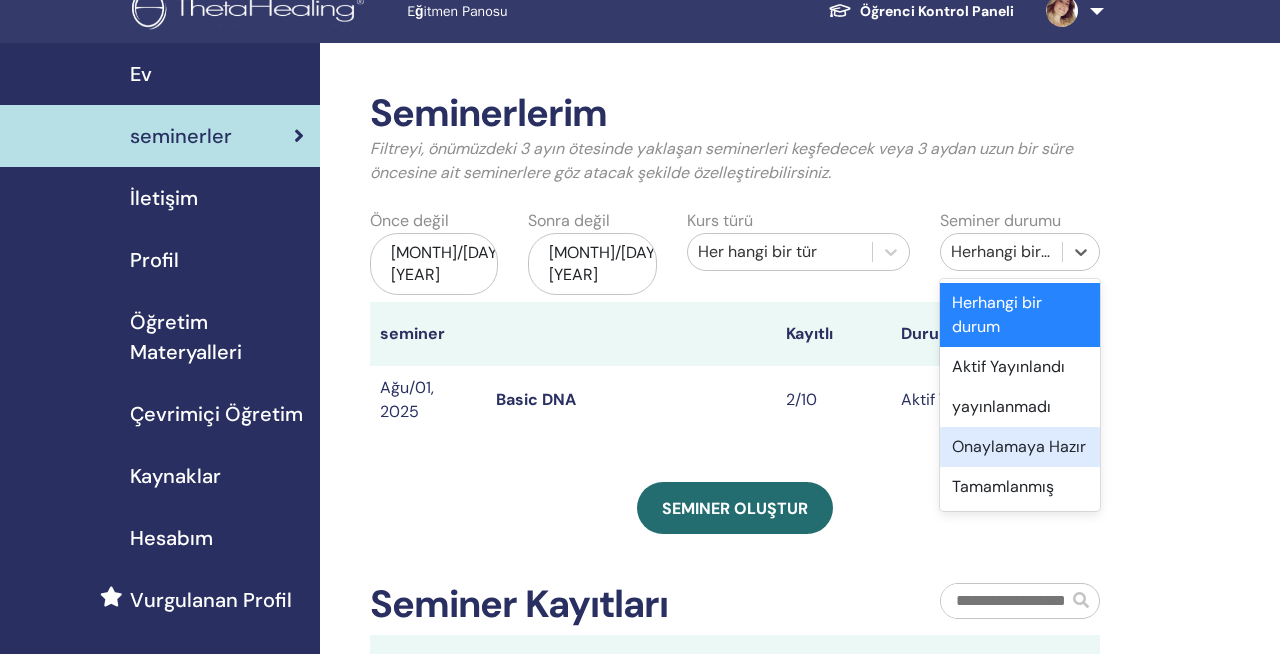 click on "Onaylamaya Hazır" at bounding box center [1020, 447] 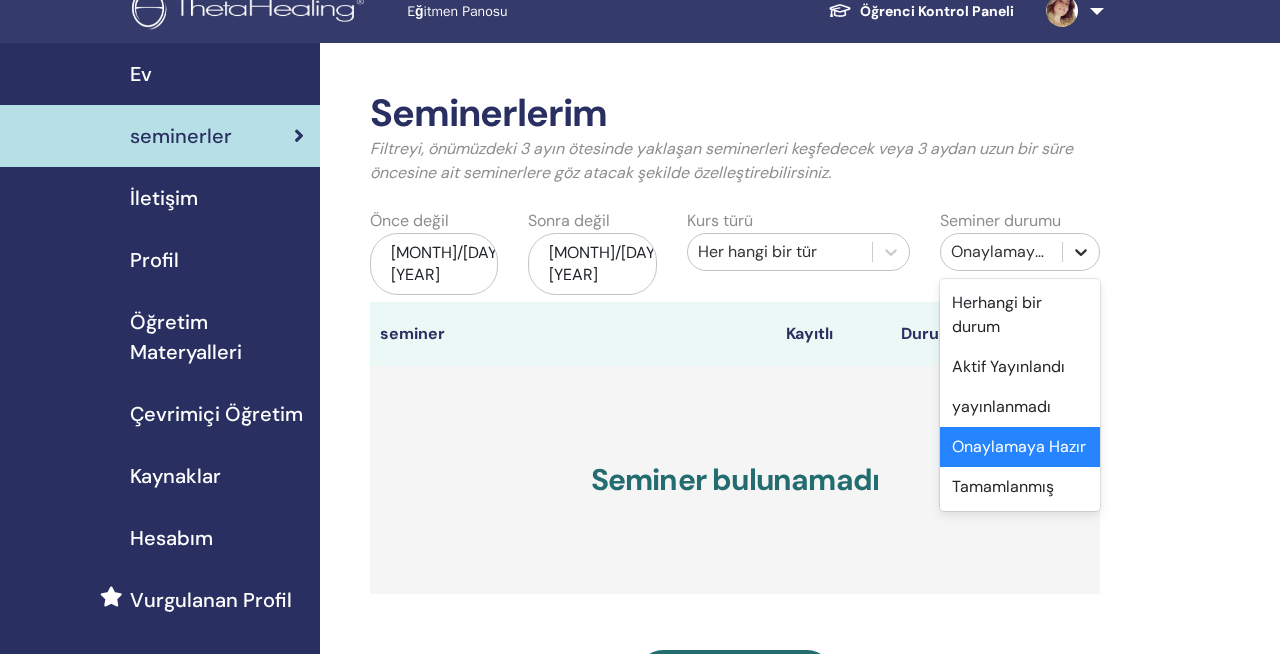 click 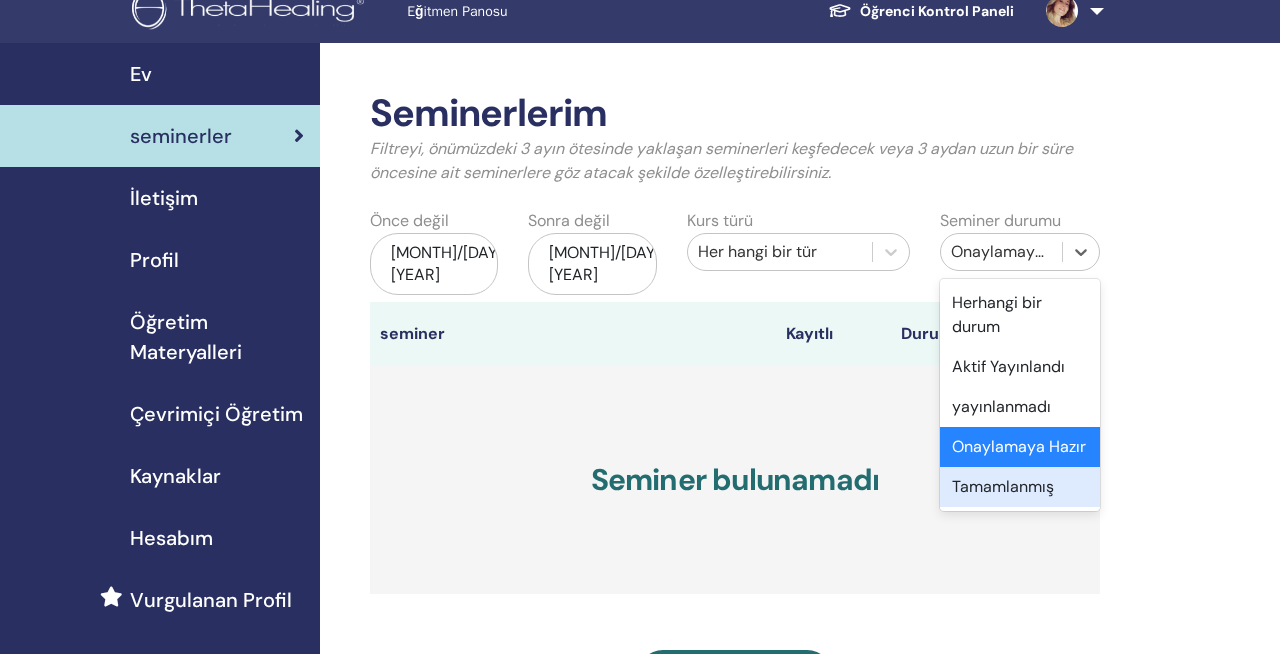 click on "Tamamlanmış" at bounding box center (1020, 487) 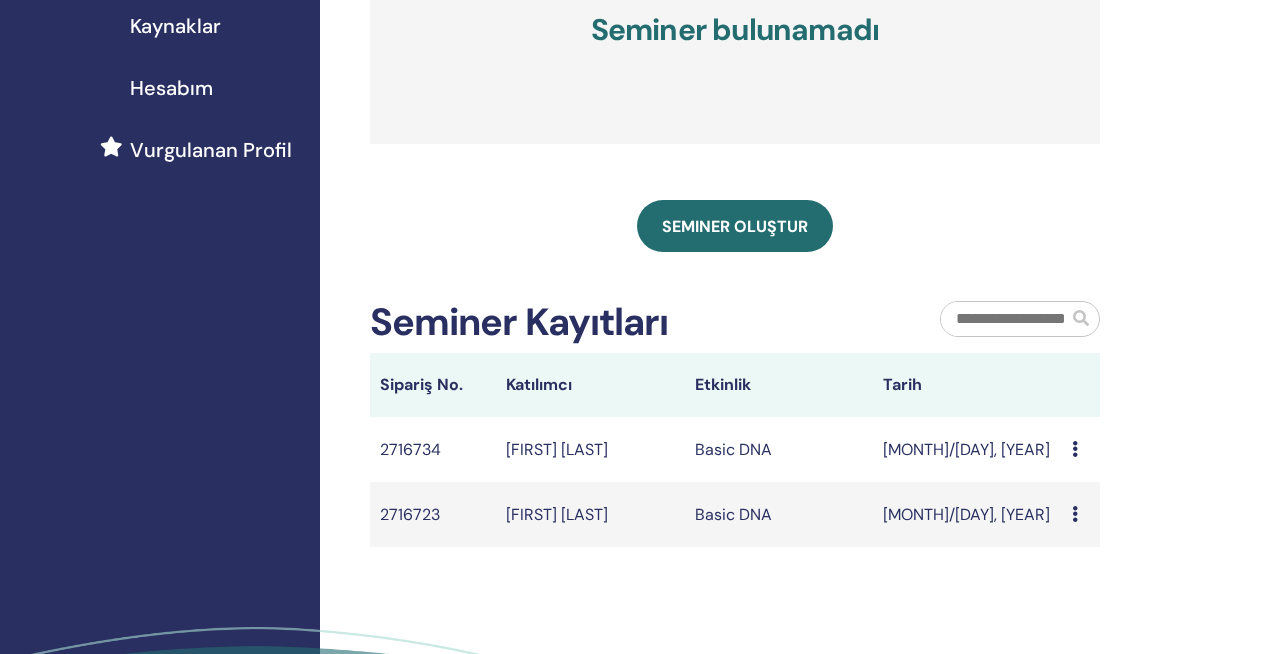 scroll, scrollTop: 469, scrollLeft: 0, axis: vertical 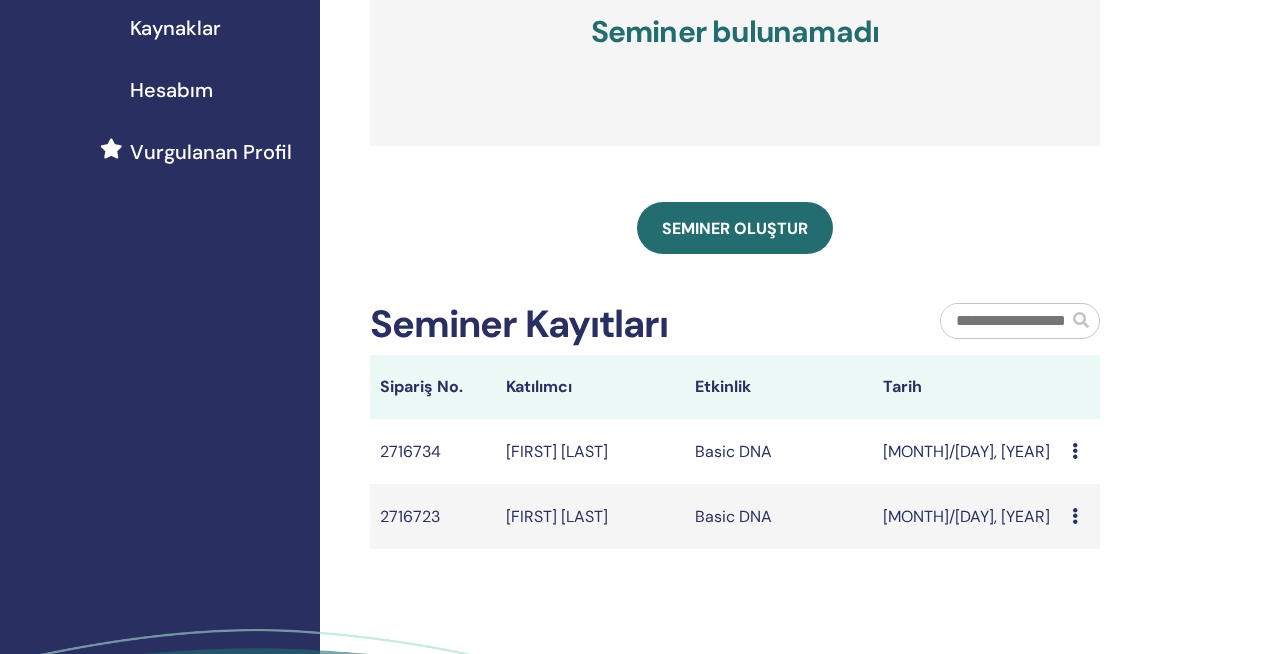 click on "[FIRST] [LAST]" at bounding box center [590, 451] 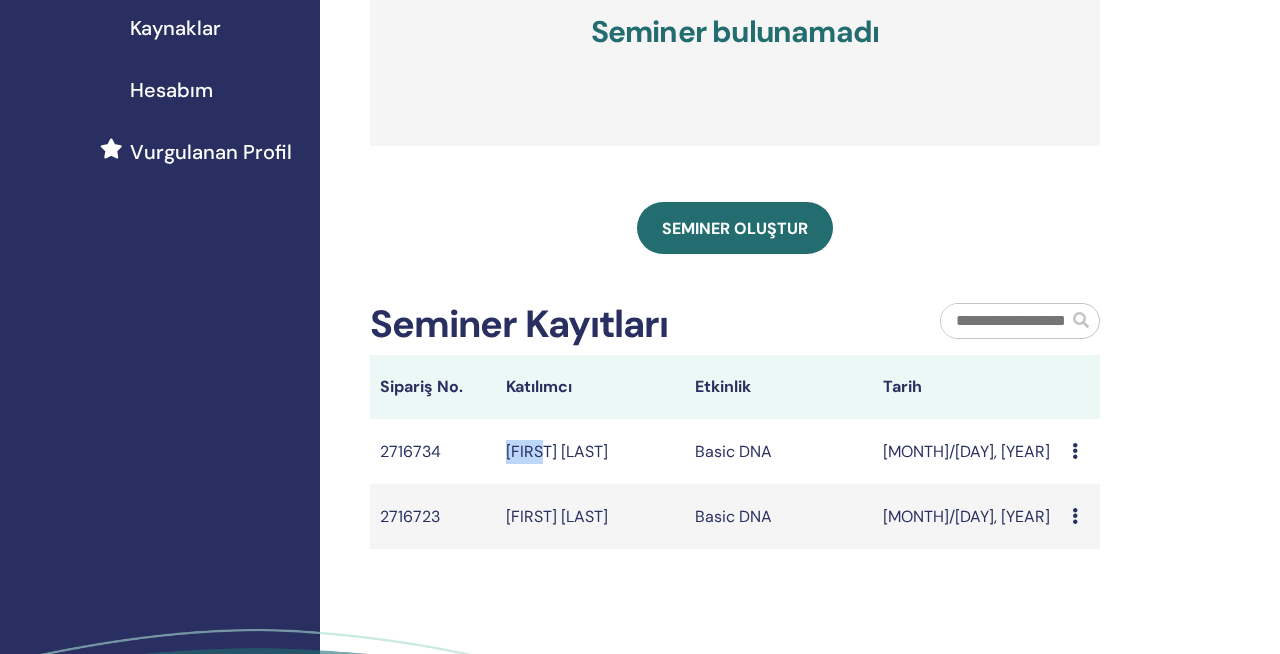 click on "Seval Cimbat" at bounding box center (590, 451) 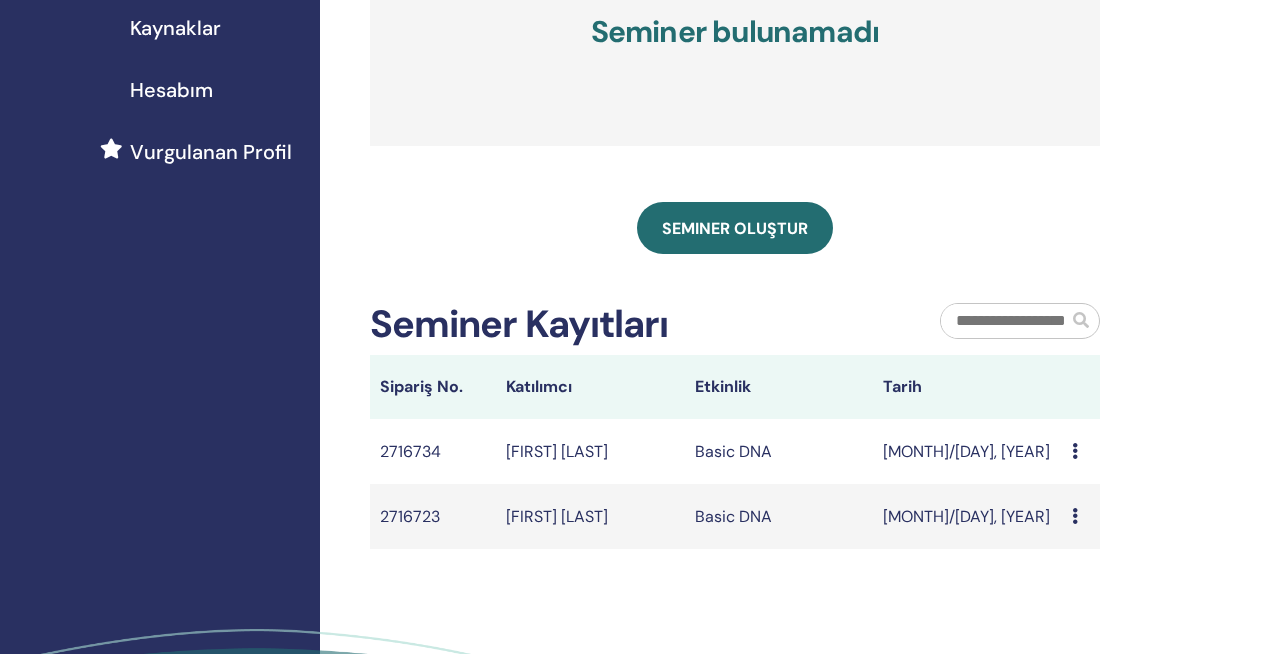 click on "Message" at bounding box center [1081, 451] 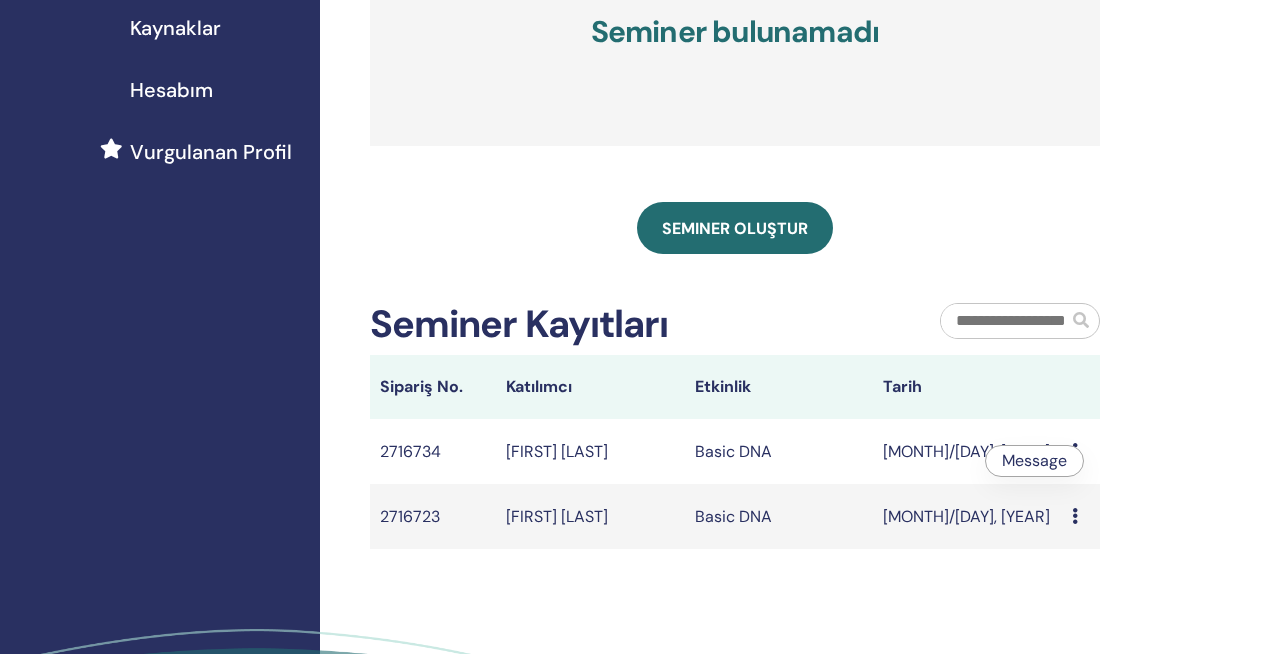 click at bounding box center (1075, 451) 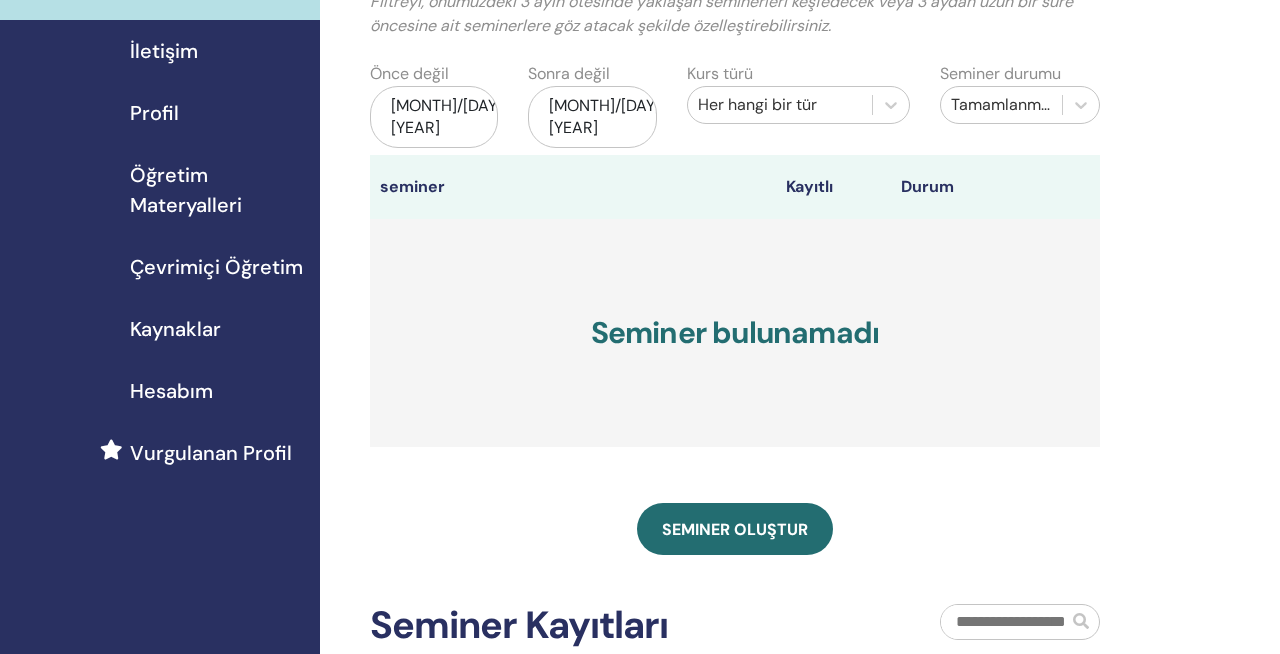 scroll, scrollTop: 156, scrollLeft: 0, axis: vertical 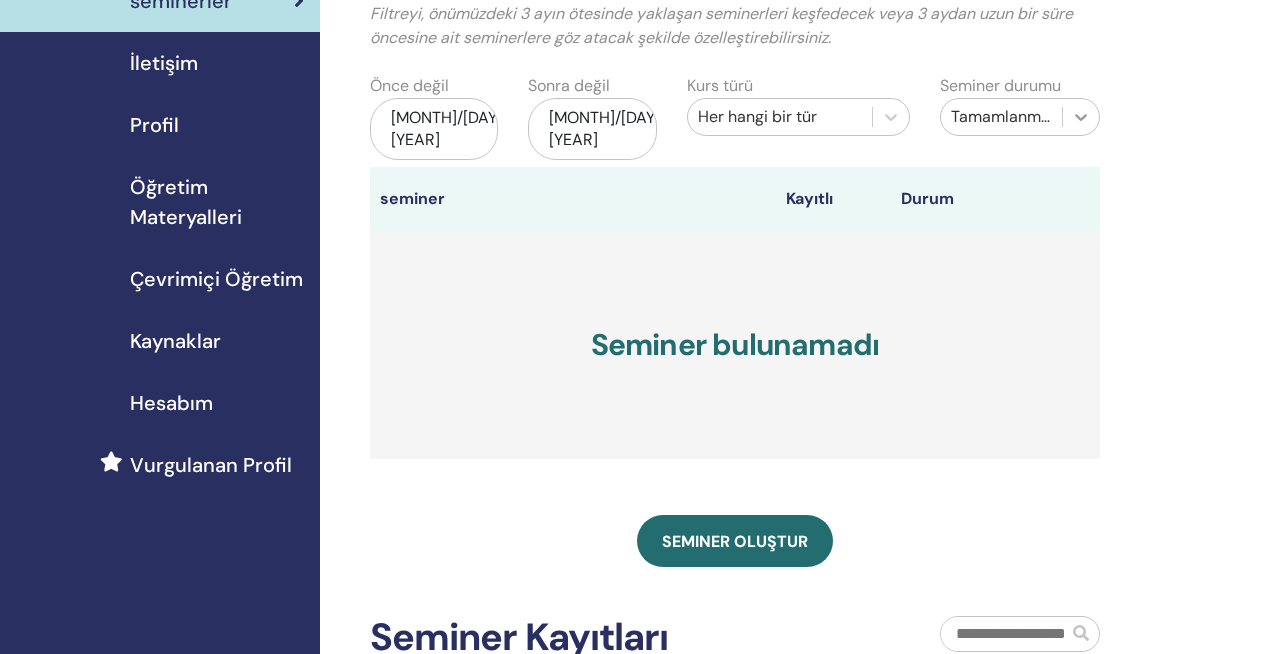 click 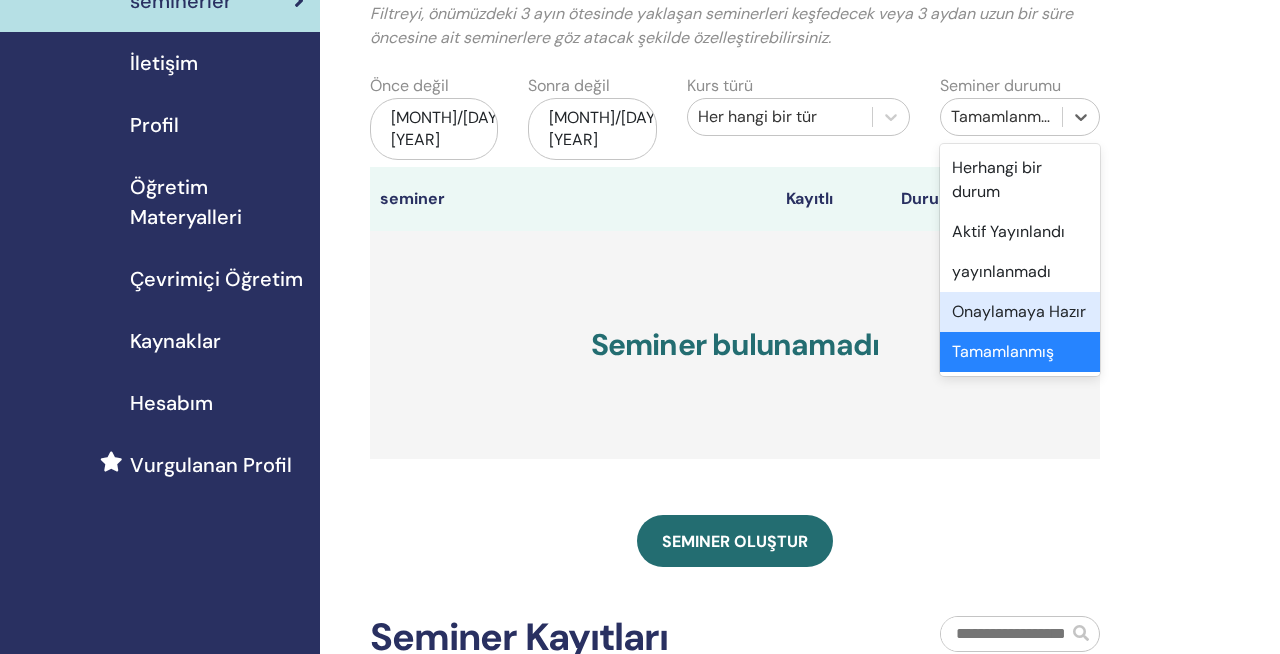 click on "Onaylamaya Hazır" at bounding box center (1020, 312) 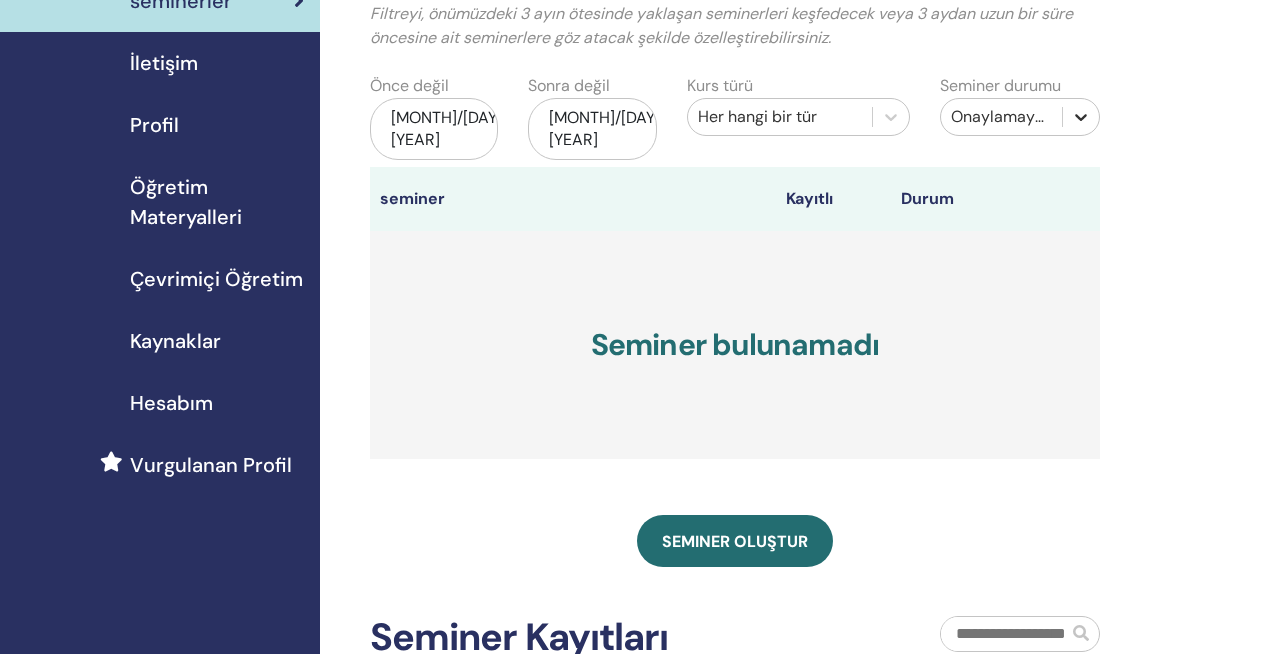 click 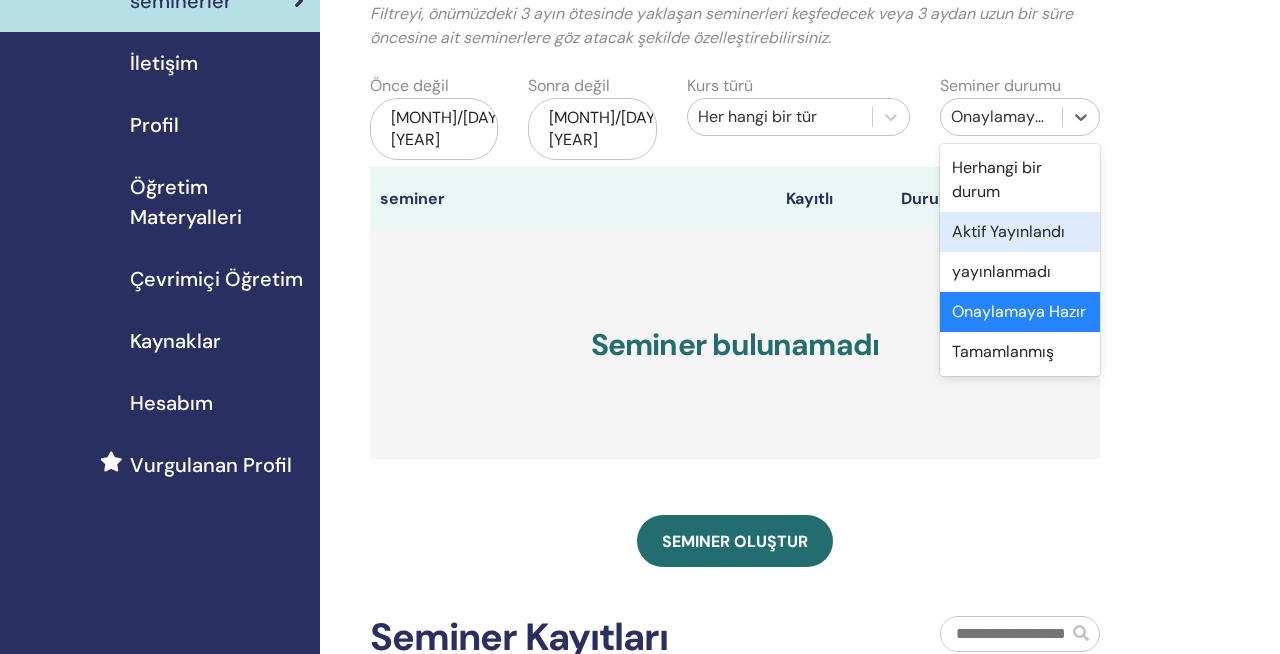 click on "Aktif Yayınlandı" at bounding box center [1020, 232] 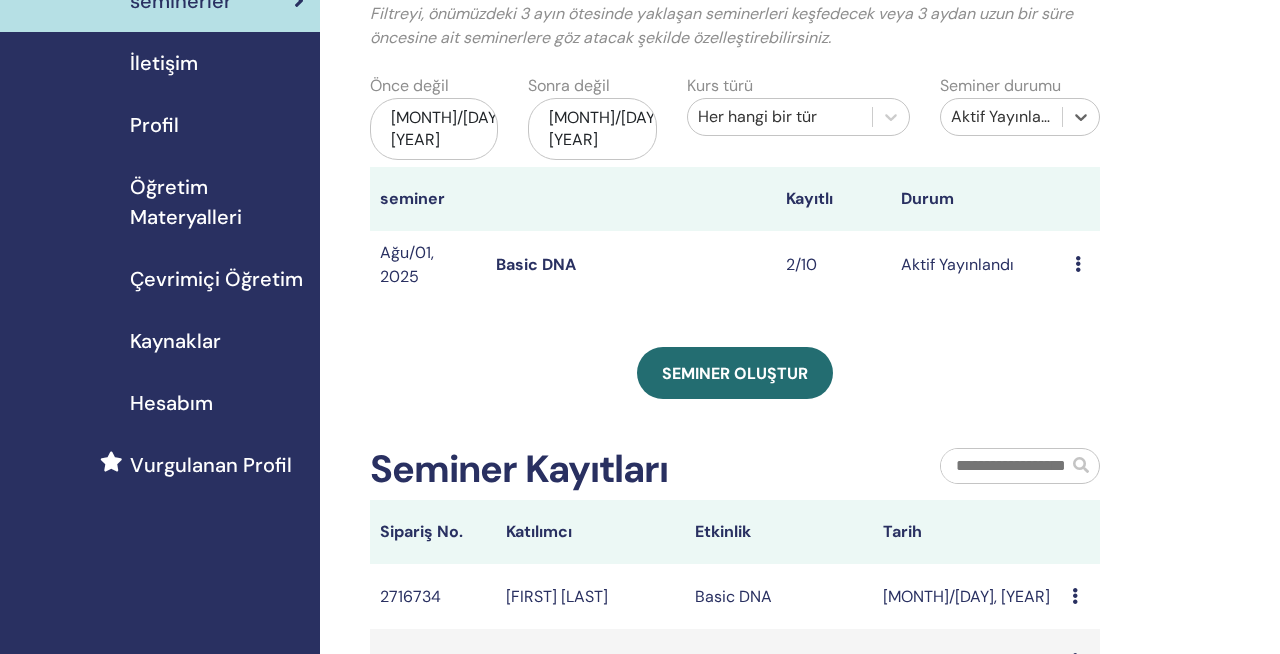 click on "2/10" at bounding box center [834, 265] 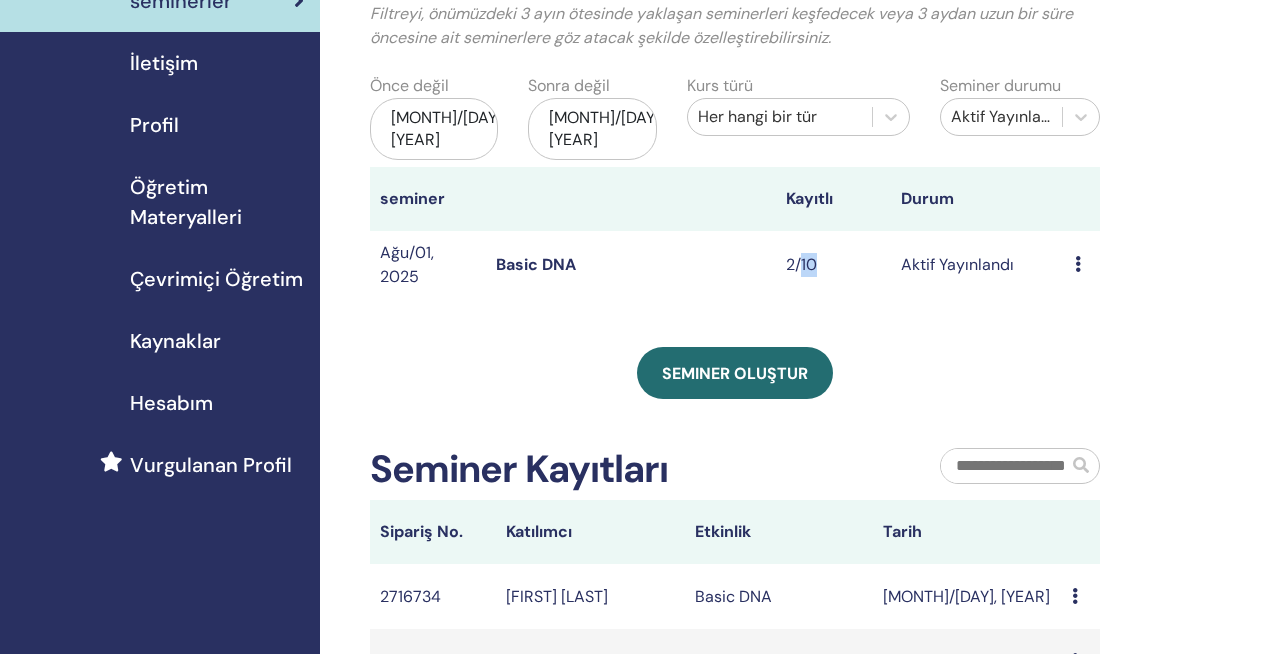 click on "2/10" at bounding box center (834, 265) 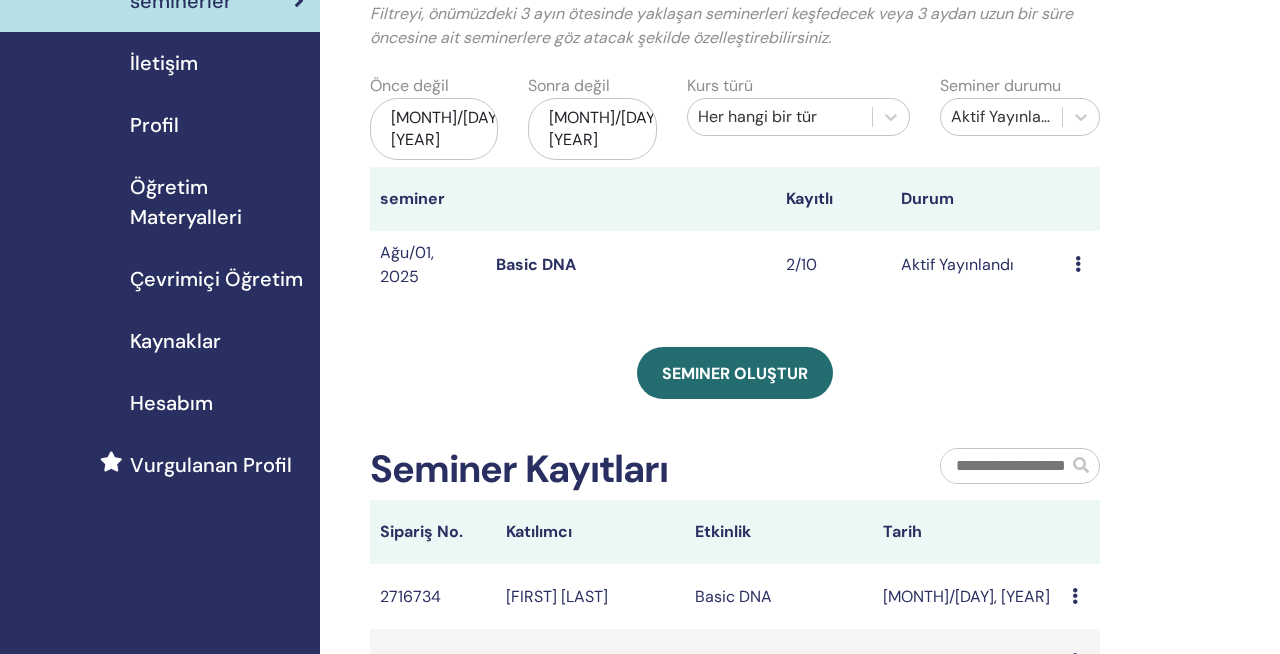 click on "Basic DNA" at bounding box center (631, 265) 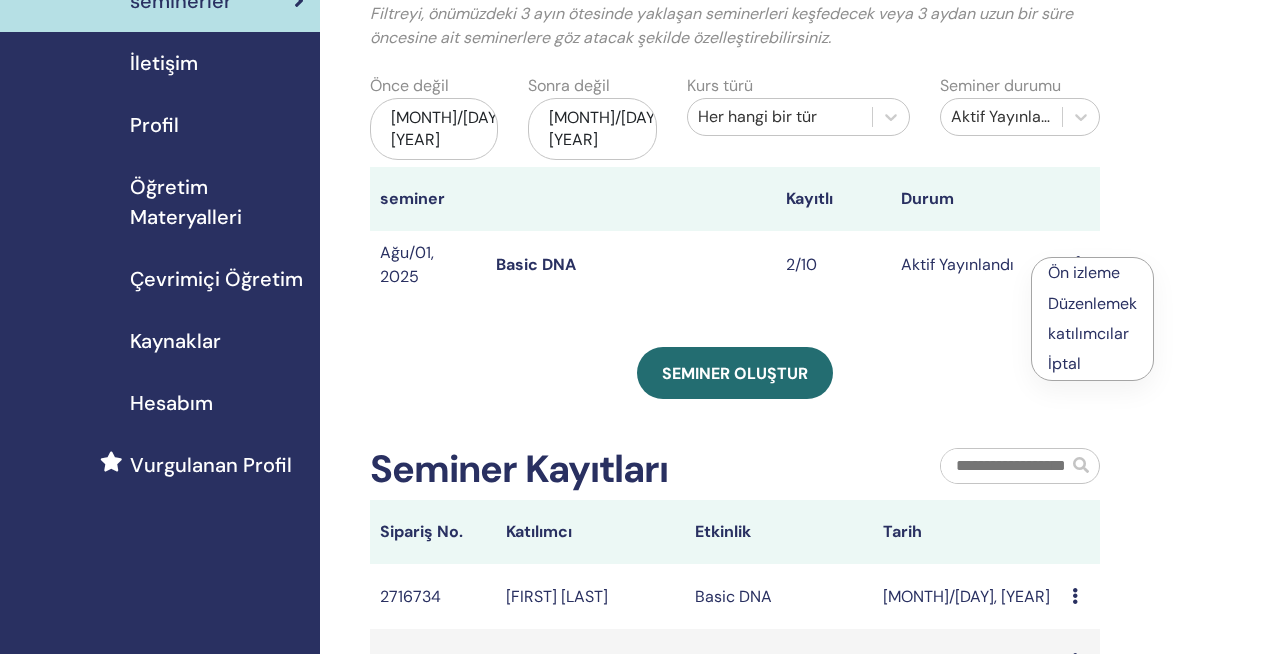 click on "Düzenlemek" at bounding box center [1092, 303] 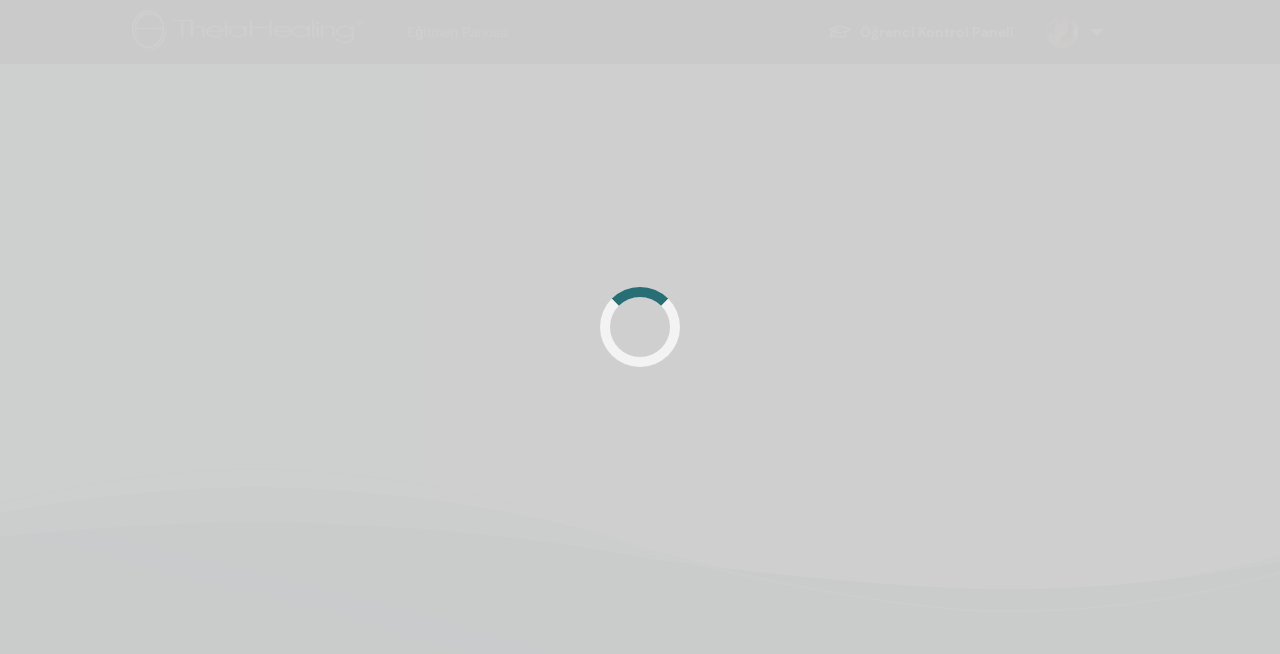 scroll, scrollTop: 0, scrollLeft: 0, axis: both 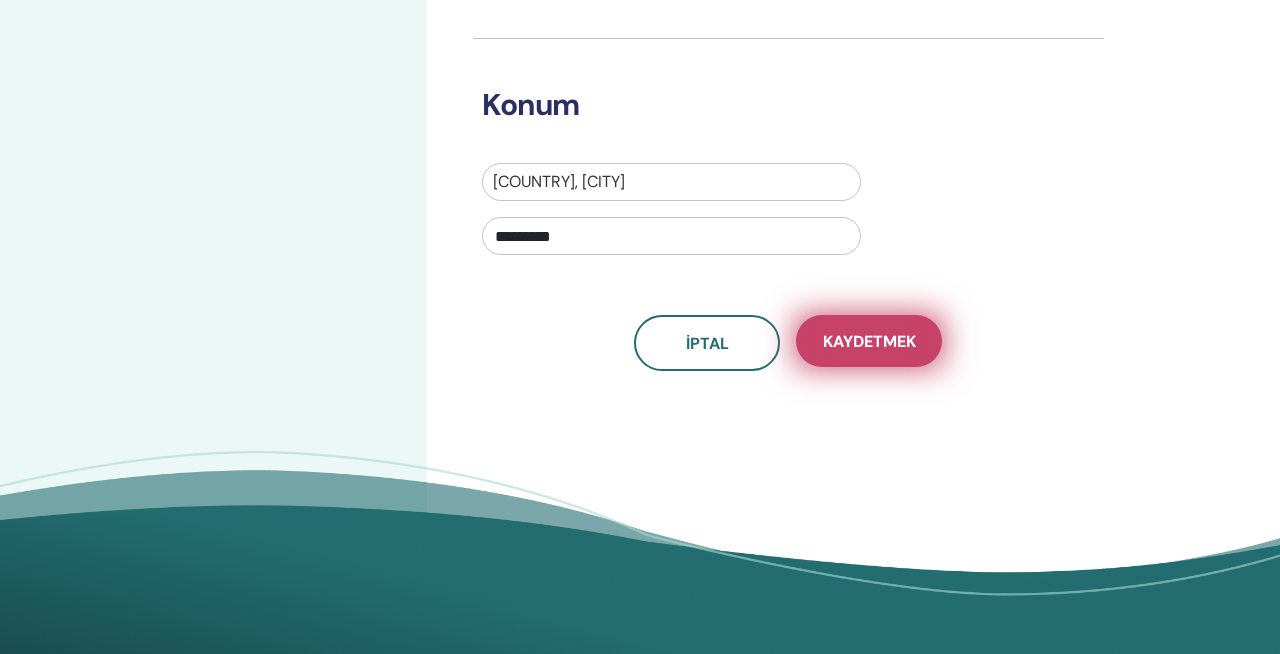 click on "Kaydetmek" at bounding box center [869, 341] 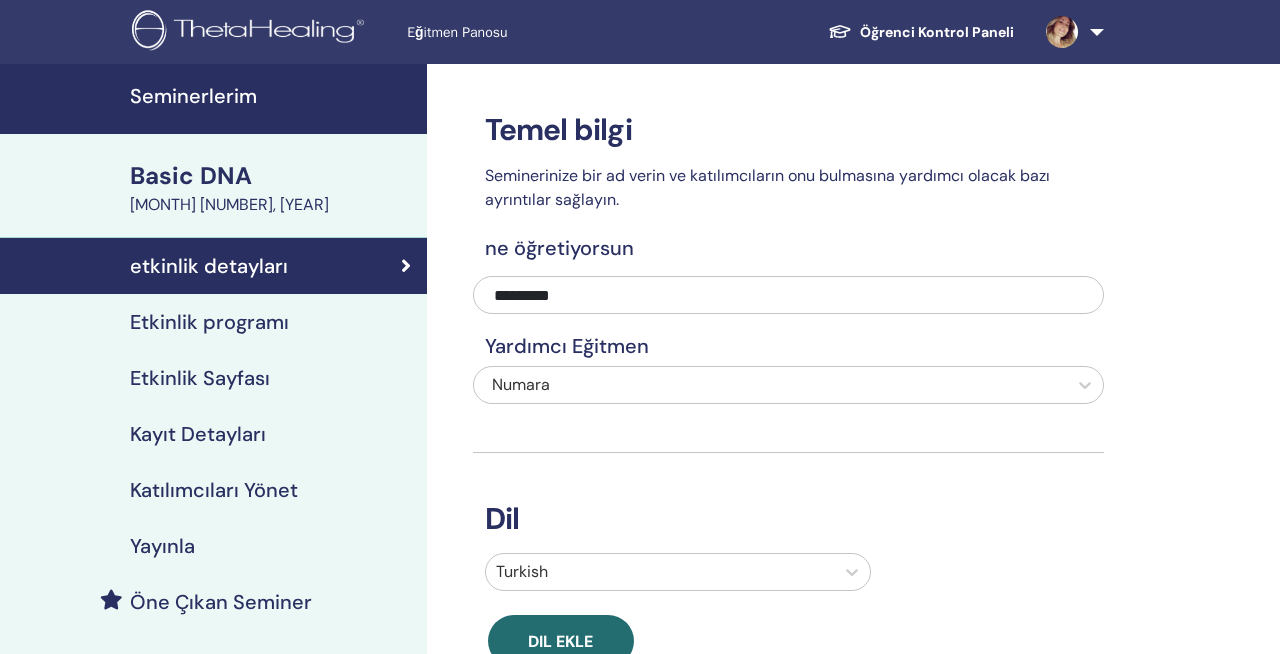 scroll, scrollTop: 0, scrollLeft: 0, axis: both 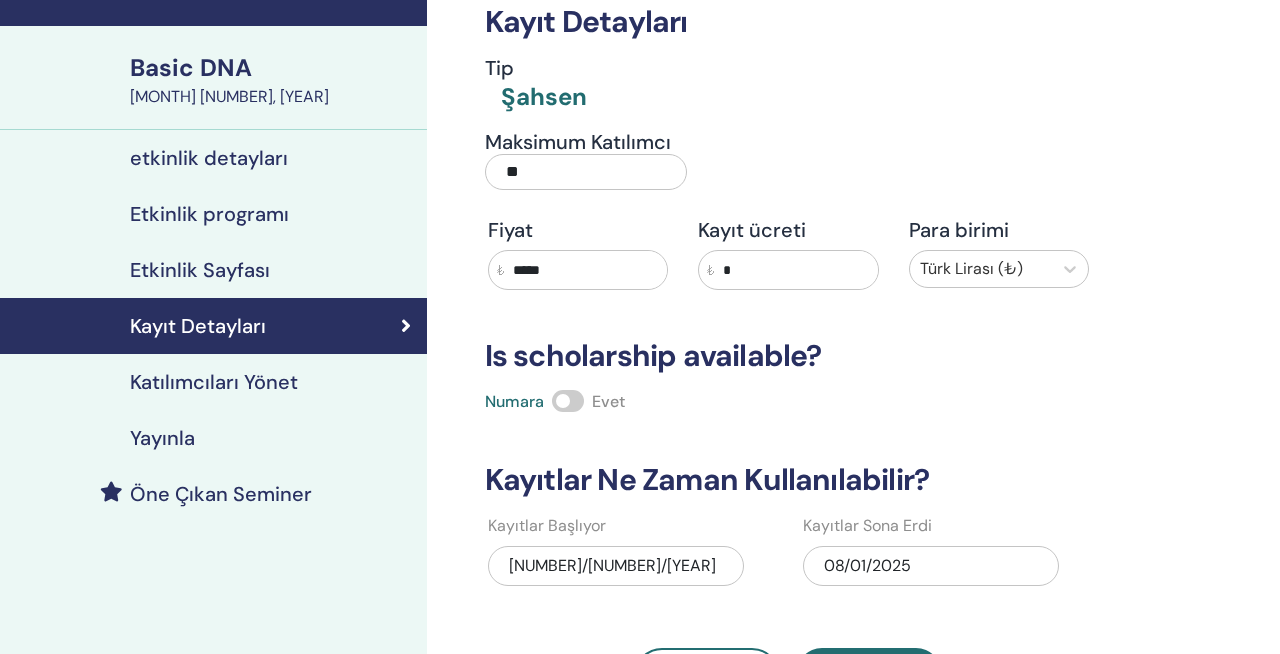 click on "Katılımcıları Yönet" at bounding box center (214, 382) 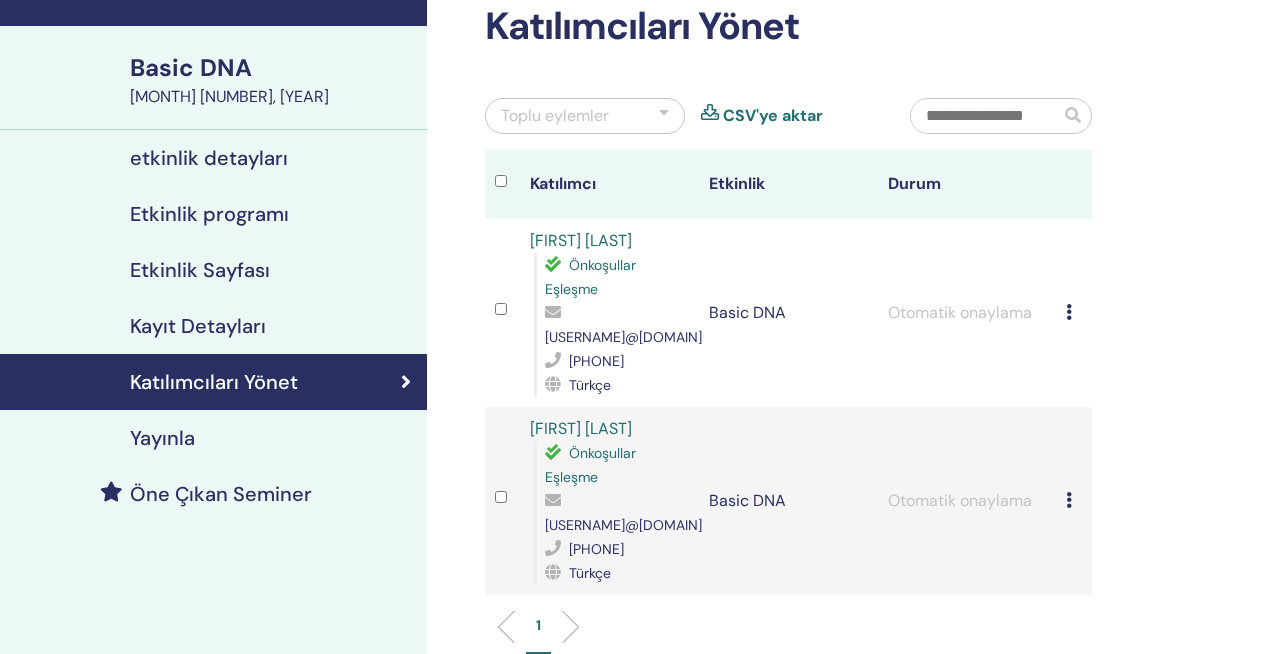 click at bounding box center (664, 116) 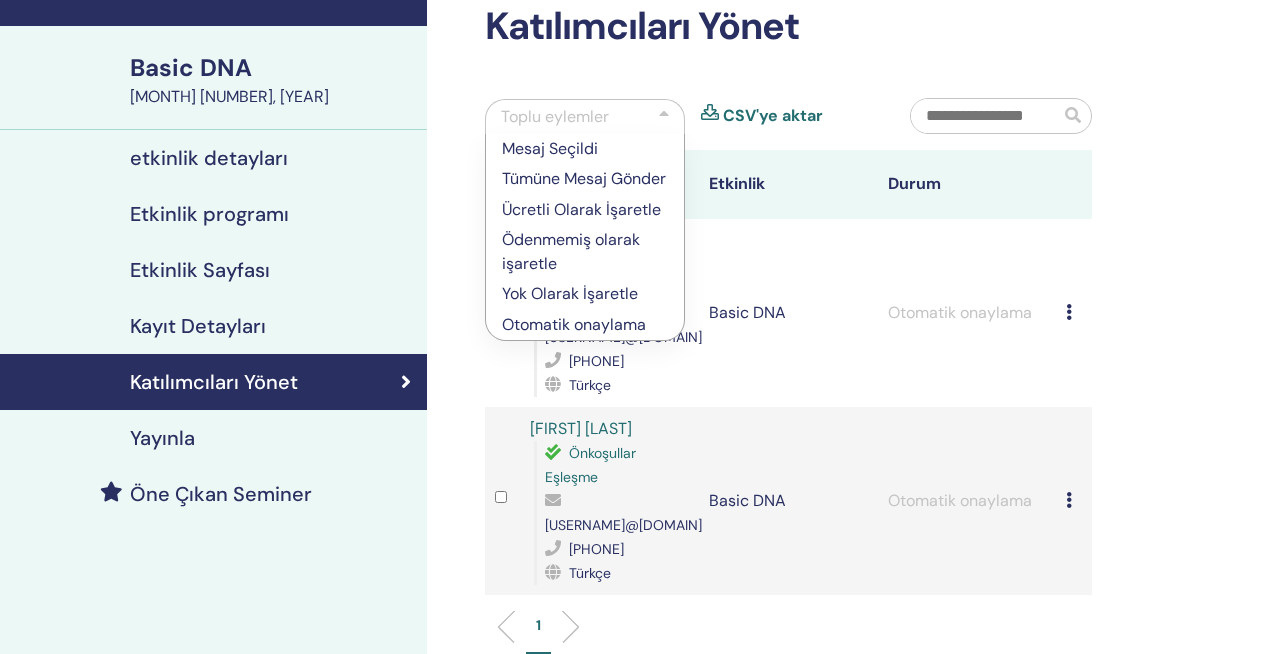 click on "Otomatik onaylama" at bounding box center [585, 325] 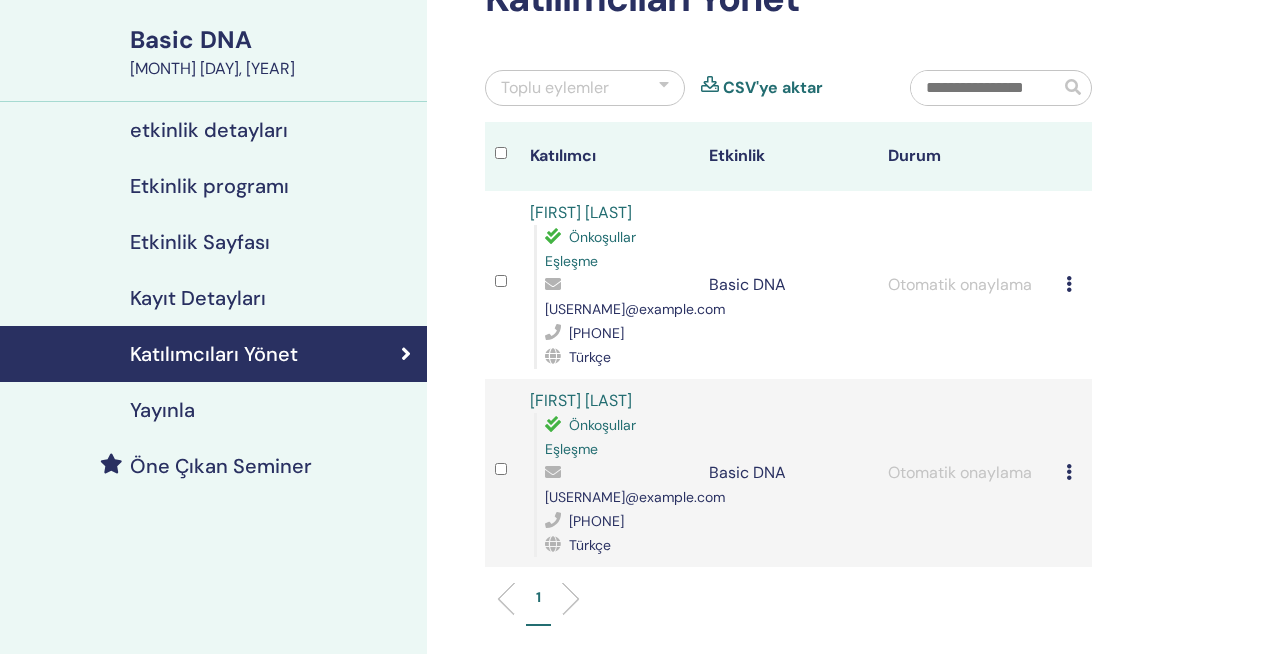 scroll, scrollTop: 147, scrollLeft: 0, axis: vertical 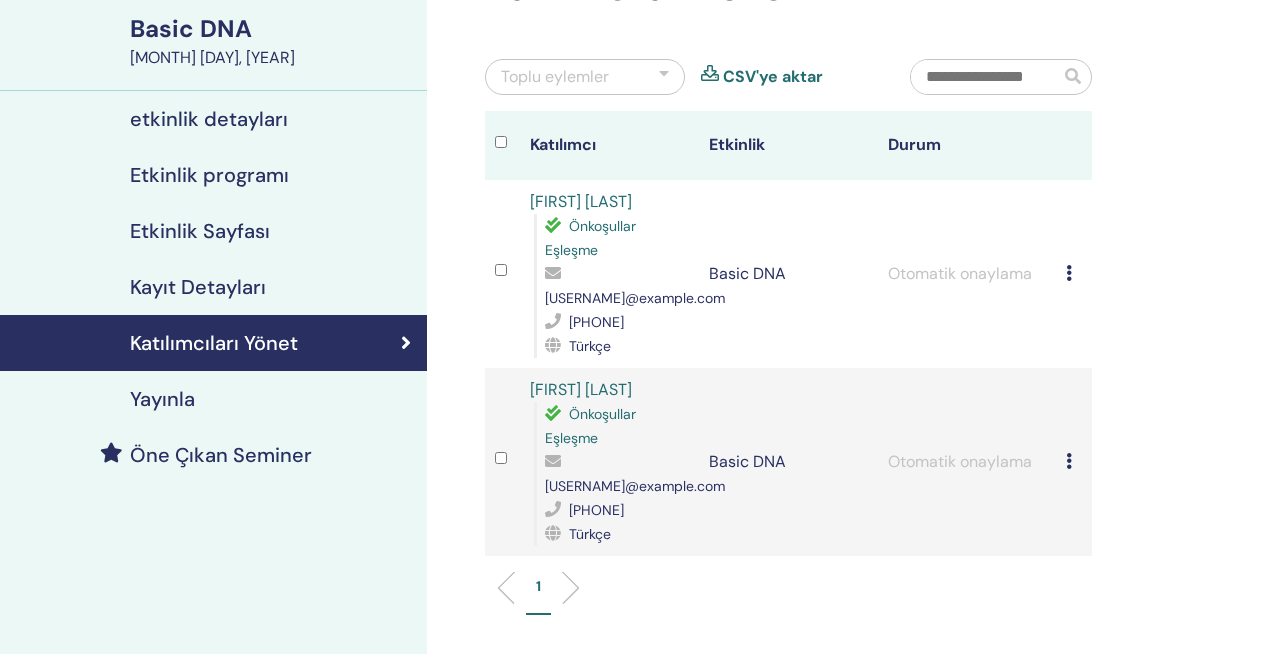 click at bounding box center [1069, 273] 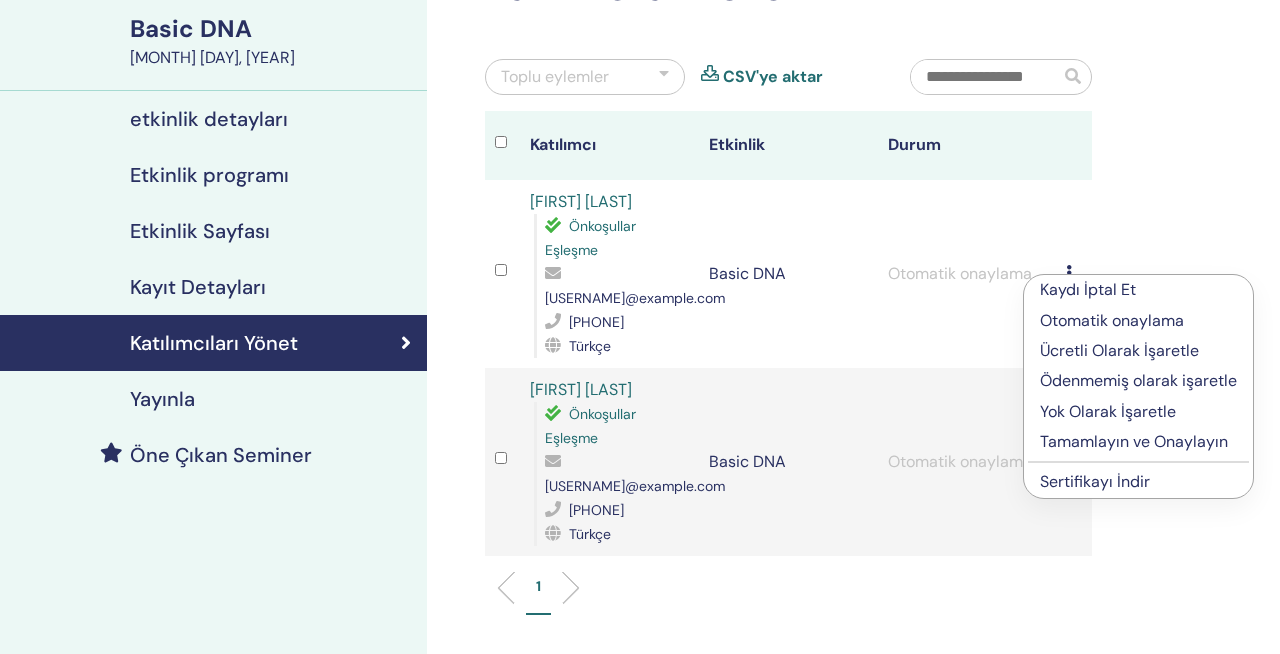 click on "Tamamlayın ve Onaylayın" at bounding box center (1138, 442) 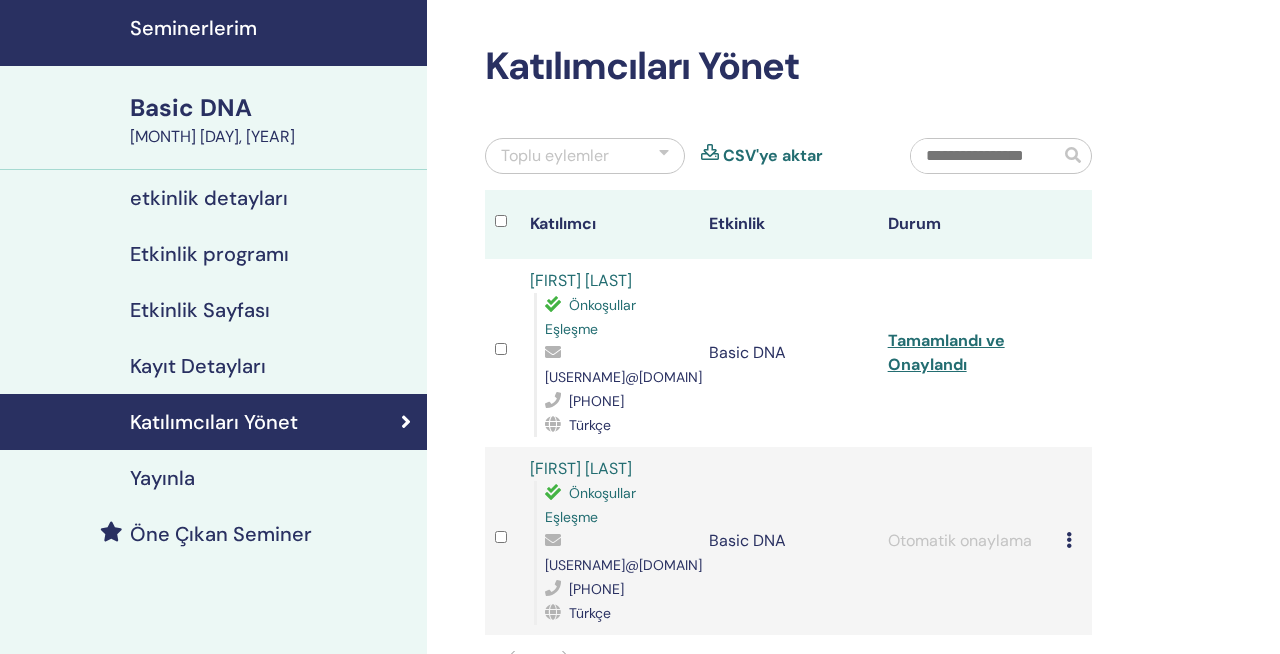 scroll, scrollTop: 89, scrollLeft: 0, axis: vertical 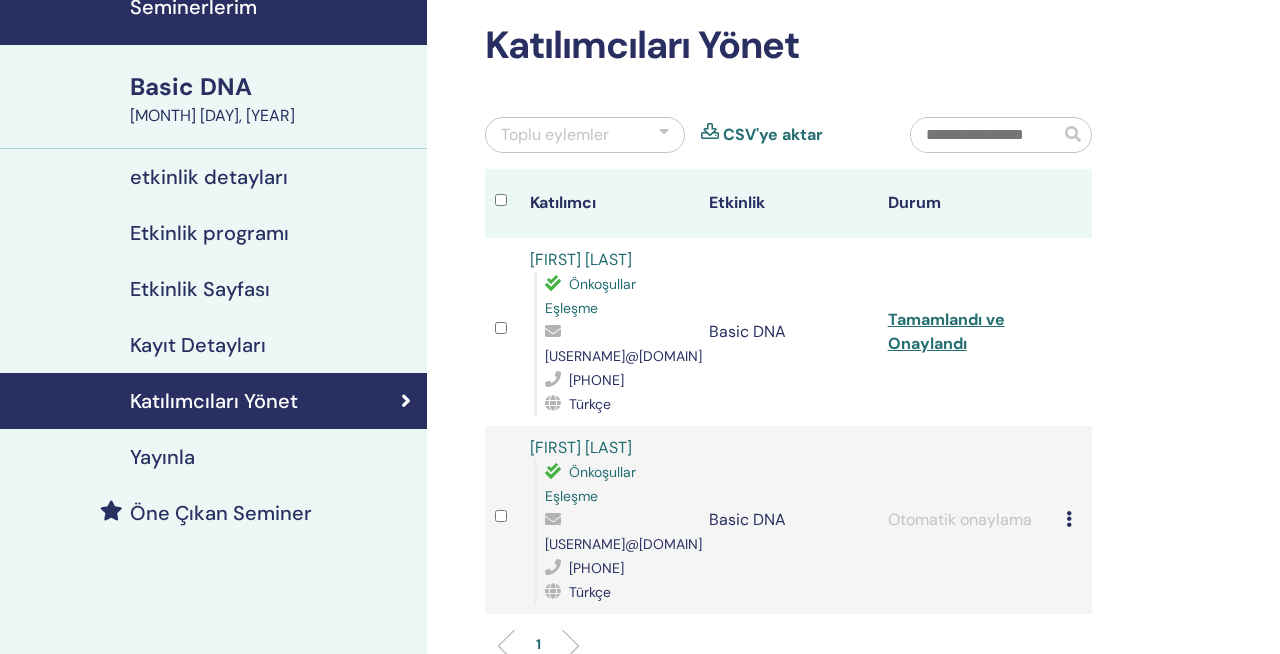 click at bounding box center (1069, 519) 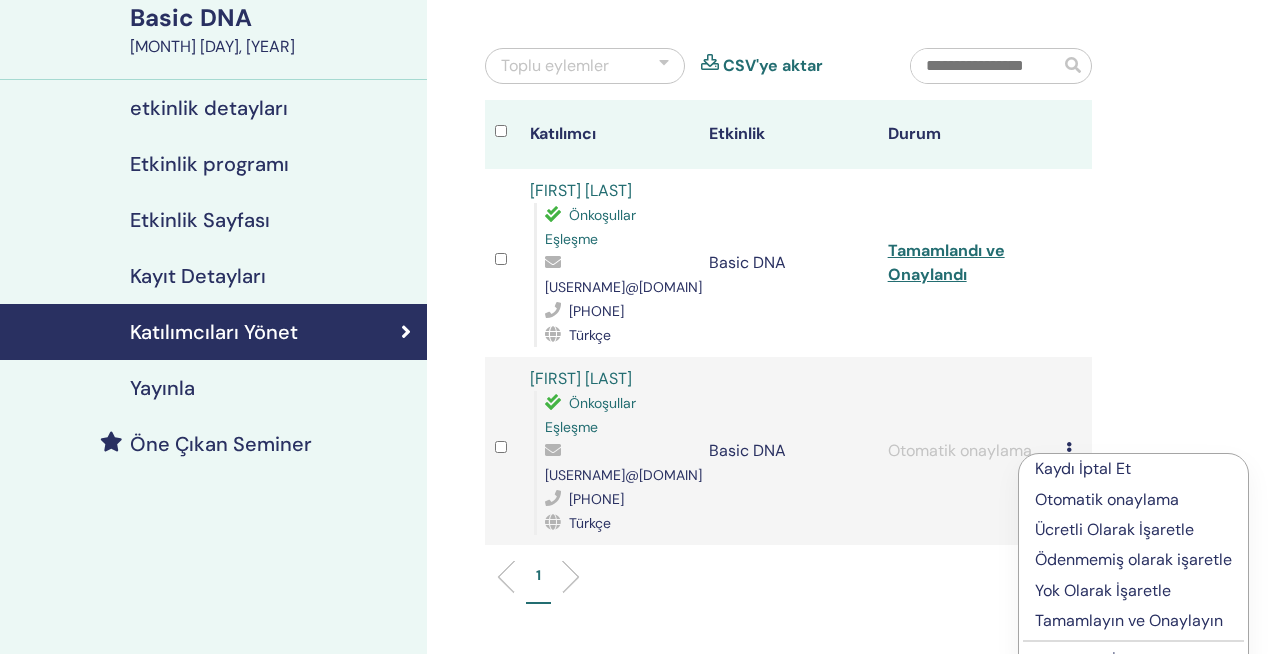 scroll, scrollTop: 173, scrollLeft: 0, axis: vertical 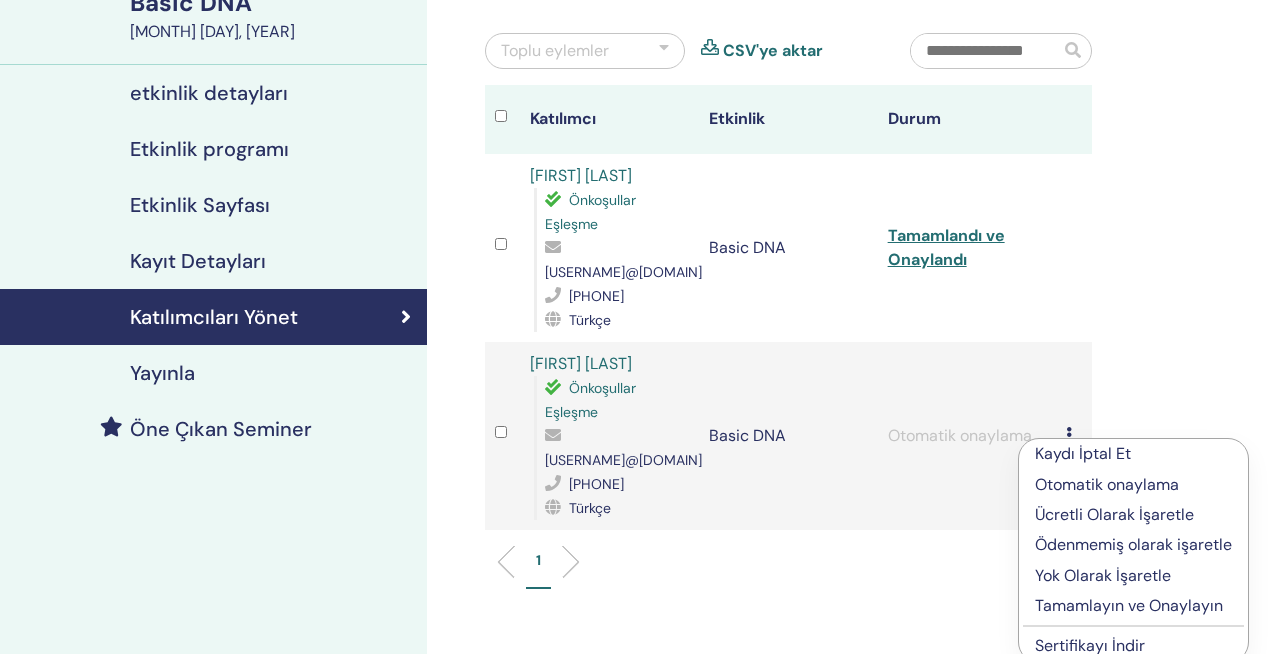 click on "Tamamlayın ve Onaylayın" at bounding box center (1133, 606) 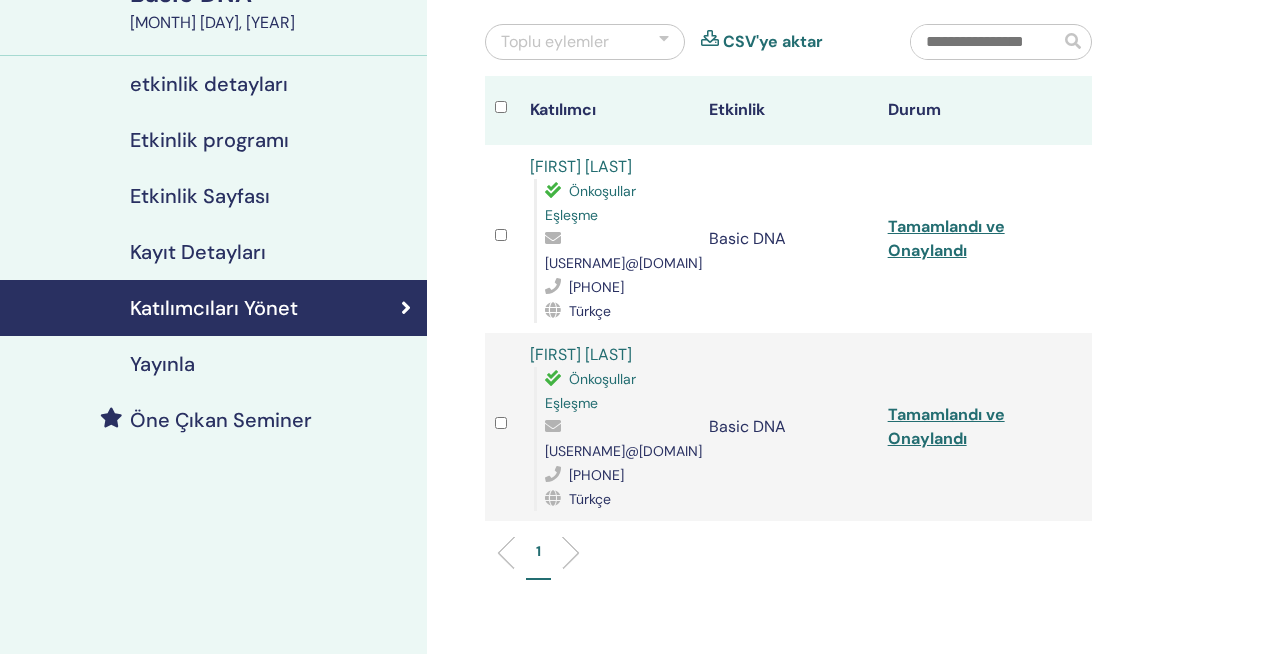 scroll, scrollTop: 186, scrollLeft: 0, axis: vertical 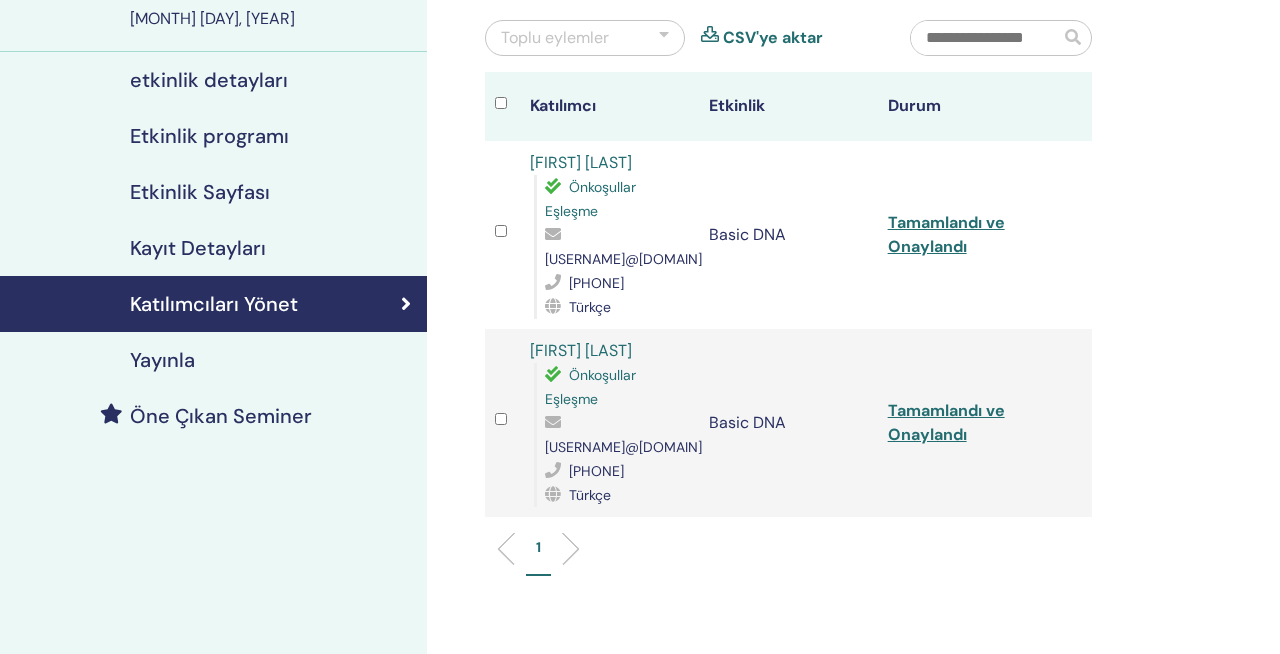 click on "Tamamlandı ve Onaylandı" at bounding box center (946, 234) 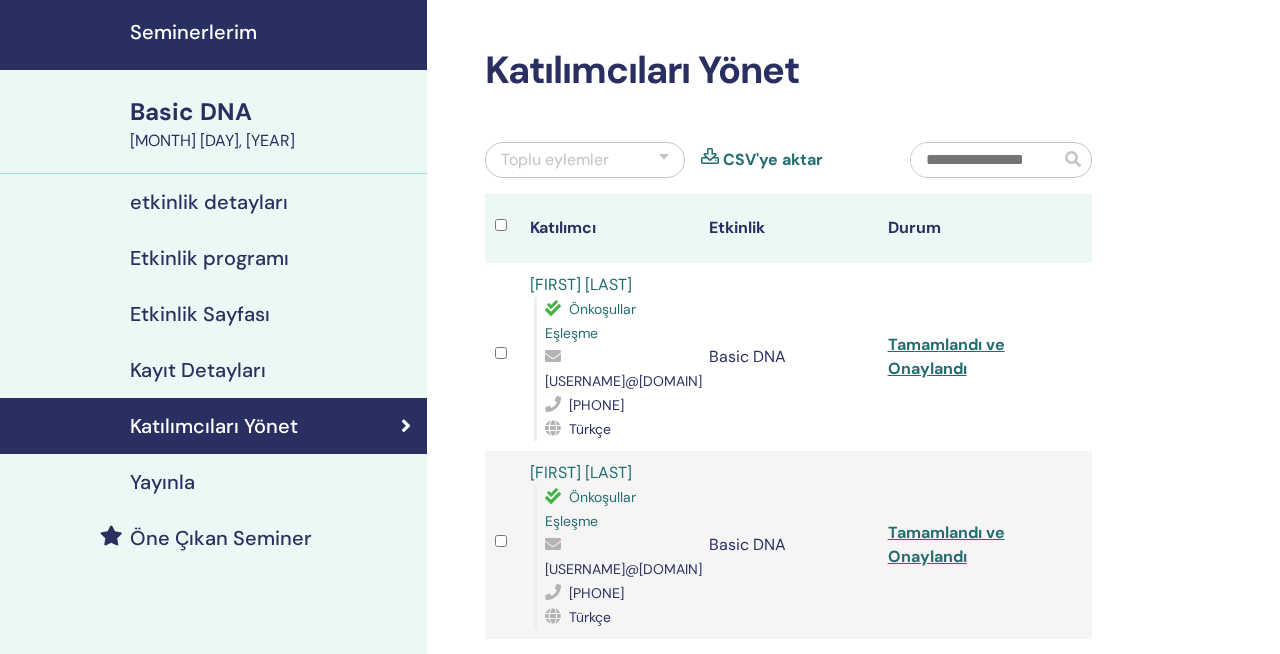 scroll, scrollTop: 64, scrollLeft: 0, axis: vertical 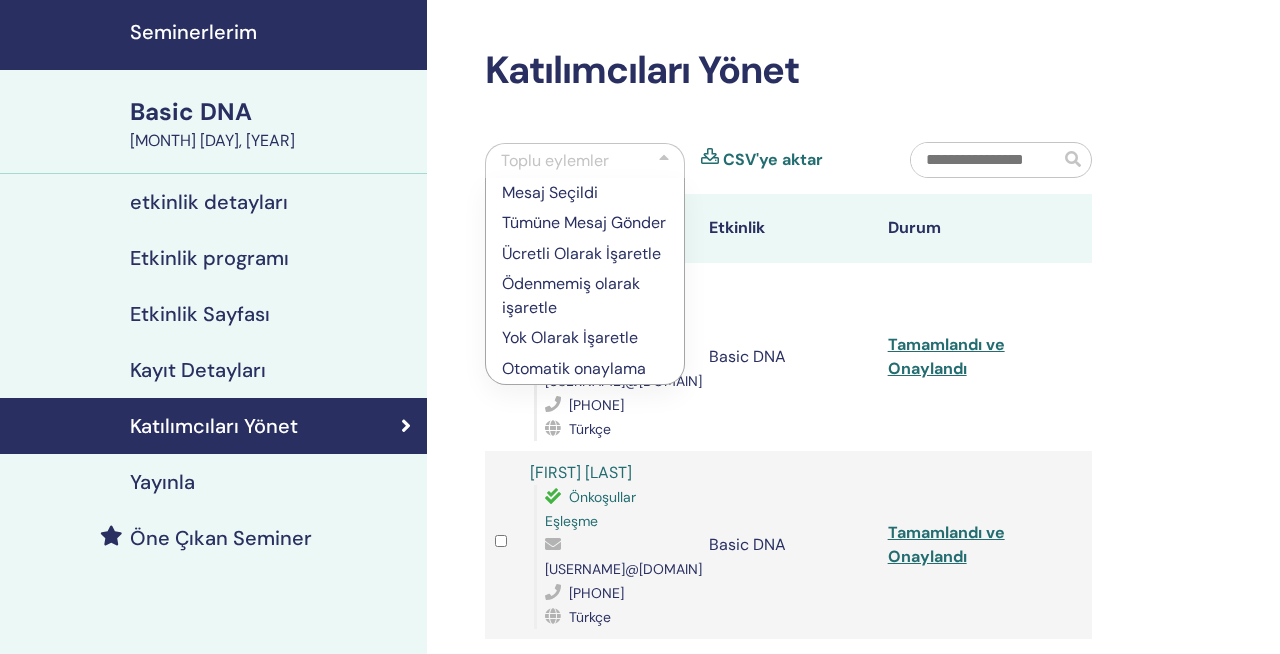 click on "Tümüne Mesaj Gönder" at bounding box center (585, 223) 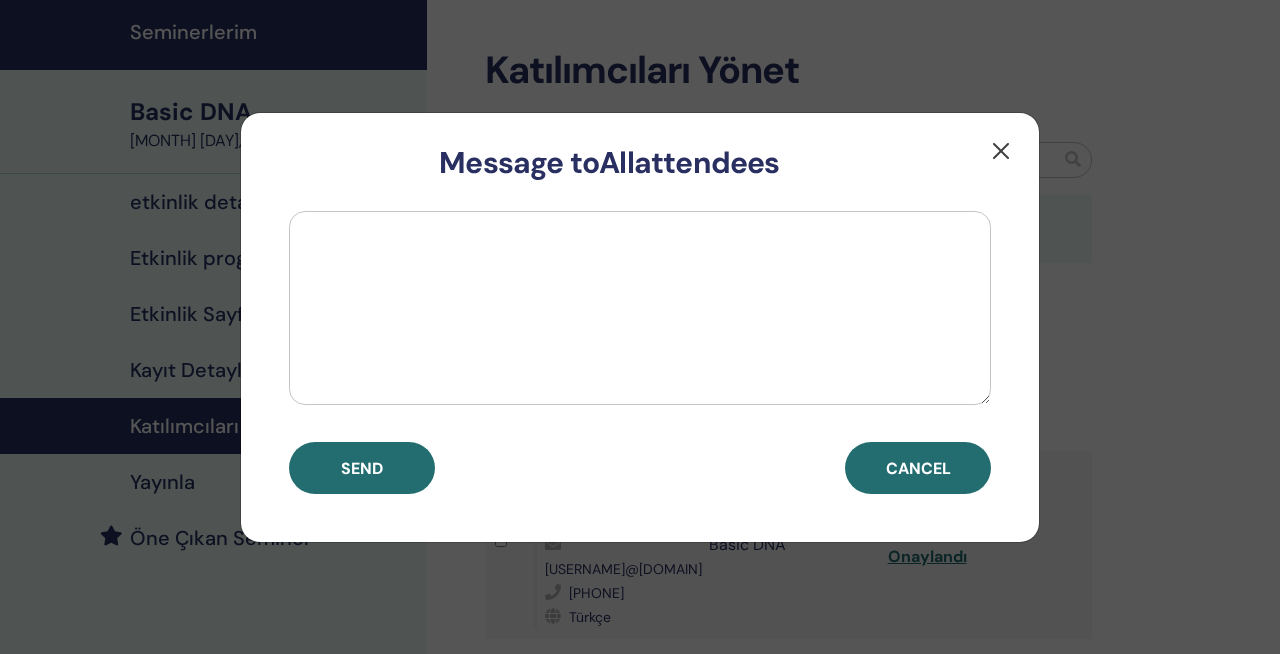 click at bounding box center [1001, 151] 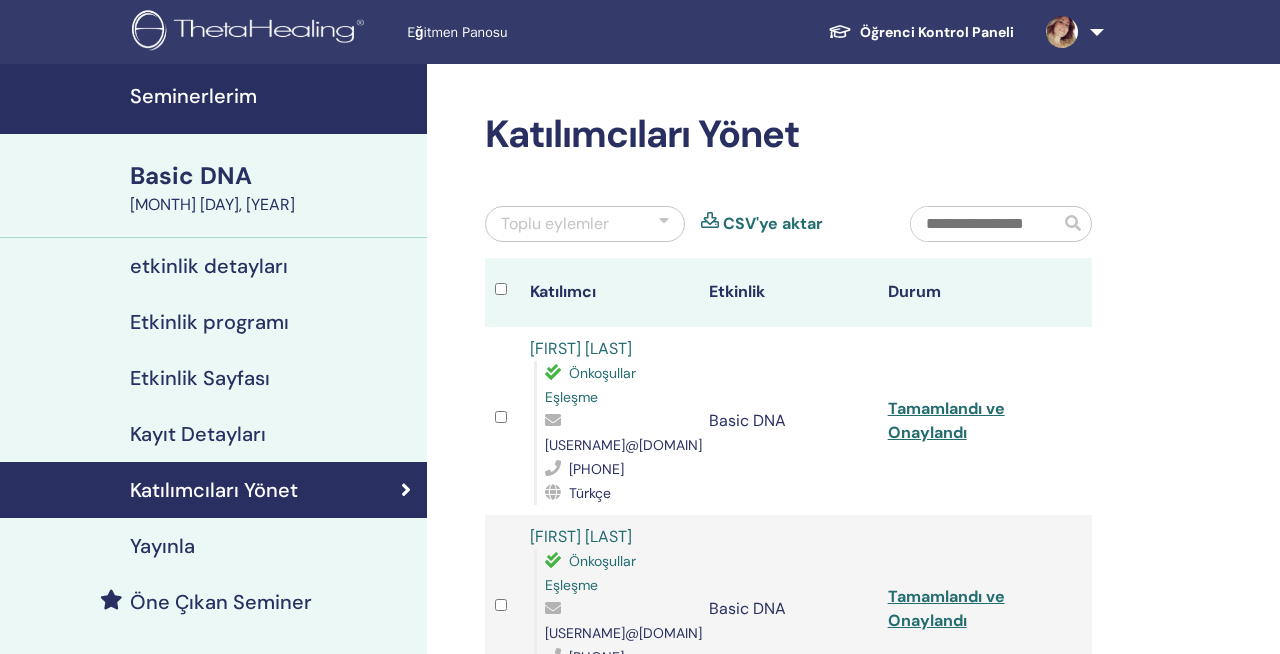 scroll, scrollTop: 0, scrollLeft: 0, axis: both 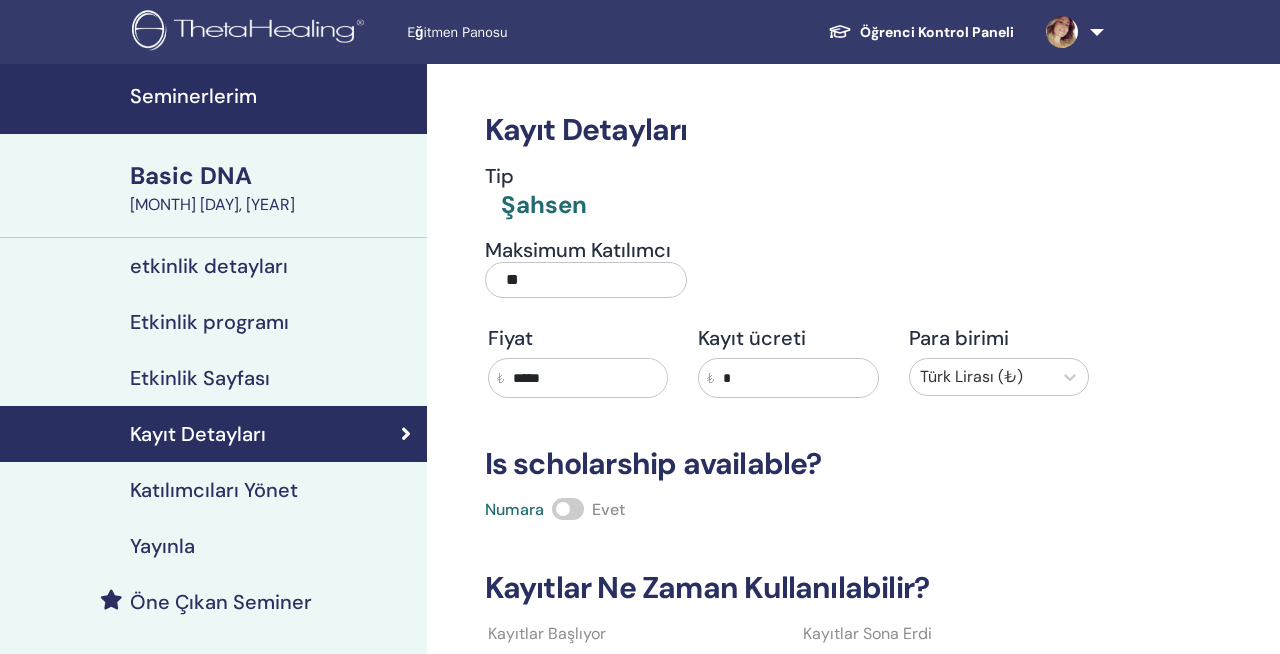 click on "Etkinlik Sayfası" at bounding box center [200, 378] 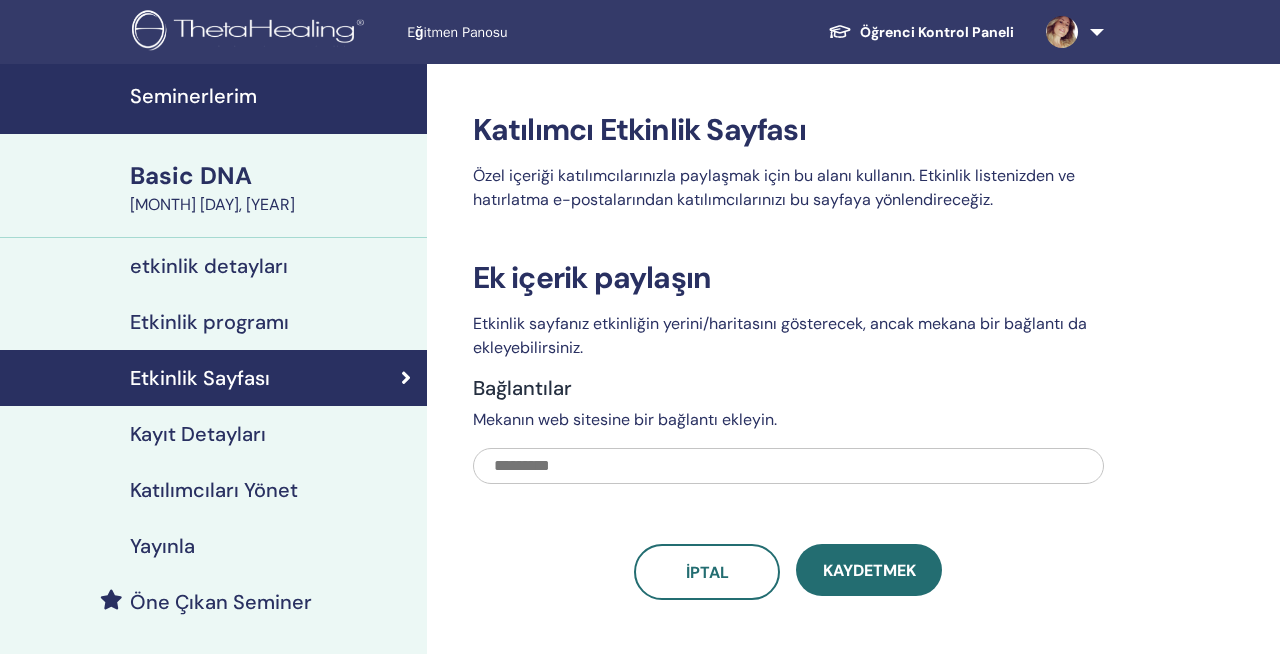 click on "Etkinlik programı" at bounding box center (209, 322) 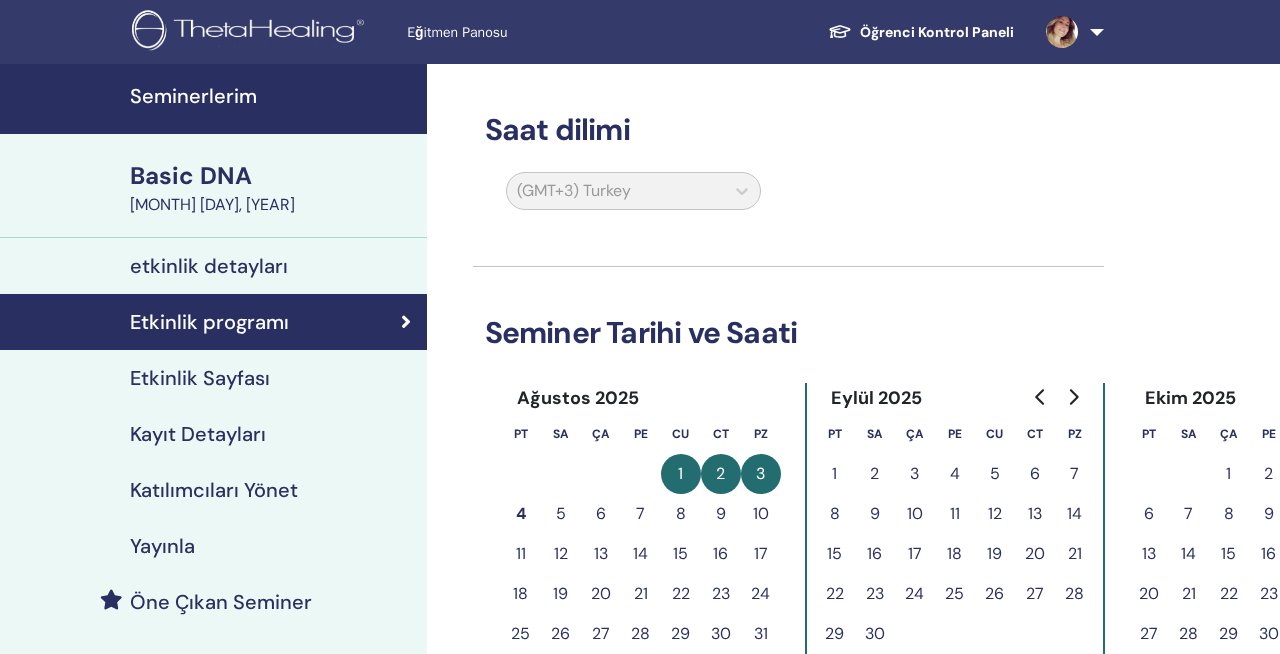click on "etkinlik detayları" at bounding box center [213, 266] 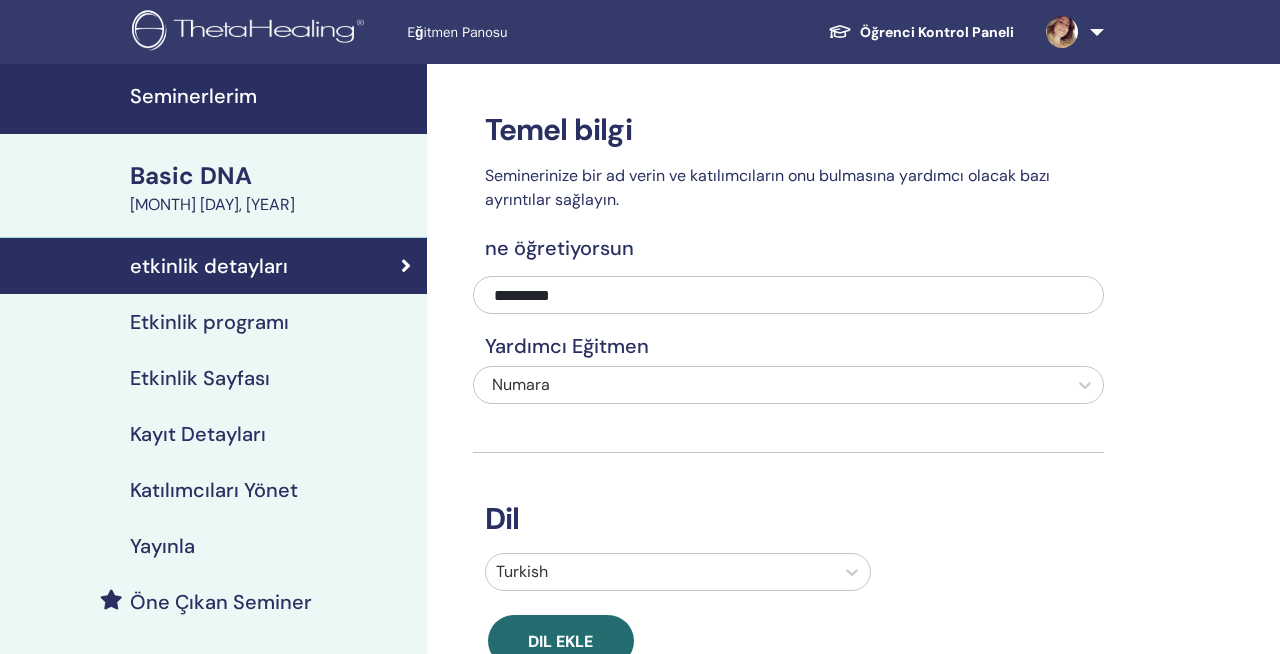 click on "Basic DNA" at bounding box center [272, 176] 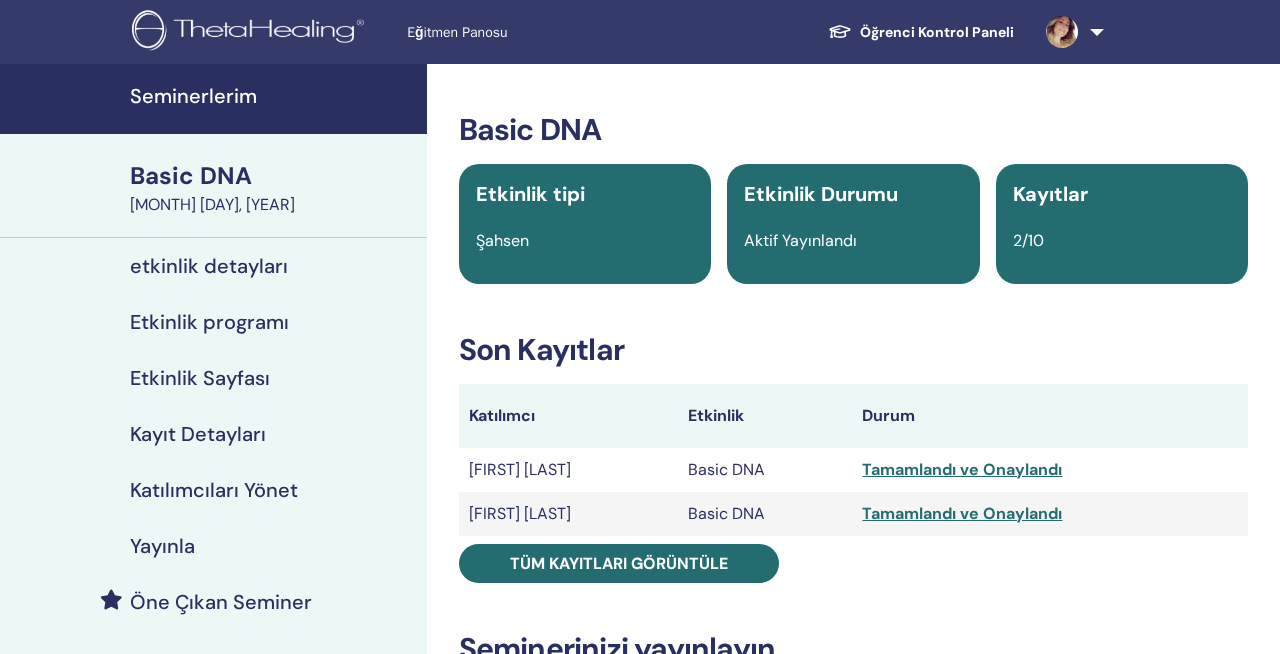 scroll, scrollTop: 0, scrollLeft: 0, axis: both 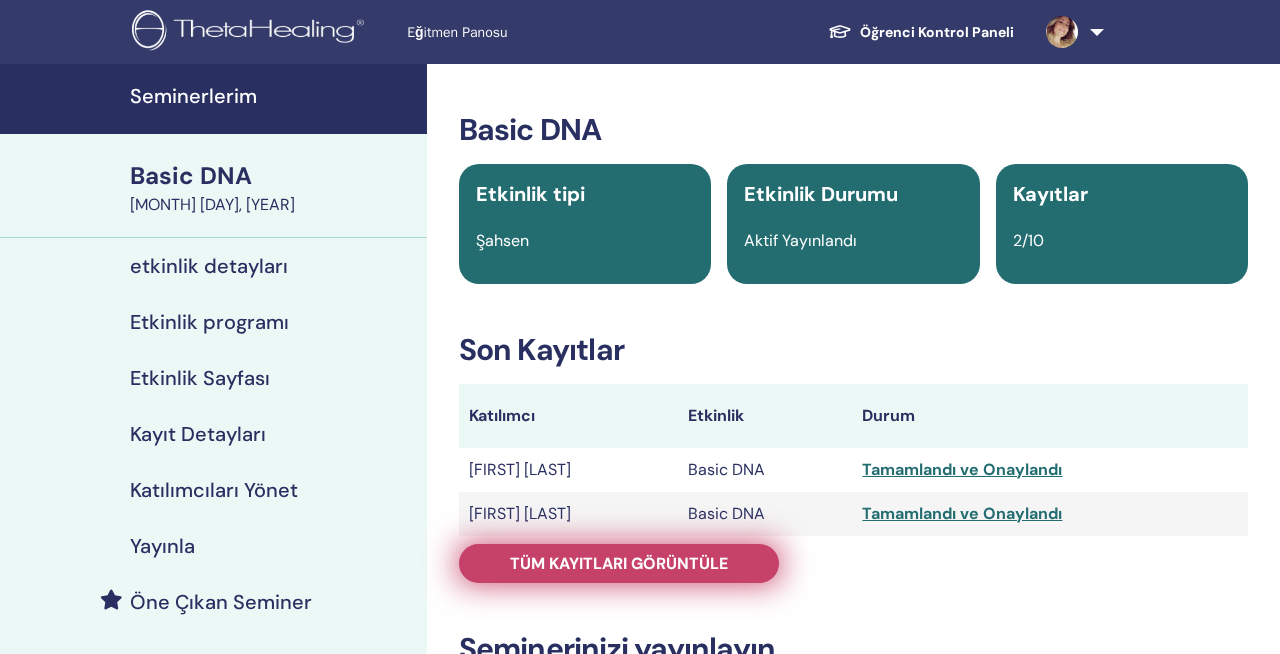 click on "Tüm kayıtları görüntüle" at bounding box center [619, 563] 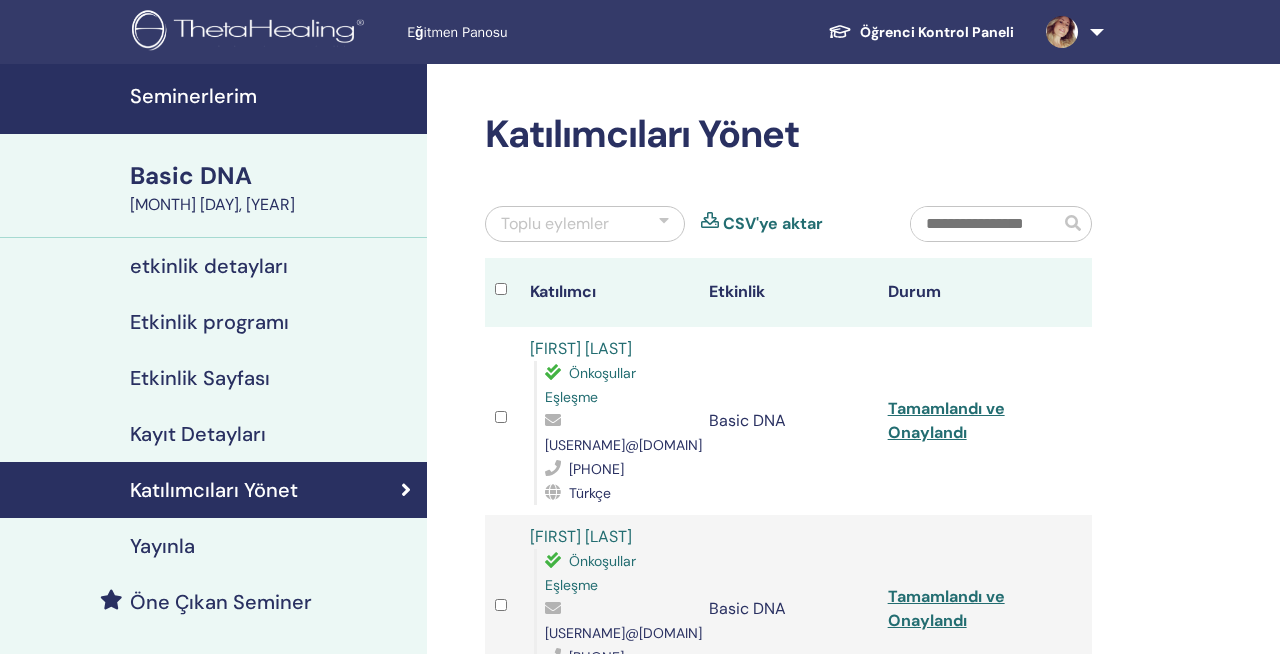 scroll, scrollTop: 0, scrollLeft: 0, axis: both 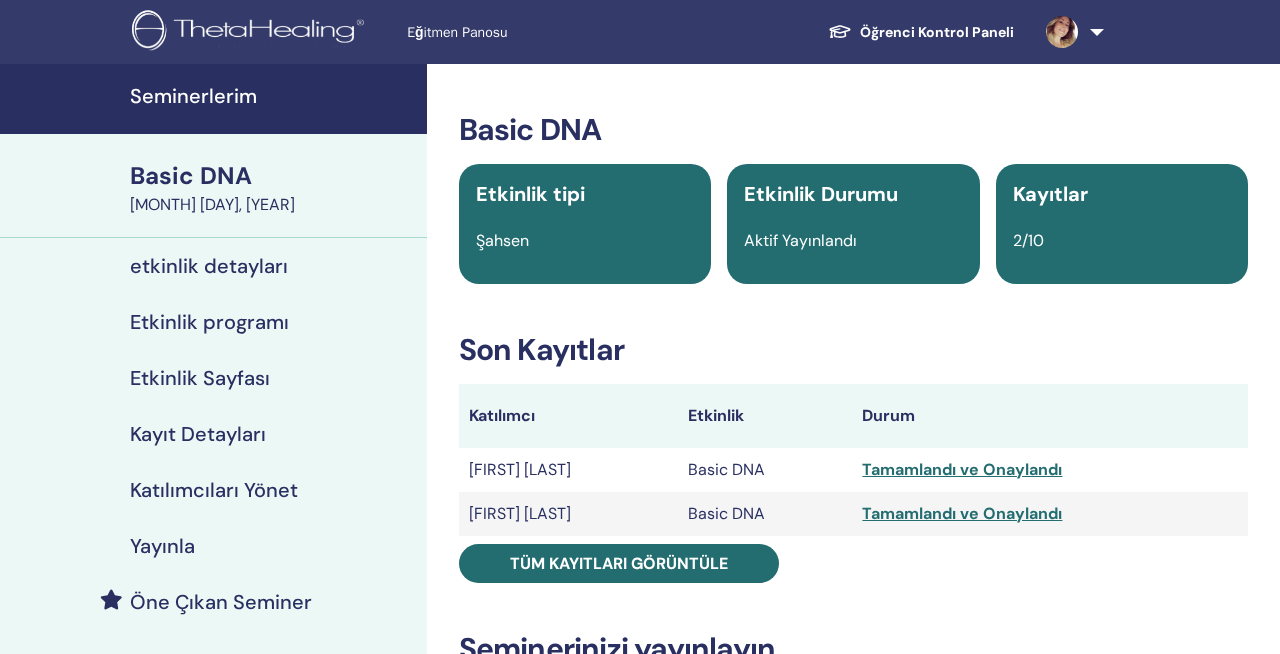 click on "Seminerlerim" at bounding box center (272, 96) 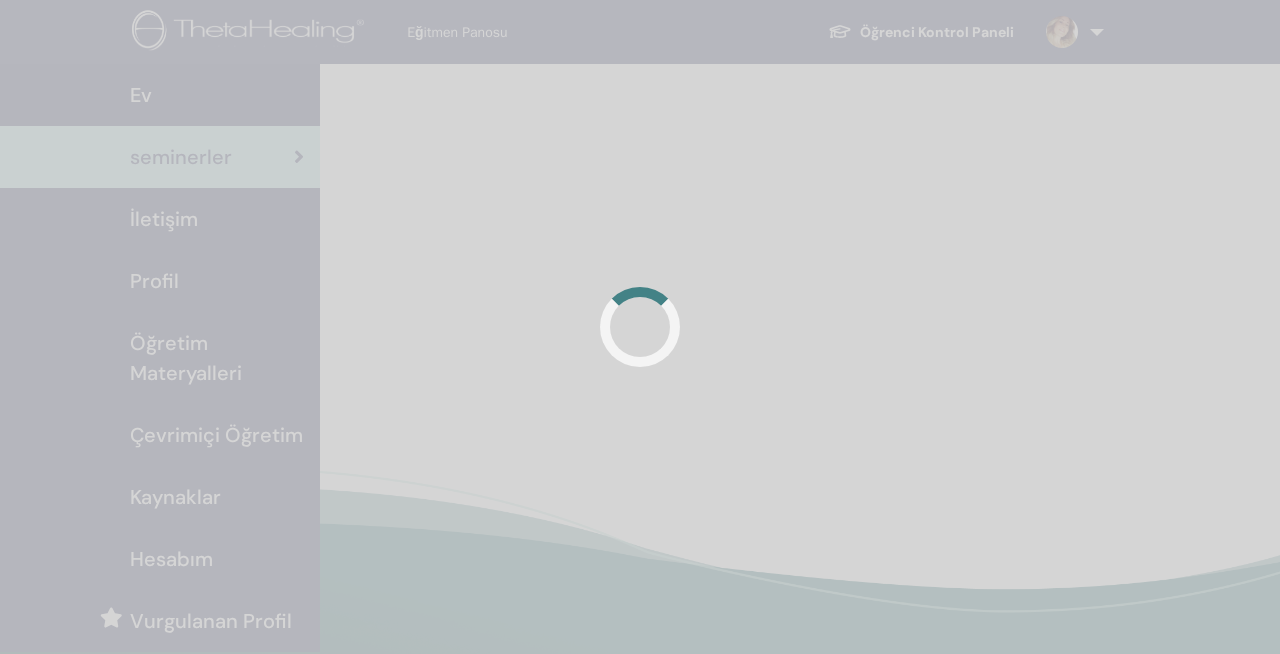 scroll, scrollTop: 0, scrollLeft: 0, axis: both 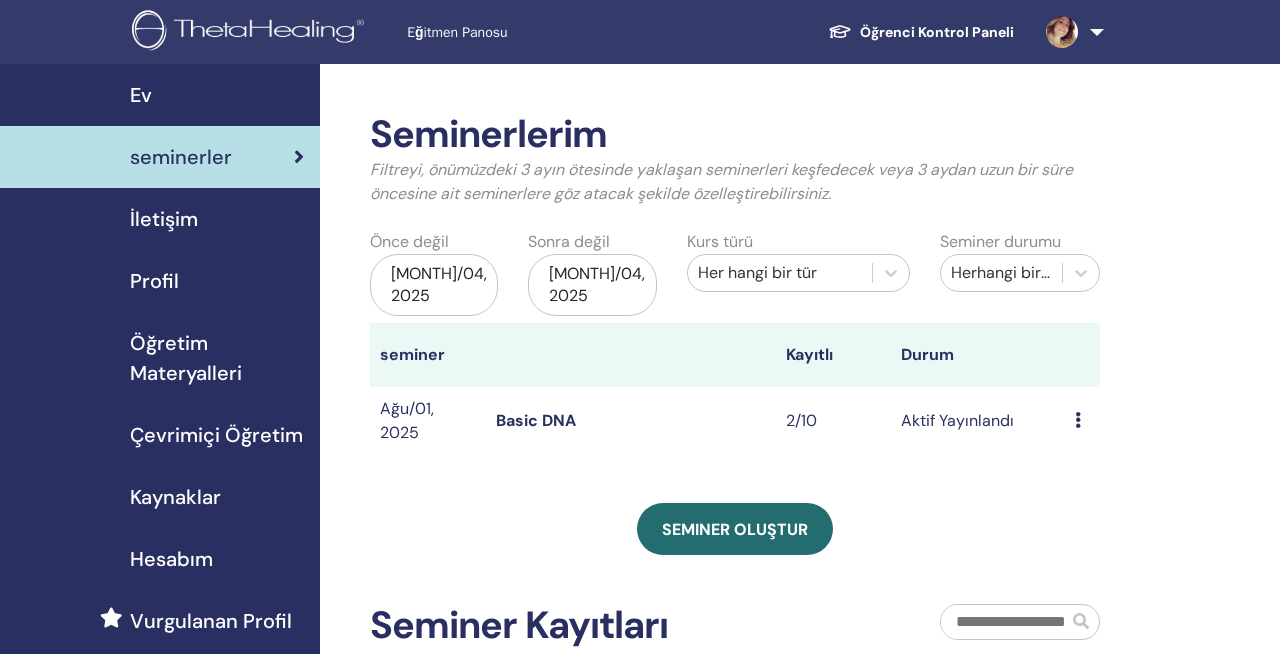 click at bounding box center (1078, 420) 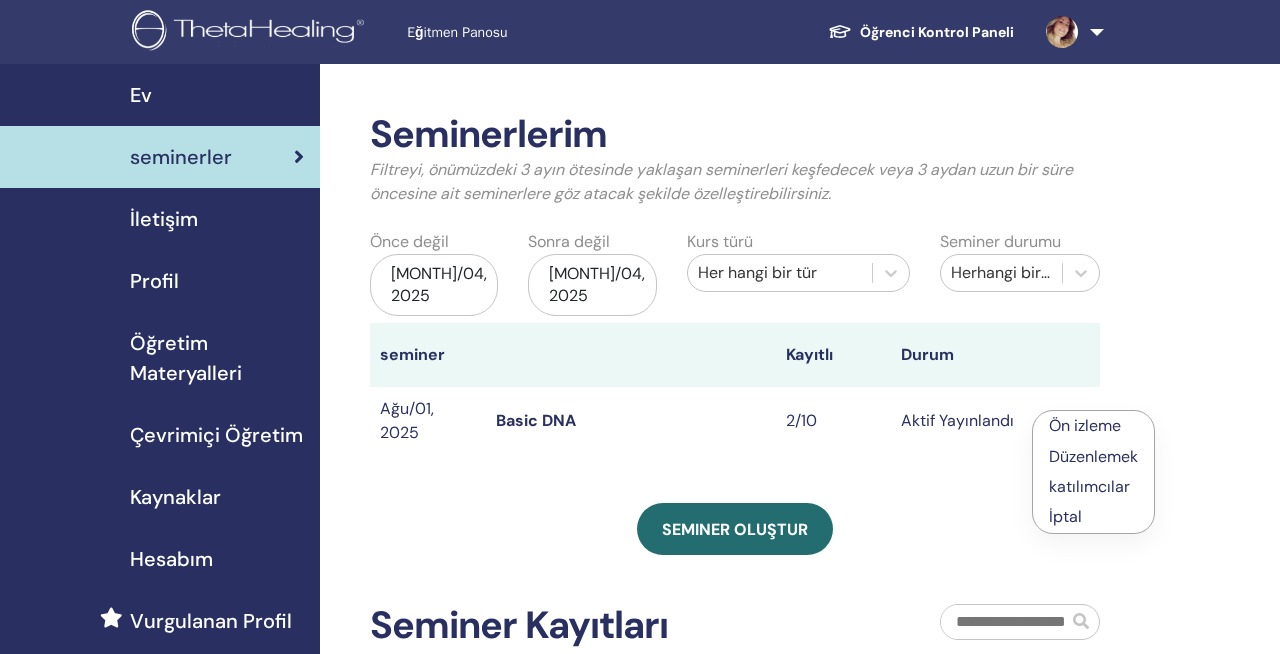 click on "Seminerlerim Filtreyi, önümüzdeki 3 ayın ötesinde yaklaşan seminerleri keşfedecek veya 3 aydan uzun bir süre öncesine ait seminerlere göz atacak şekilde özelleştirebilirsiniz. Önce değil [DATE], 2025 Sonra değil [DATE], 2025 Kurs türü Her hangi bir tür Seminer durumu Herhangi bir durum seminer Kayıtlı Durum [MONTH]/01, 2025 Basic DNA 2/10 Aktif Yayınlandı Ön izleme Düzenlemek katılımcılar İptal Seminer oluştur Seminer Kayıtları Sipariş No. Katılımcı Etkinlik Tarih 2716734 [FIRST] [LAST] Basic DNA [DATE], 2025 Message 2716723 [FIRST] [LAST] Basic DNA [DATE], 2025 Message" at bounding box center [800, 597] 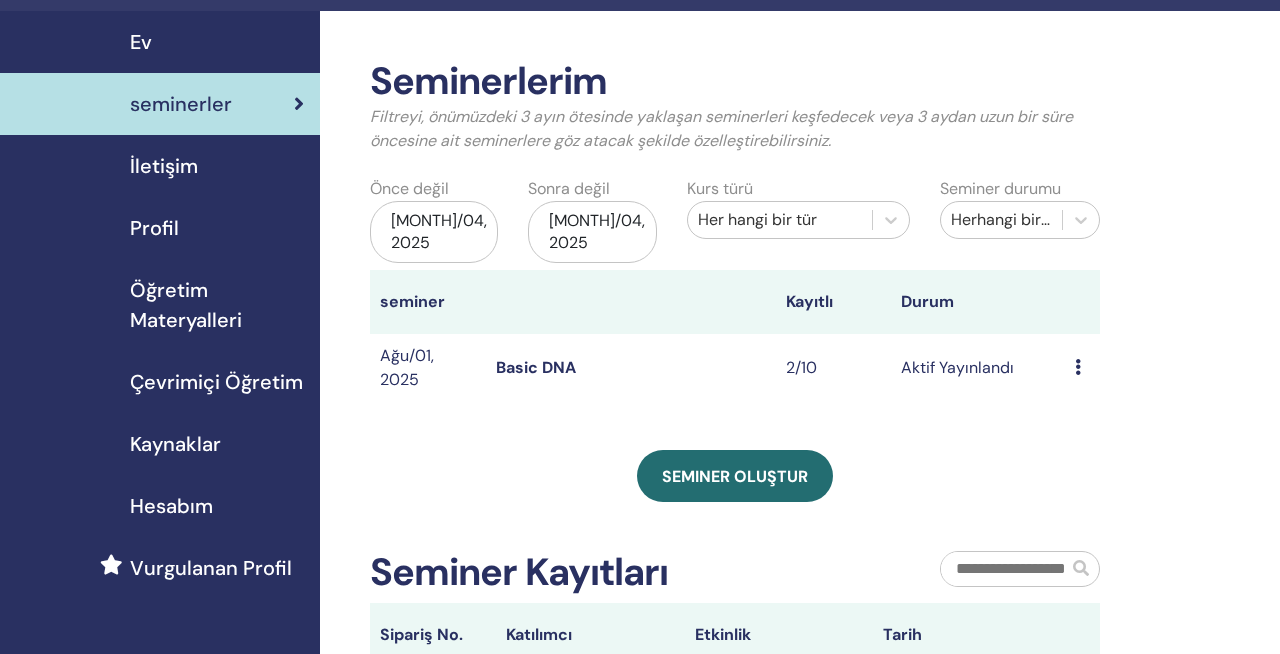 scroll, scrollTop: 53, scrollLeft: 0, axis: vertical 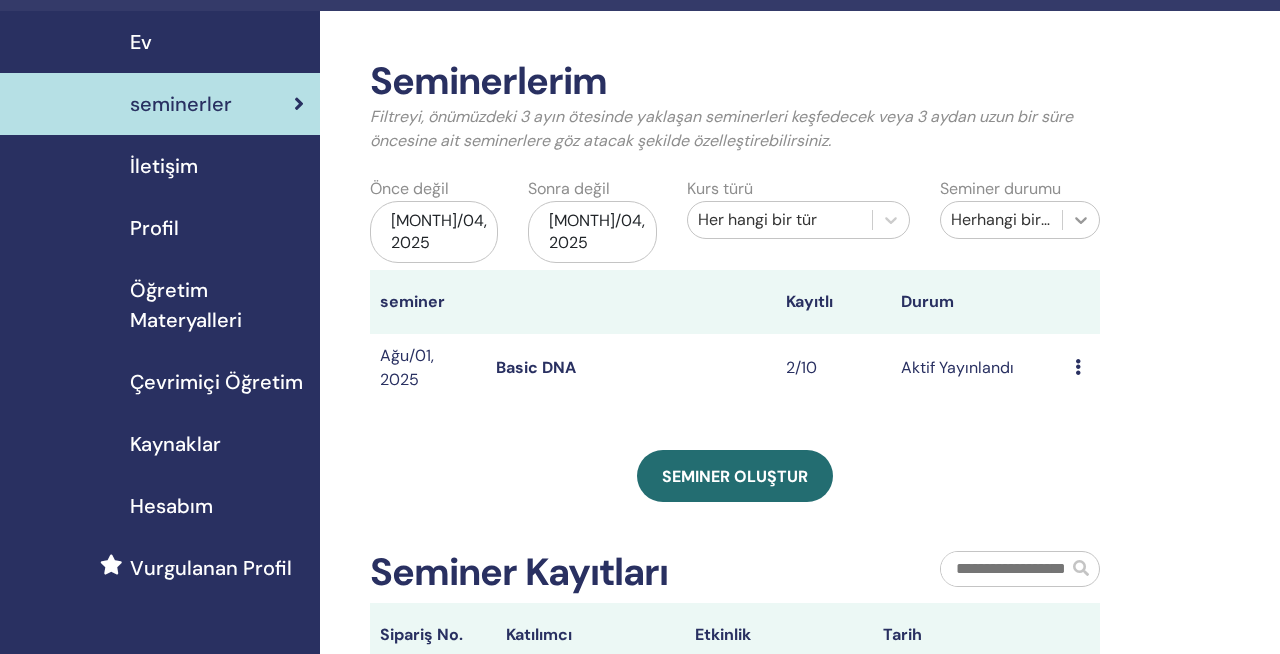 click 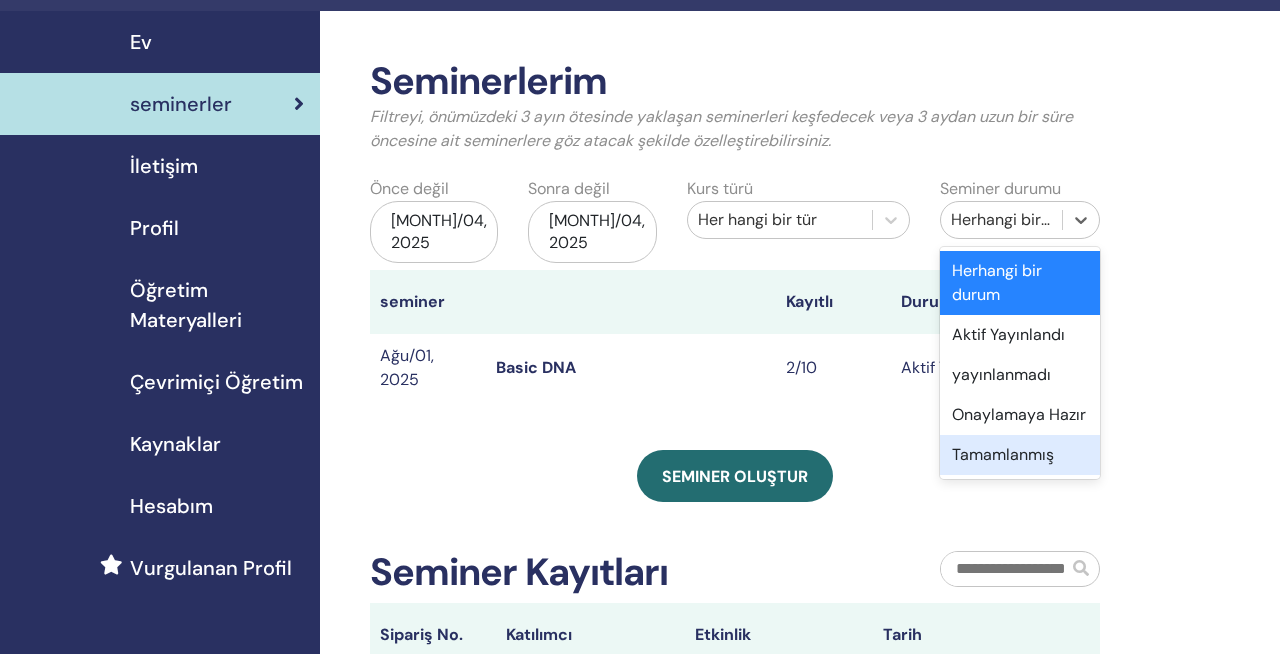 click on "Tamamlanmış" at bounding box center (1020, 455) 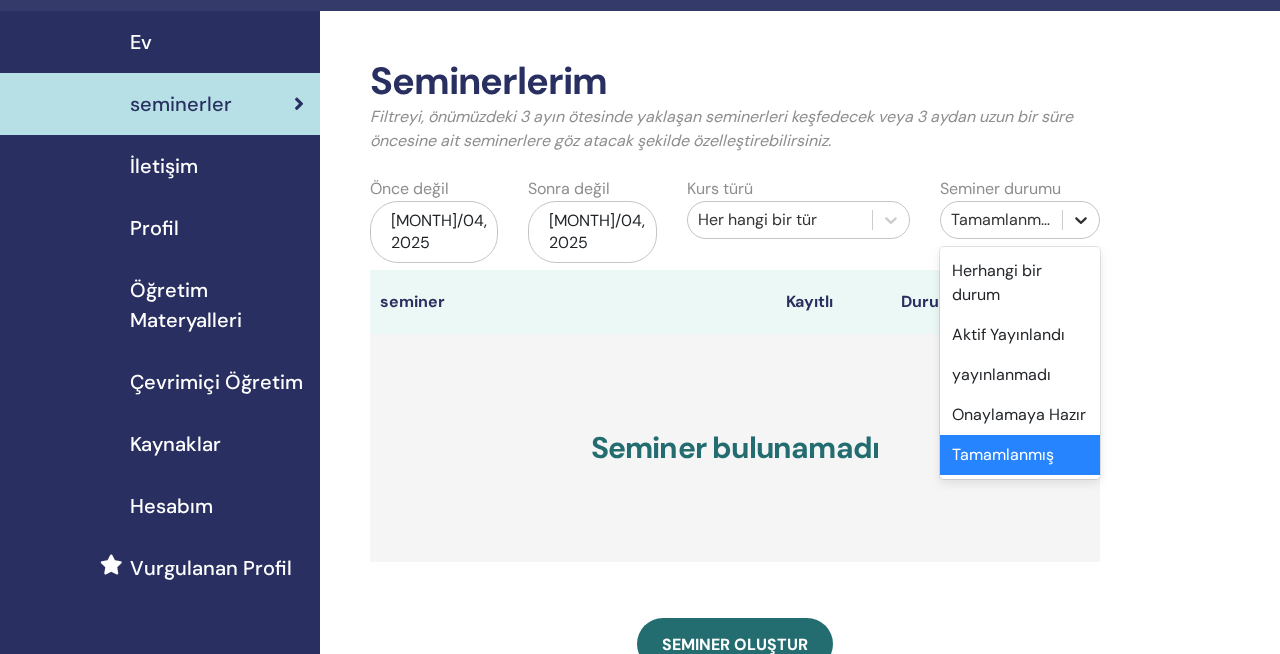 click 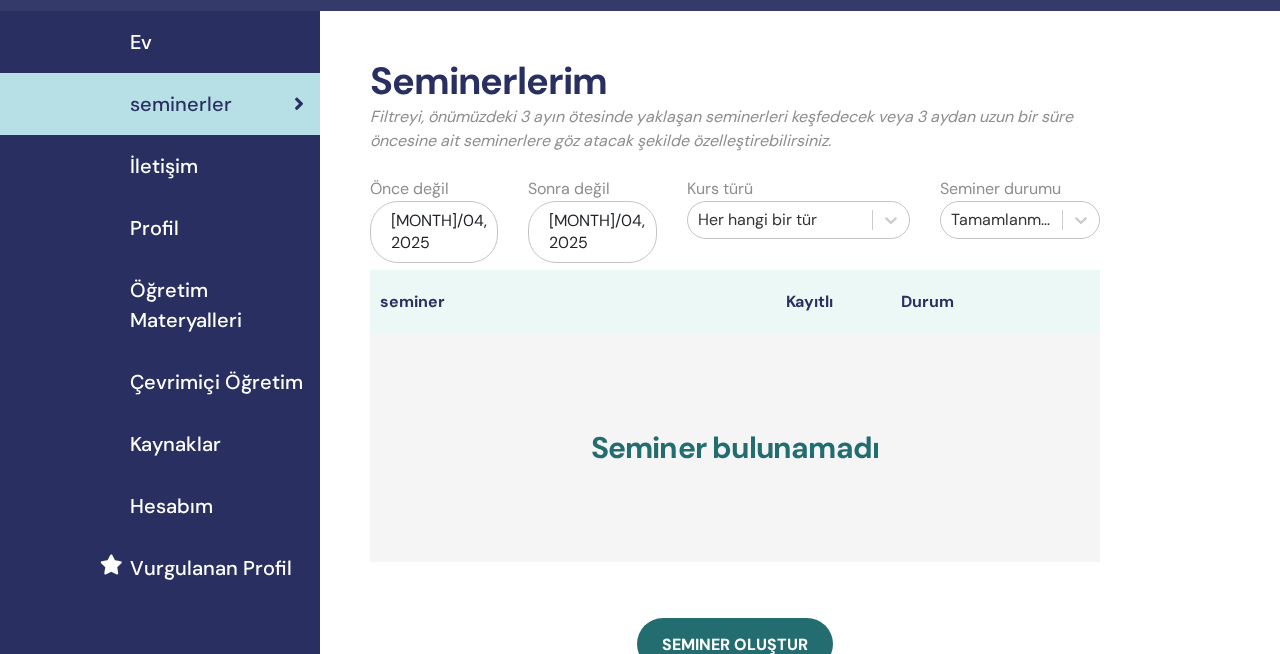 click on "Seminerlerim Filtreyi, önümüzdeki 3 ayın ötesinde yaklaşan seminerleri keşfedecek veya 3 aydan uzun bir süre öncesine ait seminerlere göz atacak şekilde özelleştirebilirsiniz. Önce değil [DATE], 2025 Sonra değil [DATE], 2025 Kurs türü Her hangi bir tür Seminer durumu Tamamlanmış seminer Kayıtlı Durum Seminer bulunamadı Seminer oluştur Seminer Kayıtları Sipariş No. Katılımcı Etkinlik Tarih 2716734 [FIRST] [LAST] Basic DNA [DATE], 2025 Message 2716723 [FIRST] [LAST] Basic DNA [DATE], 2025 Message" at bounding box center [800, 628] 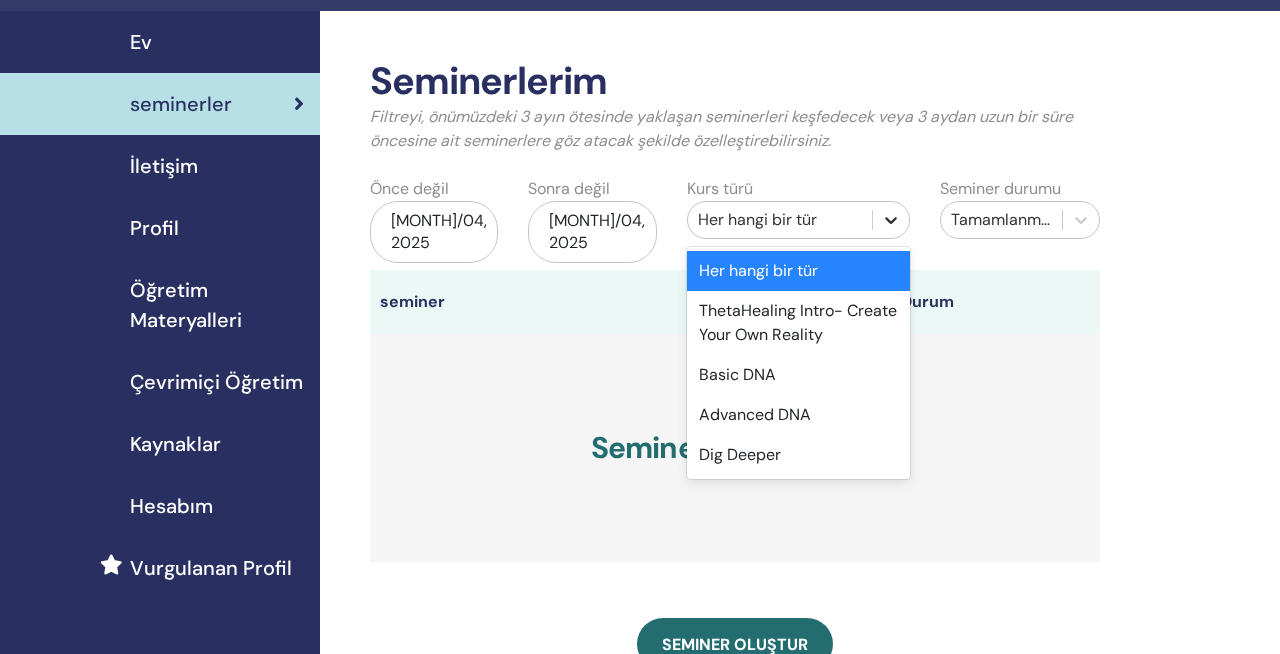 click 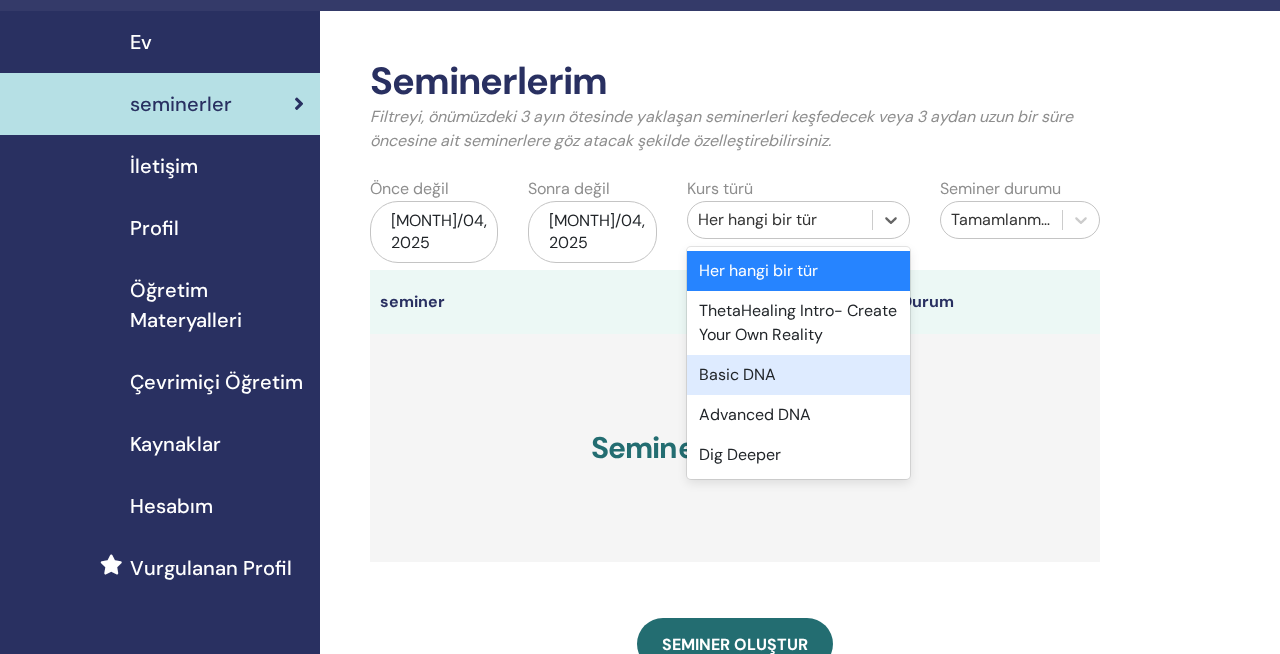 click on "Basic DNA" at bounding box center (798, 375) 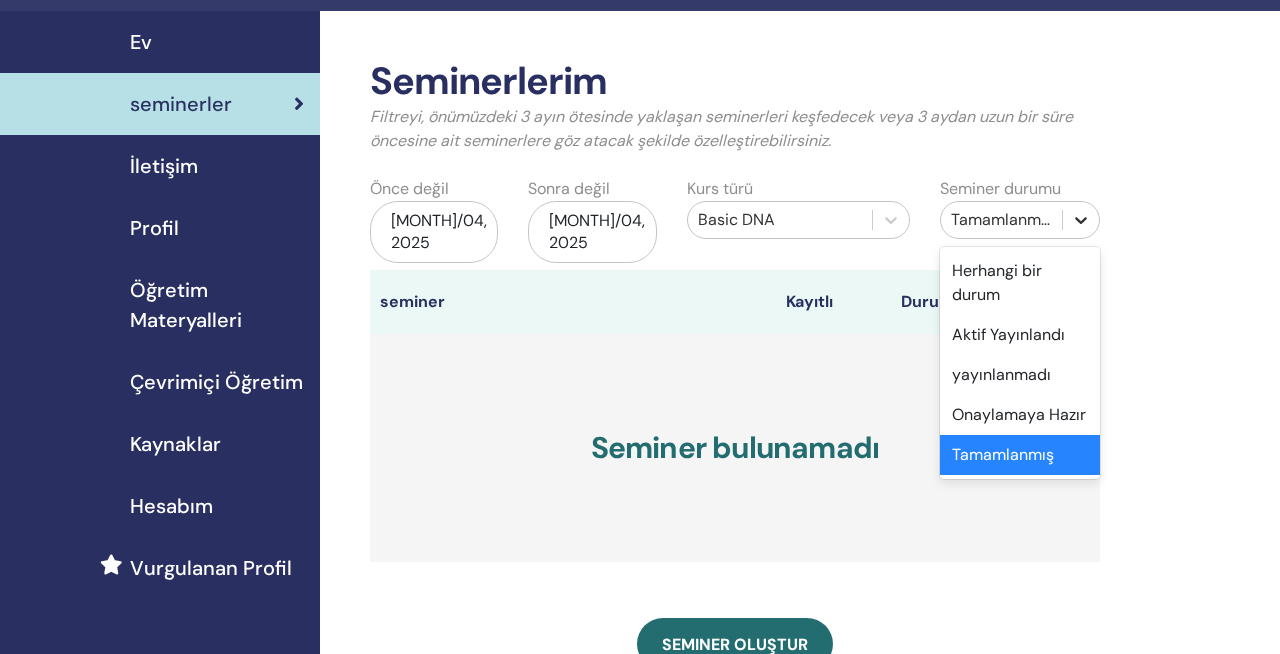 click 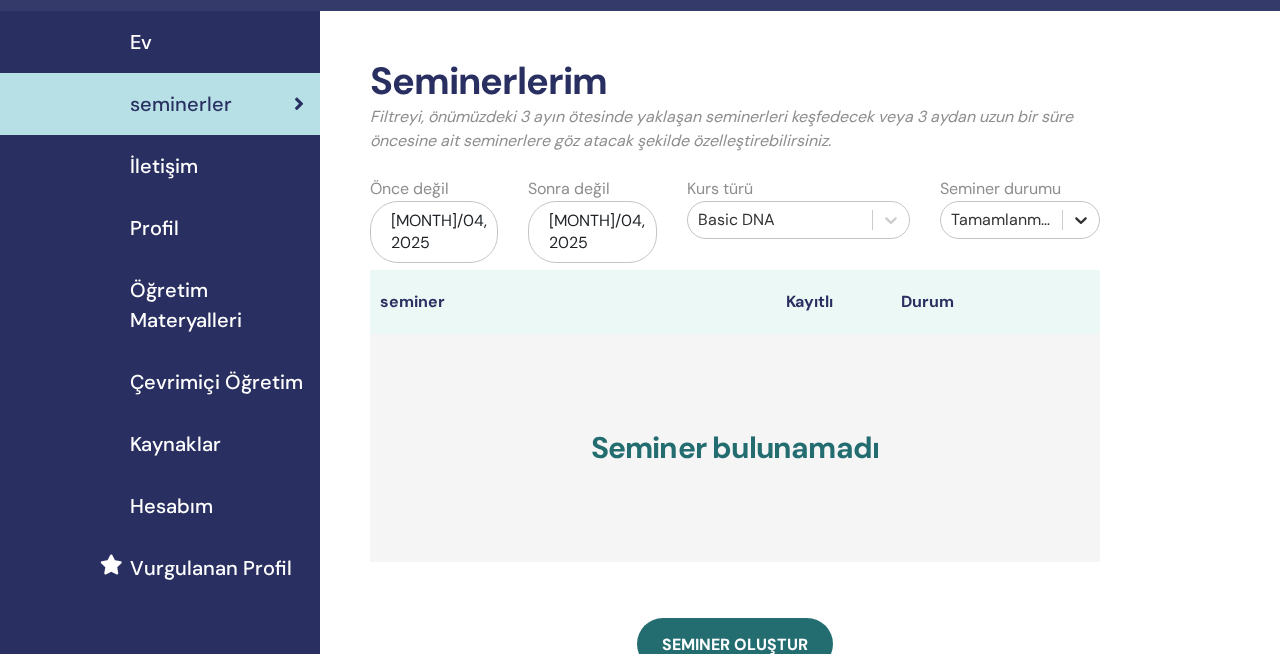 click 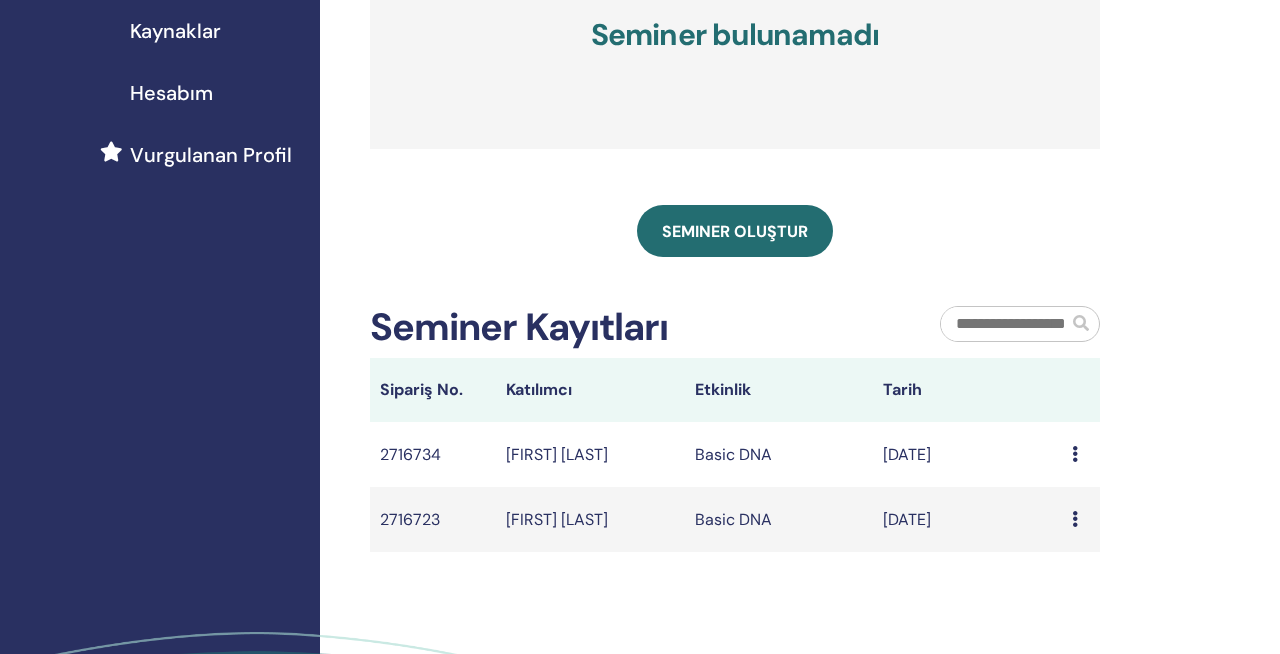 scroll, scrollTop: 467, scrollLeft: 0, axis: vertical 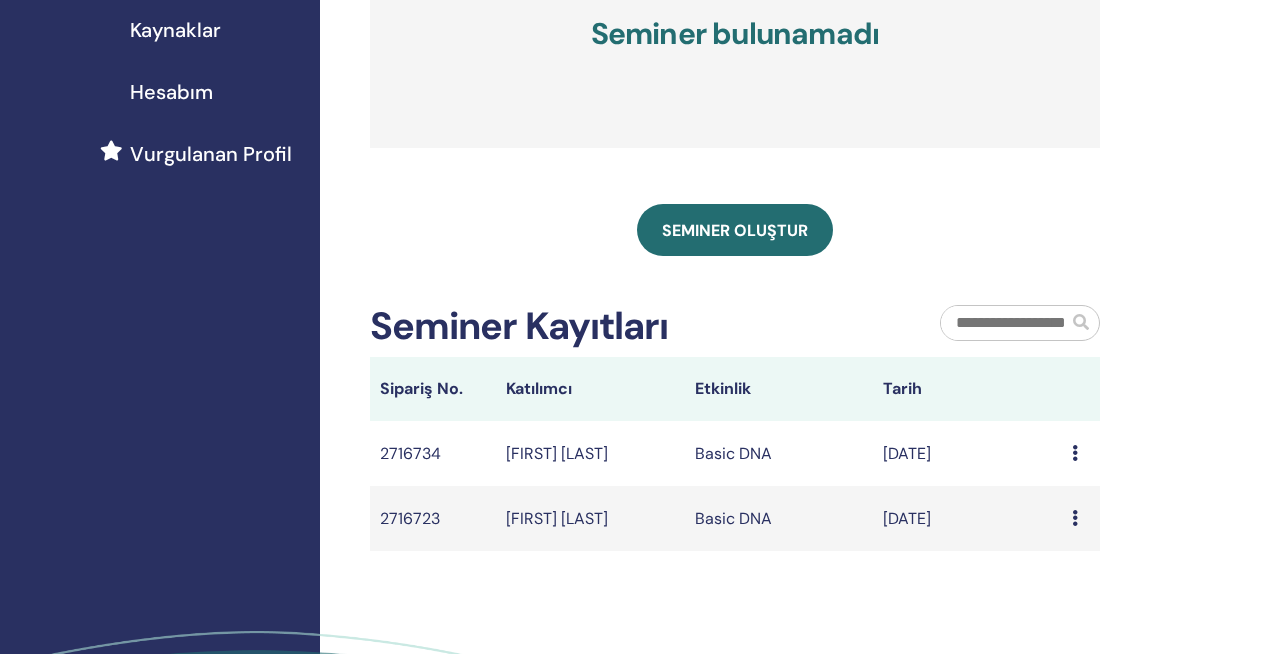 click at bounding box center (1075, 453) 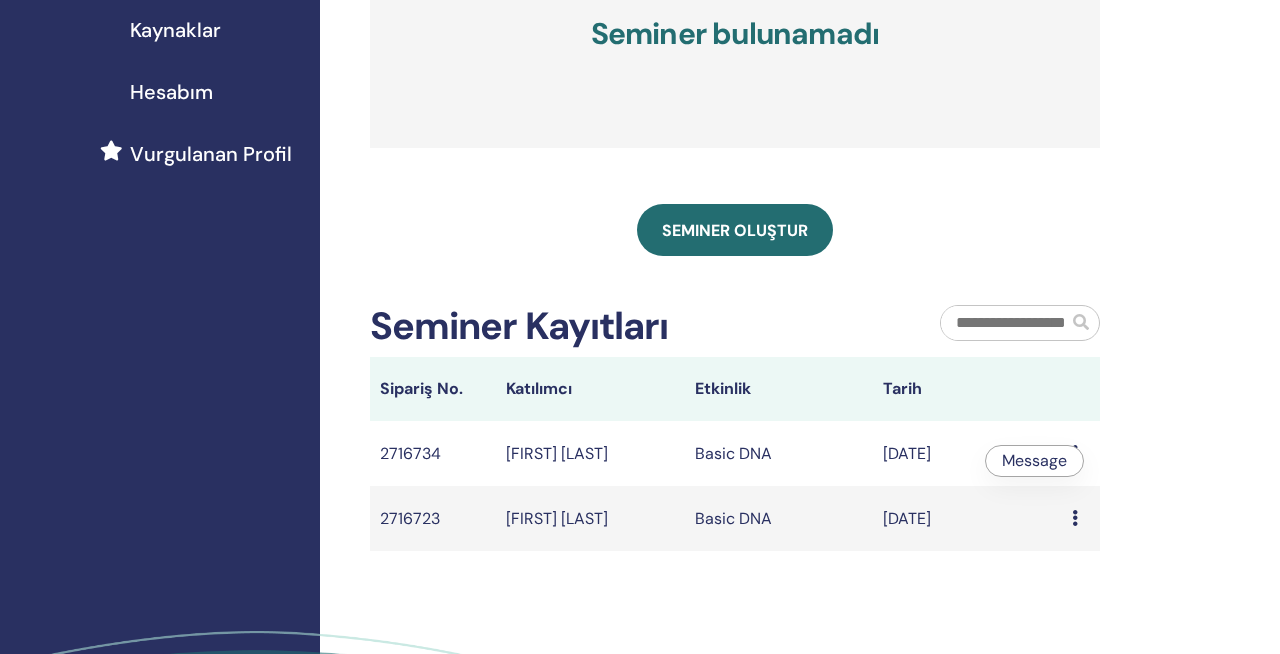 click at bounding box center (1075, 453) 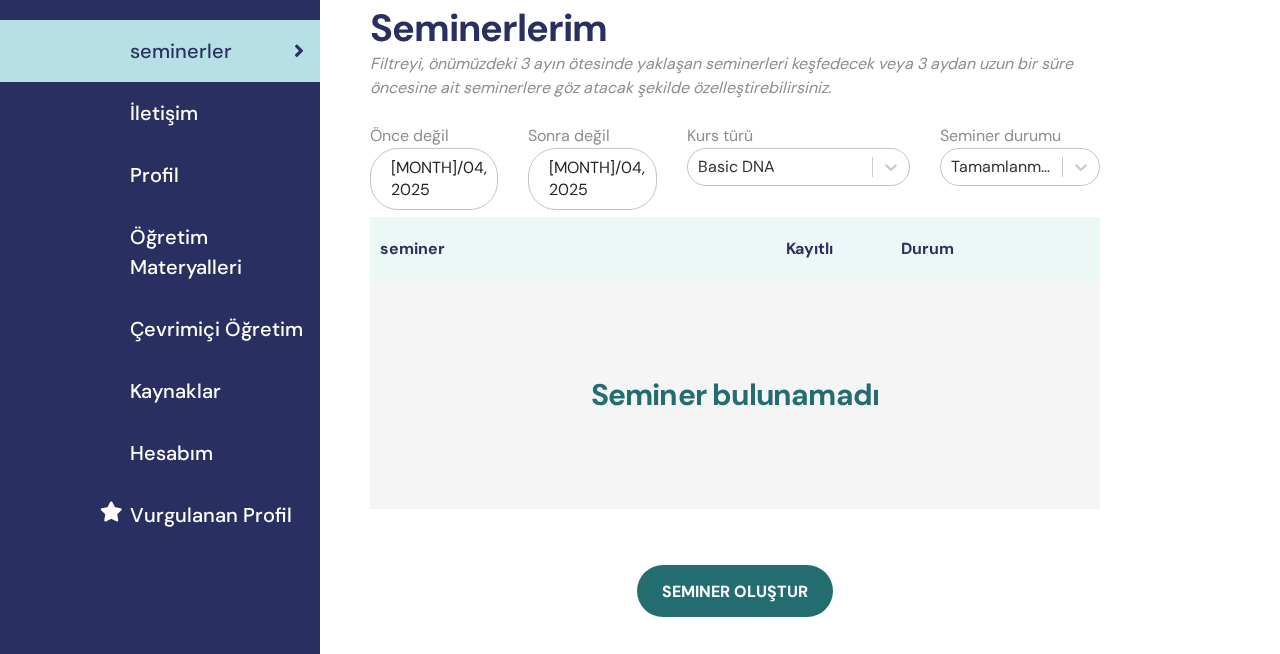 scroll, scrollTop: 106, scrollLeft: 0, axis: vertical 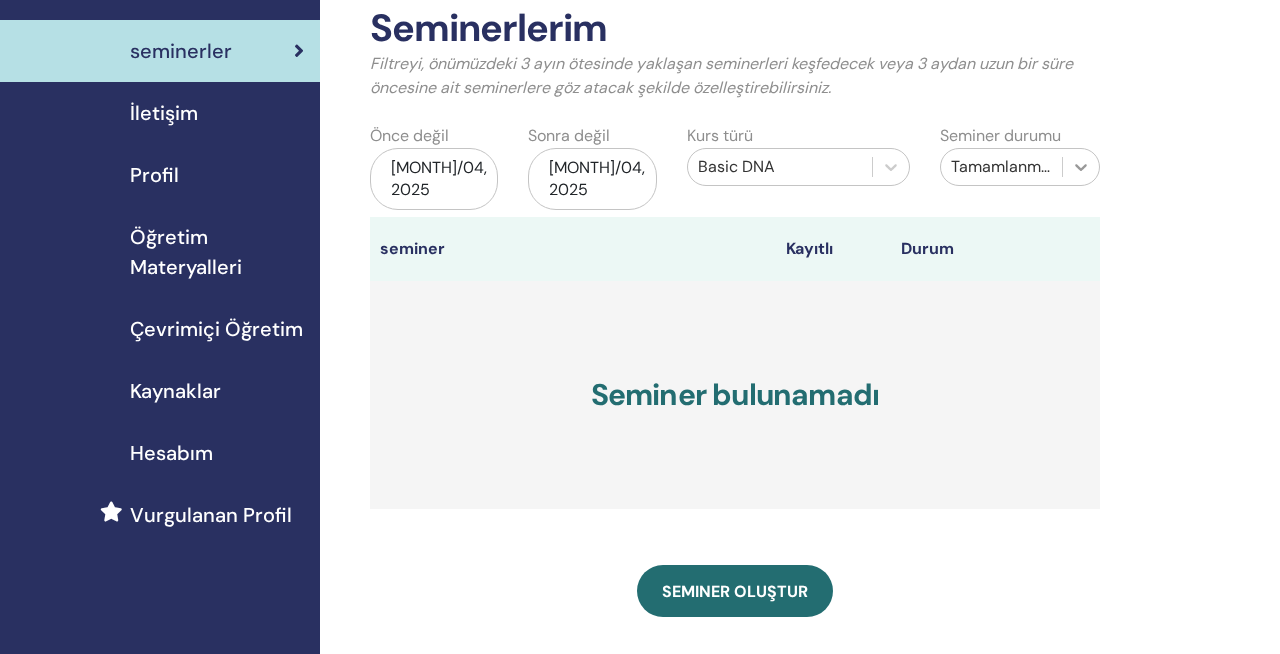 click 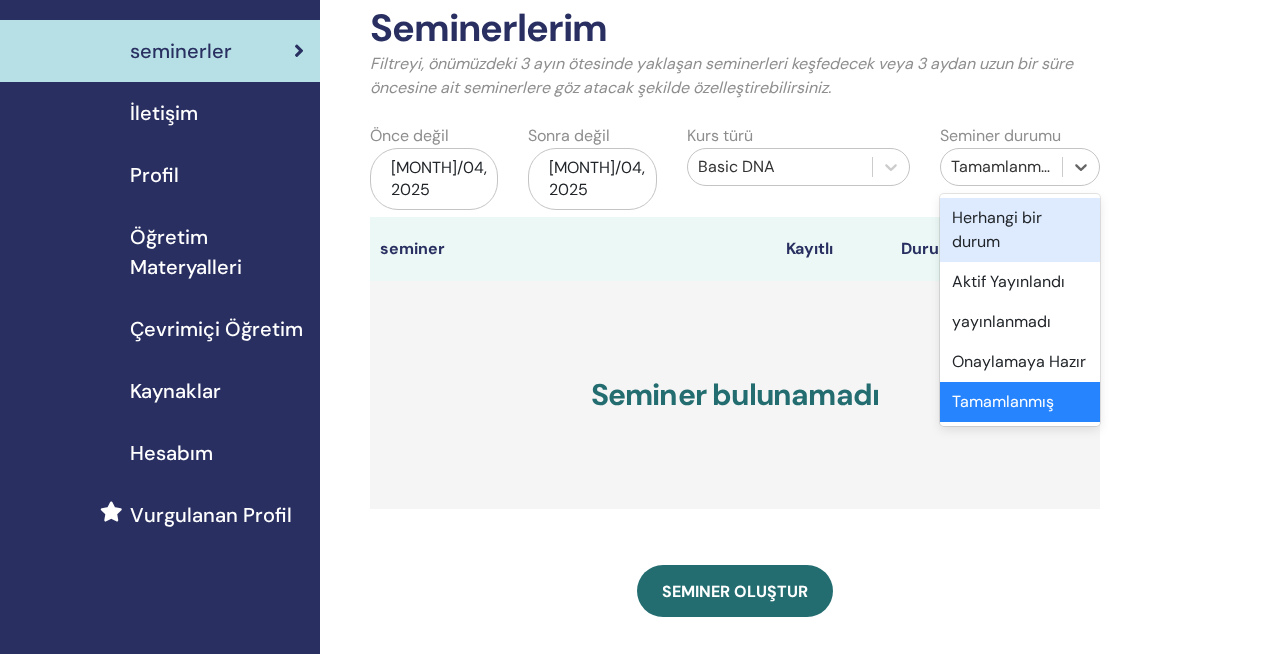 click on "Herhangi bir durum" at bounding box center [1020, 230] 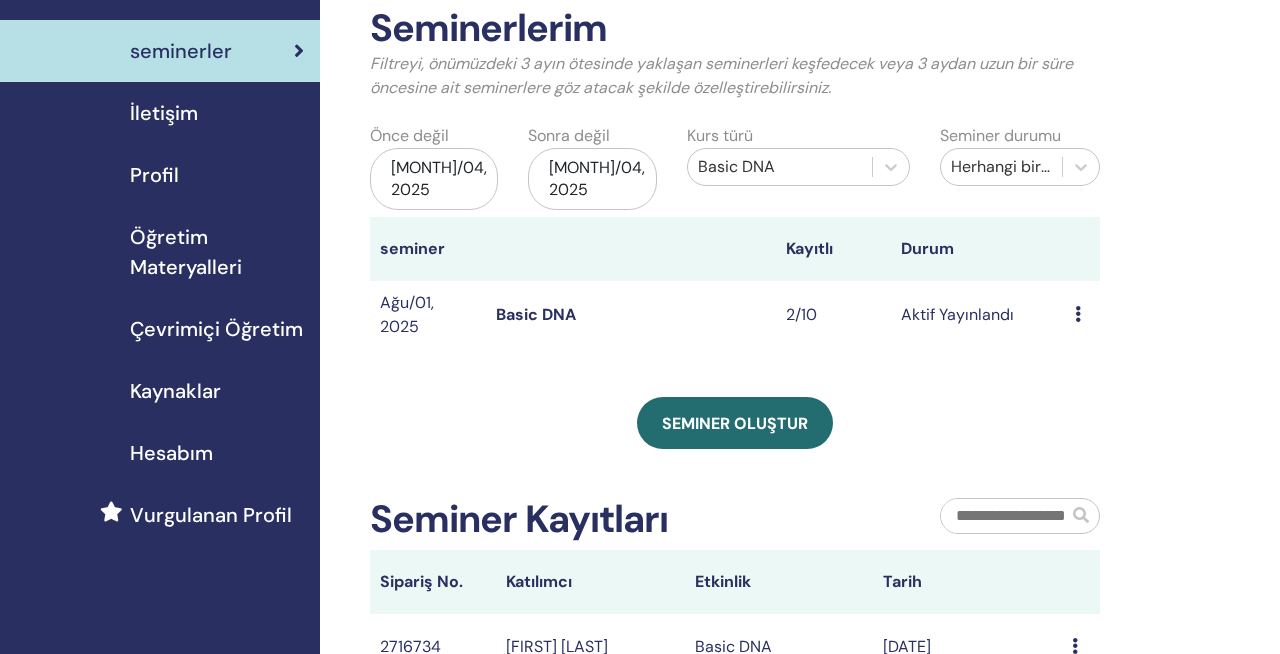 click at bounding box center [1078, 314] 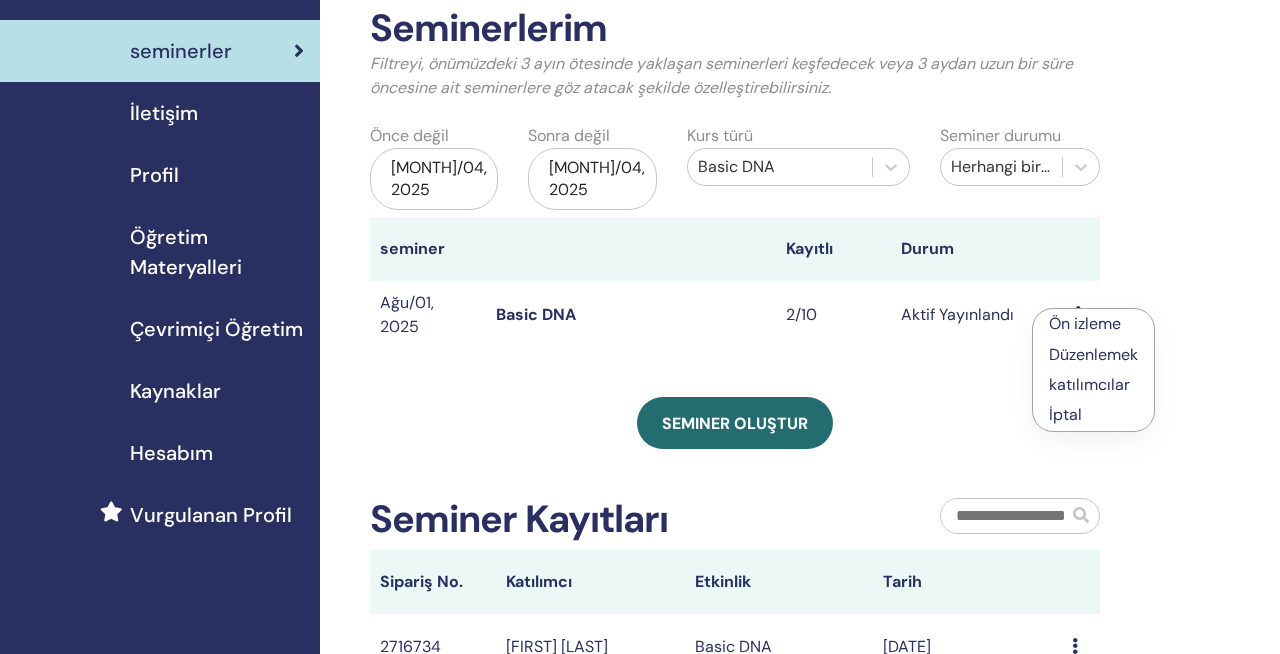 click at bounding box center (1078, 314) 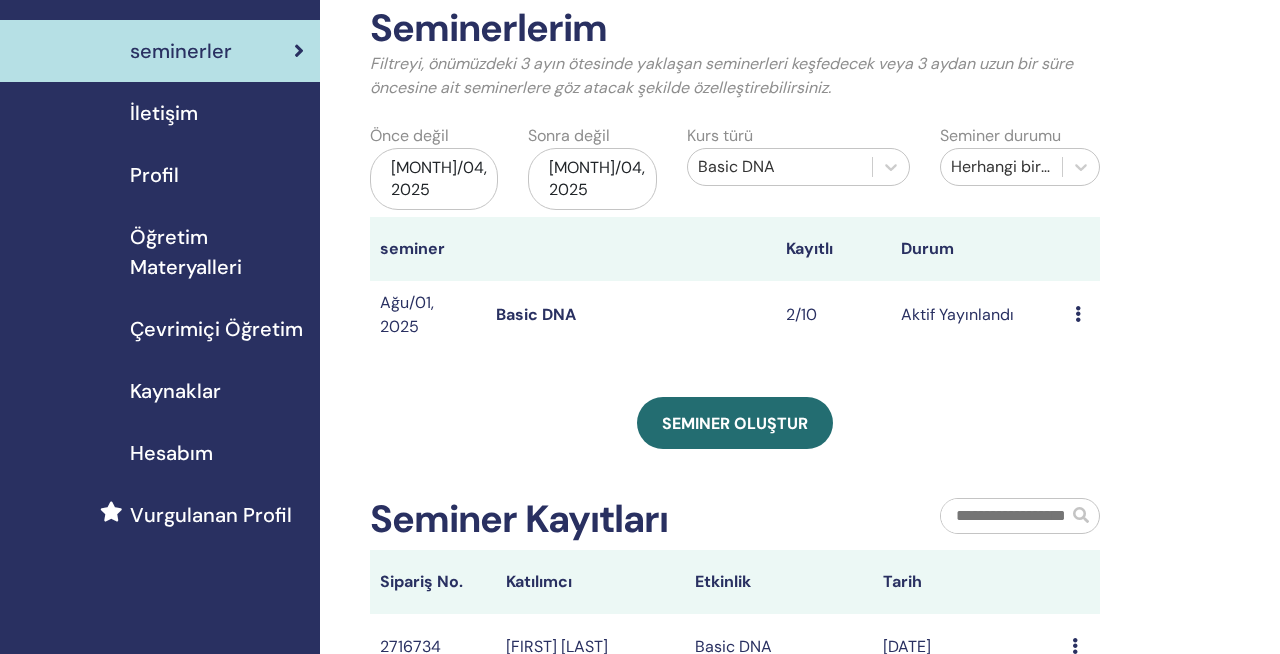 click at bounding box center [1078, 314] 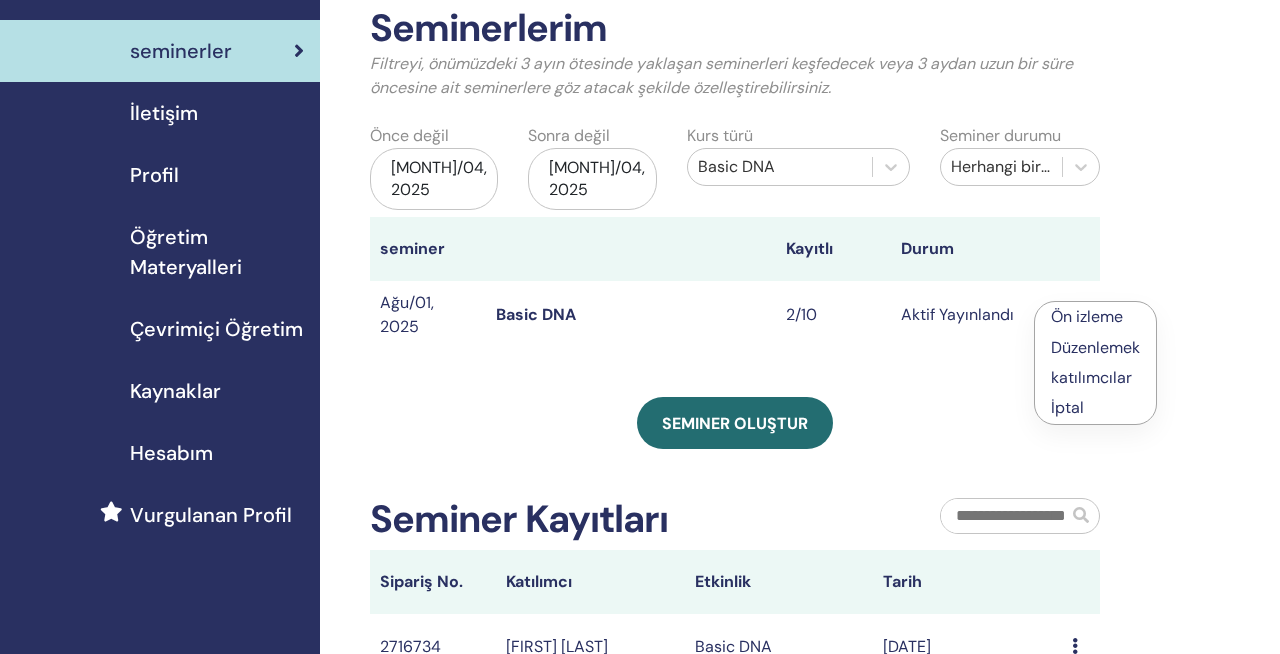 click on "katılımcılar" at bounding box center [1091, 377] 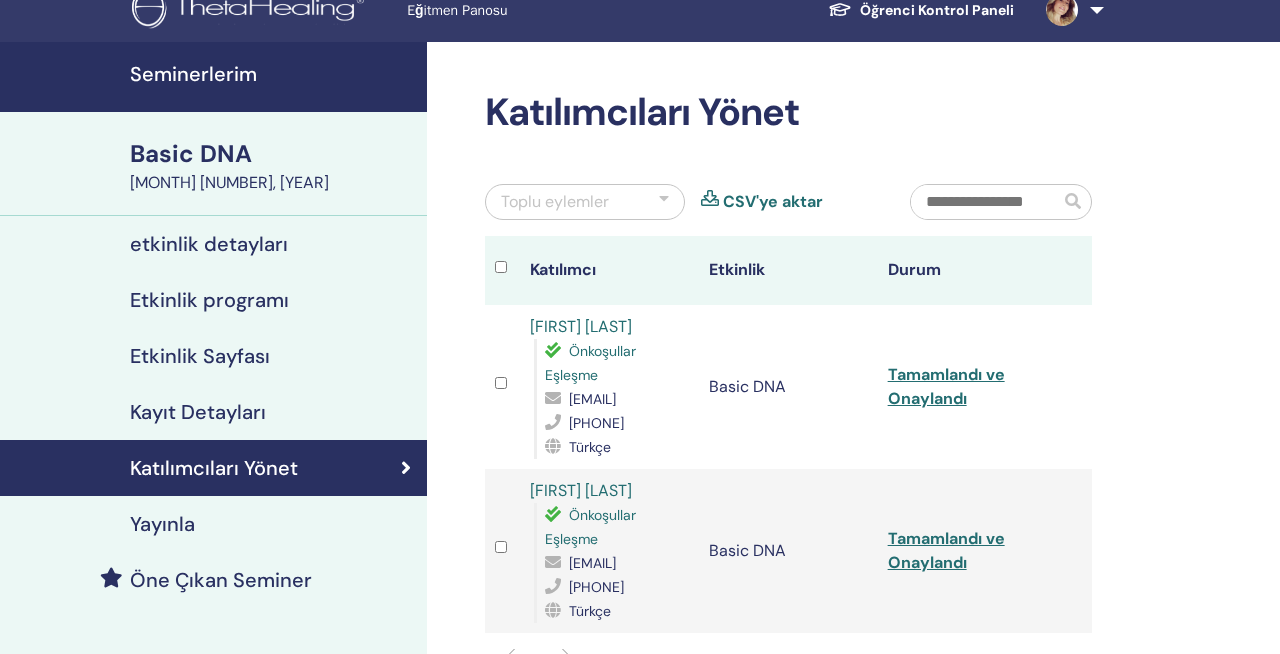 scroll, scrollTop: 22, scrollLeft: 0, axis: vertical 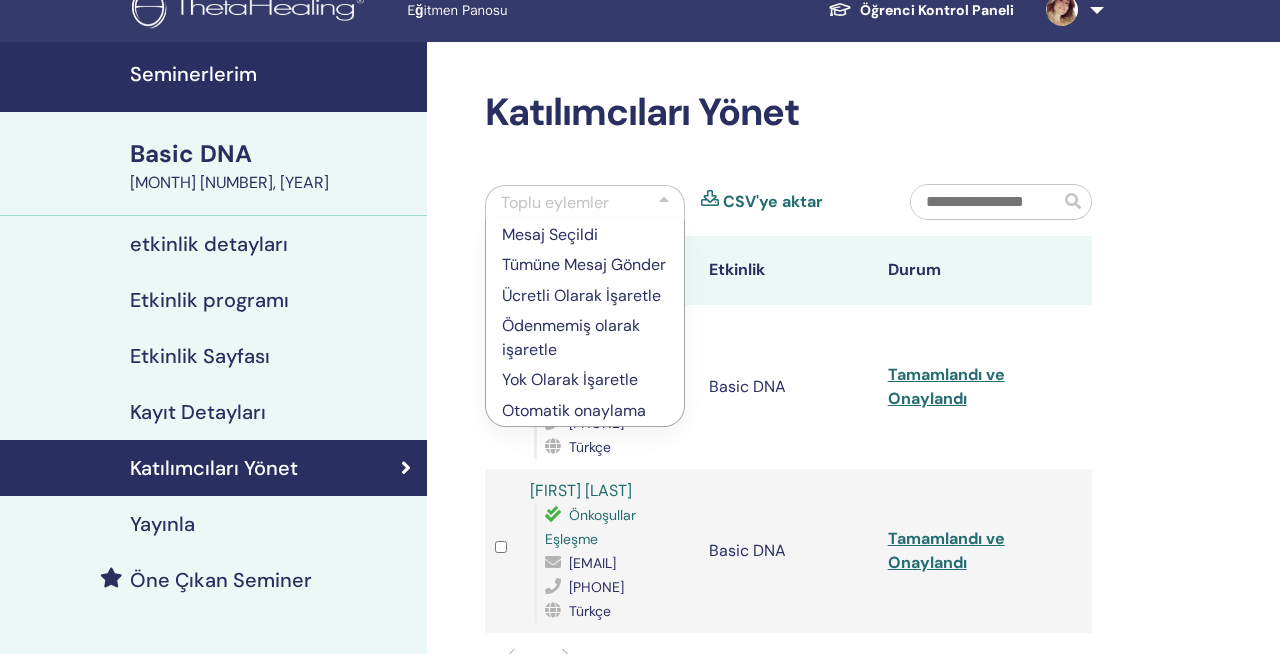 click at bounding box center (1071, 10) 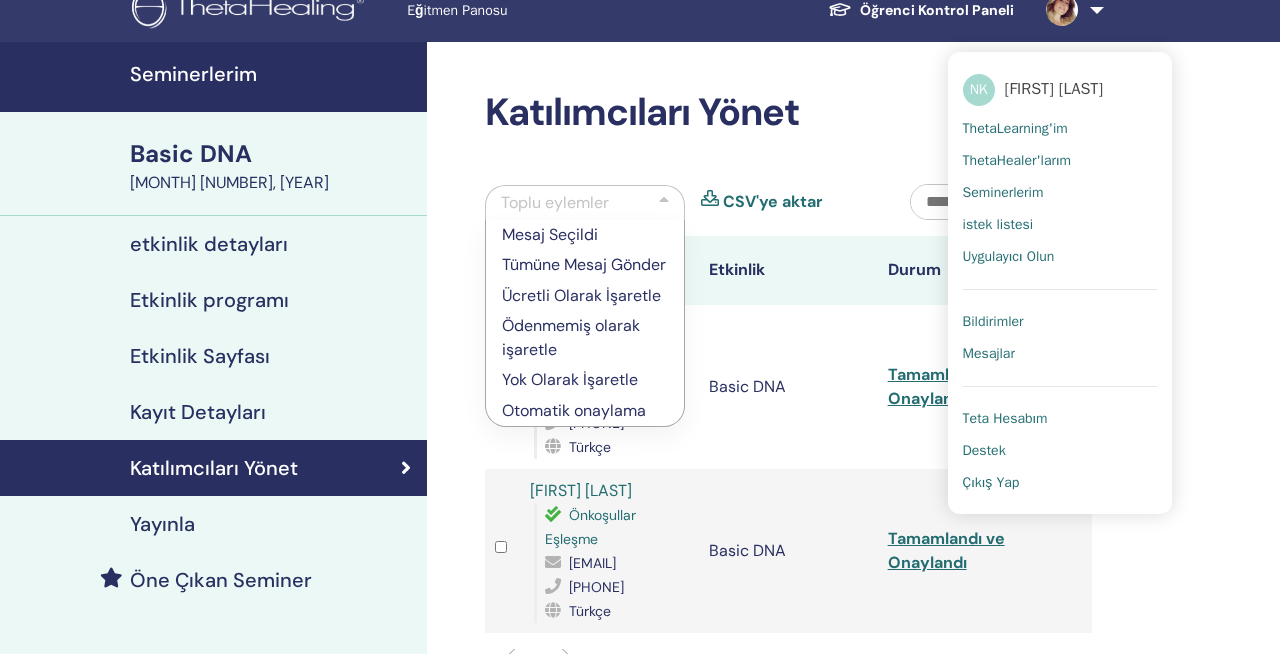 scroll, scrollTop: 0, scrollLeft: 0, axis: both 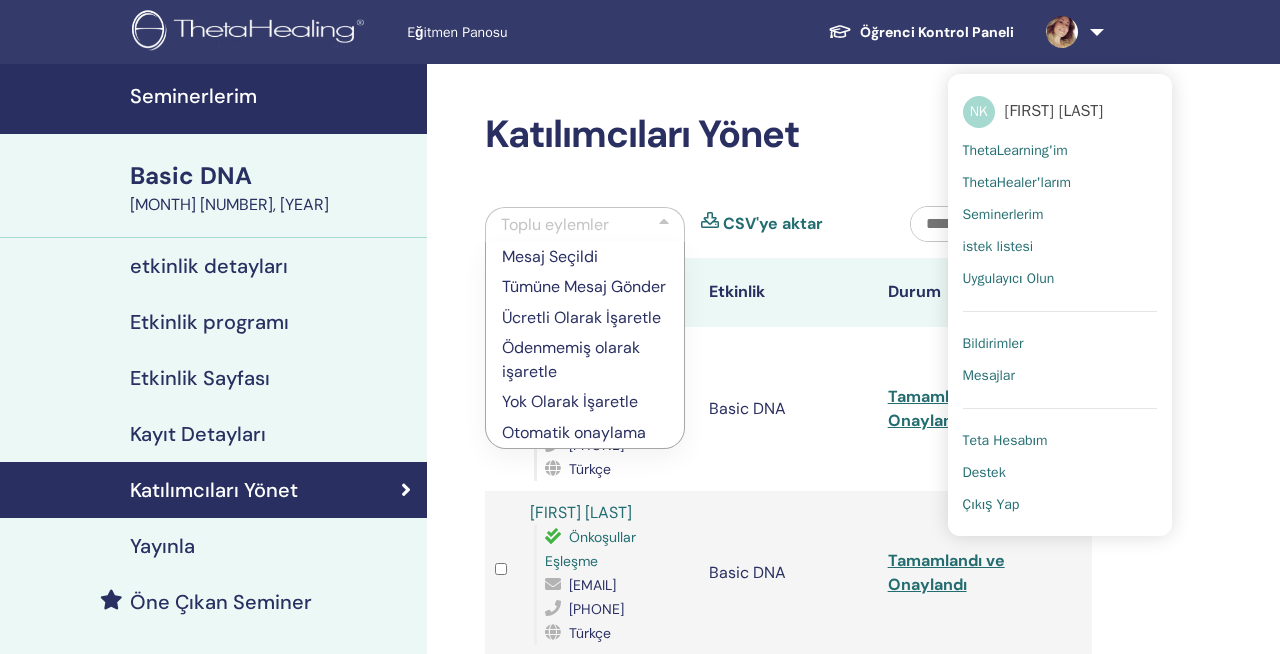 click on "ThetaLearning'im" at bounding box center [1015, 151] 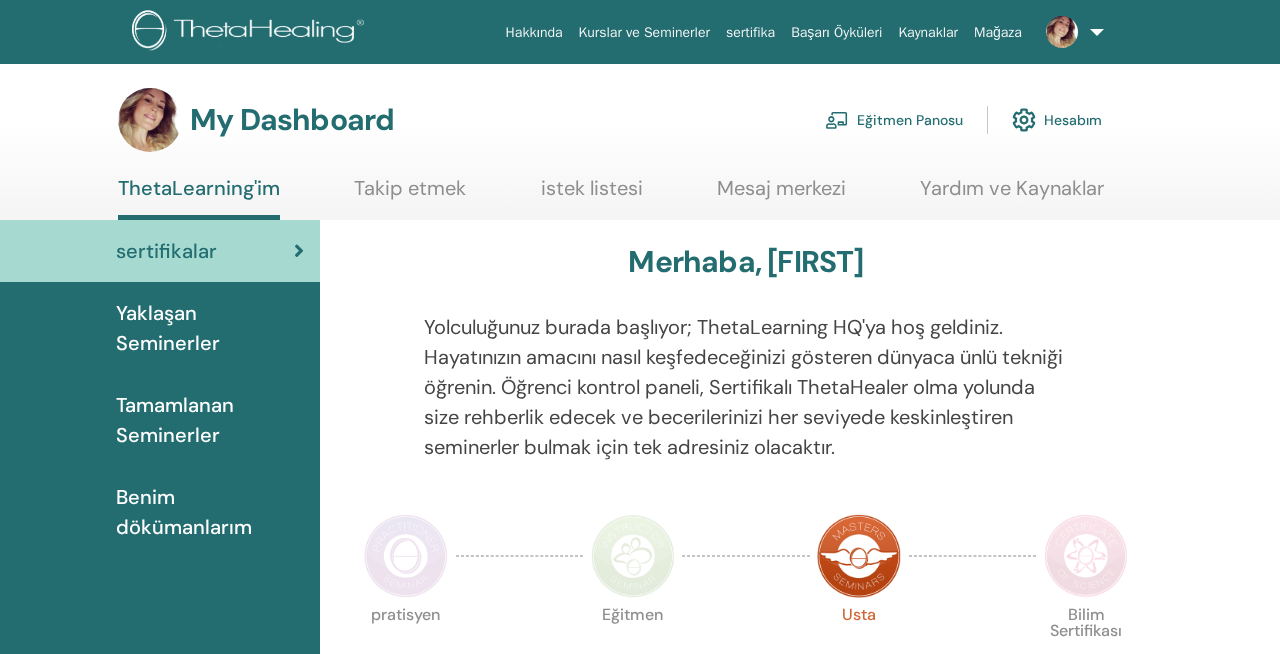 scroll, scrollTop: 0, scrollLeft: 0, axis: both 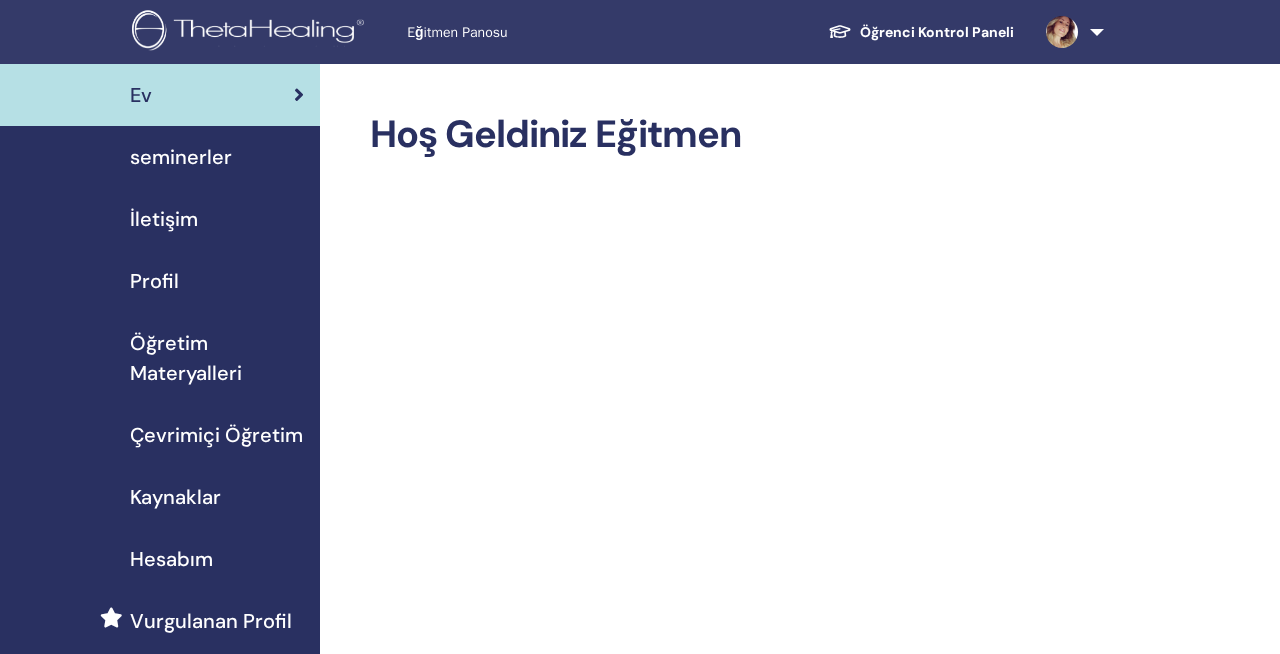 click on "seminerler" at bounding box center (181, 157) 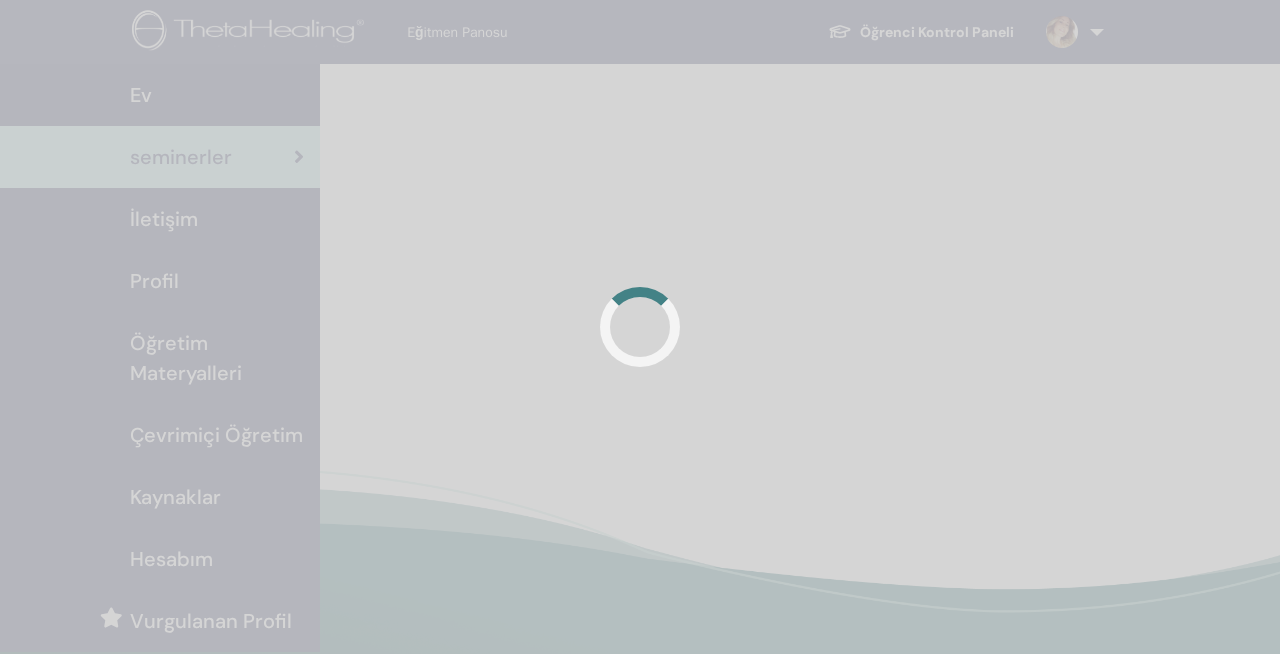 scroll, scrollTop: 0, scrollLeft: 0, axis: both 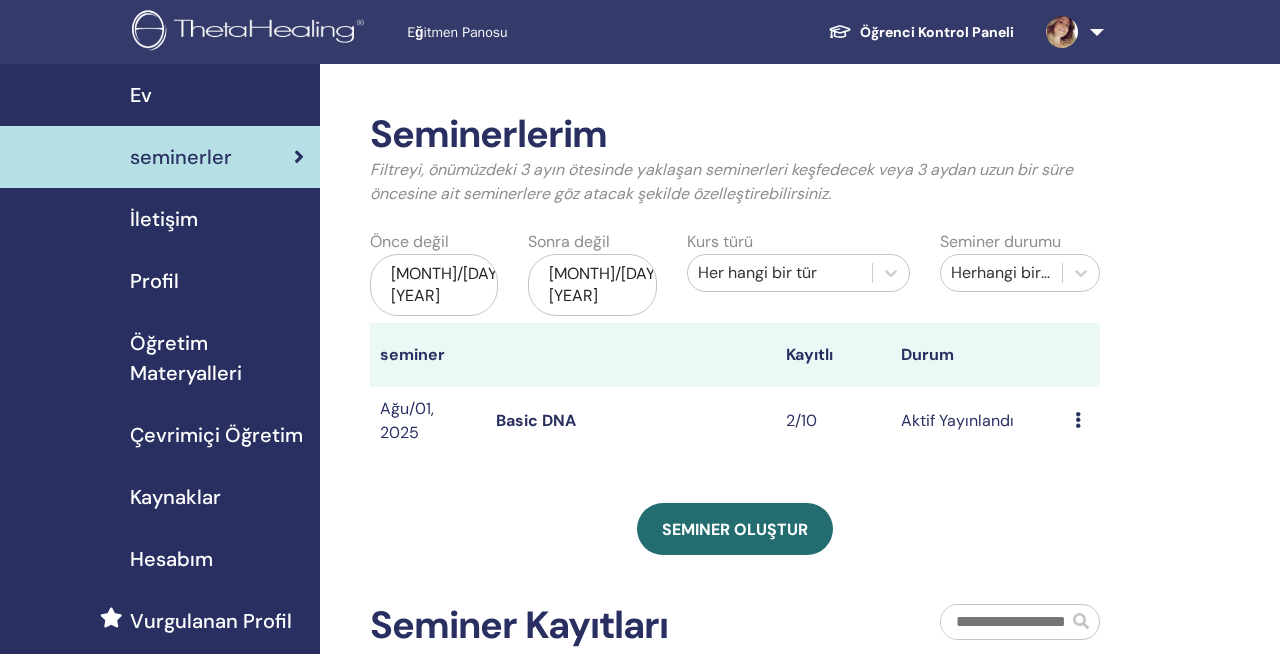 click on "İletişim" at bounding box center (164, 219) 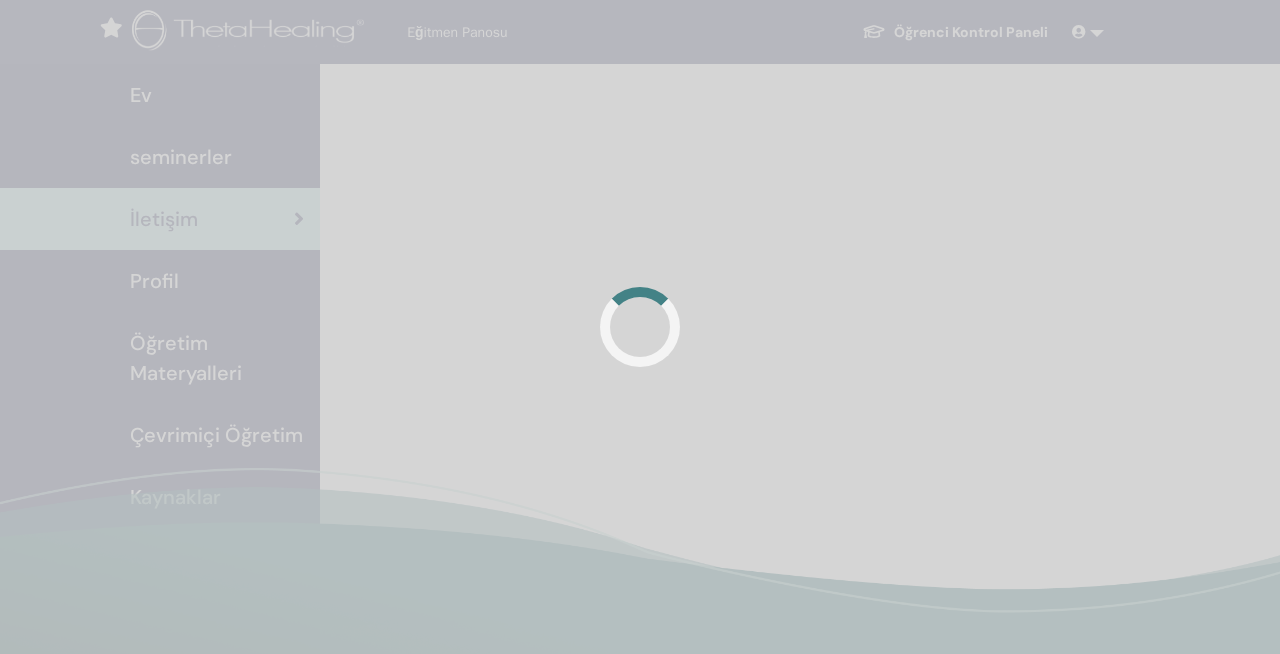 scroll, scrollTop: 0, scrollLeft: 0, axis: both 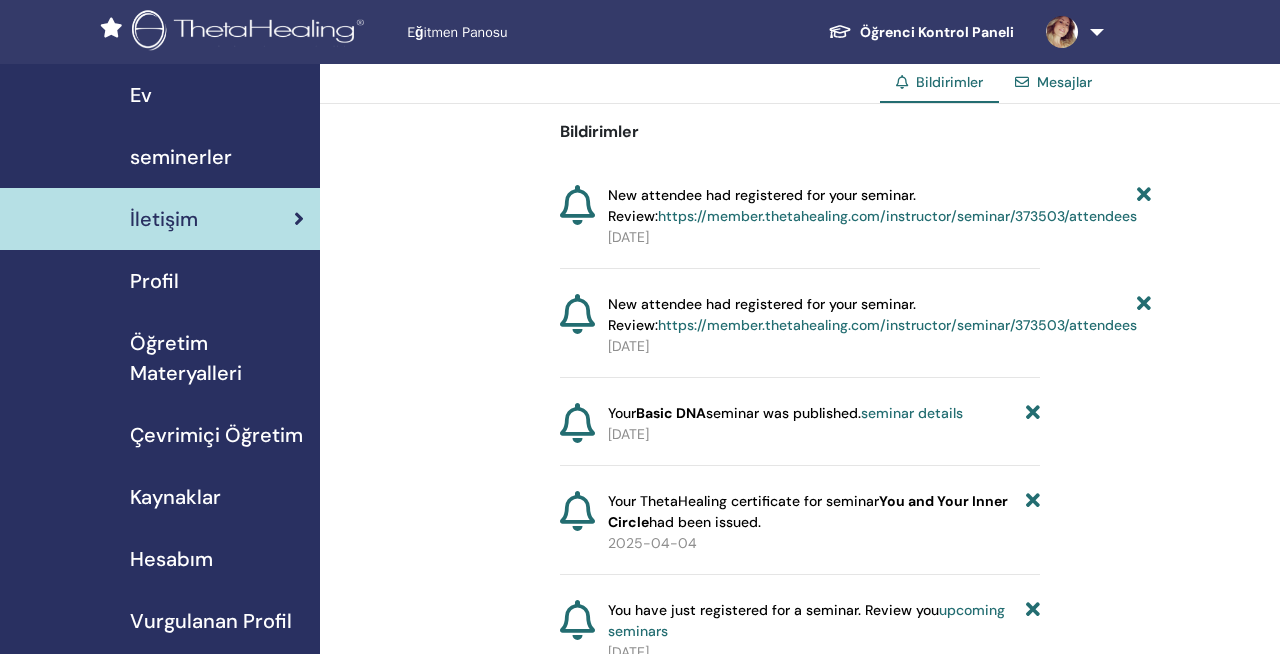 click on "Profil" at bounding box center (154, 281) 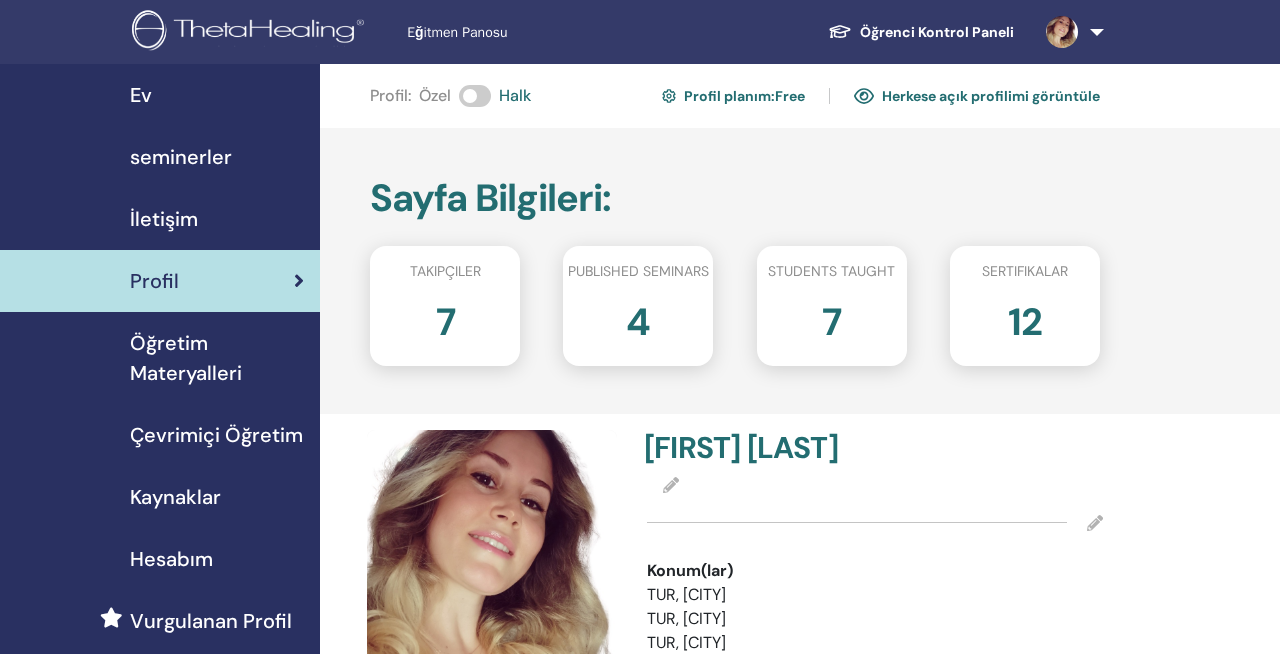 scroll, scrollTop: 0, scrollLeft: 0, axis: both 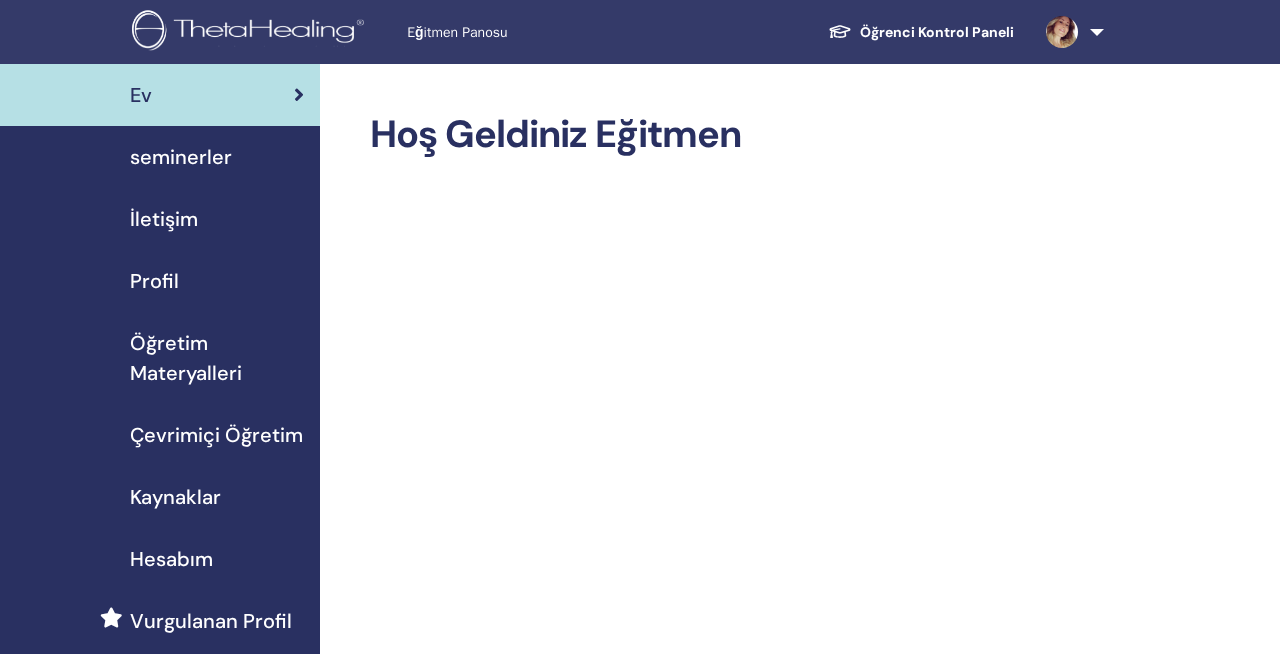 click on "seminerler" at bounding box center (181, 157) 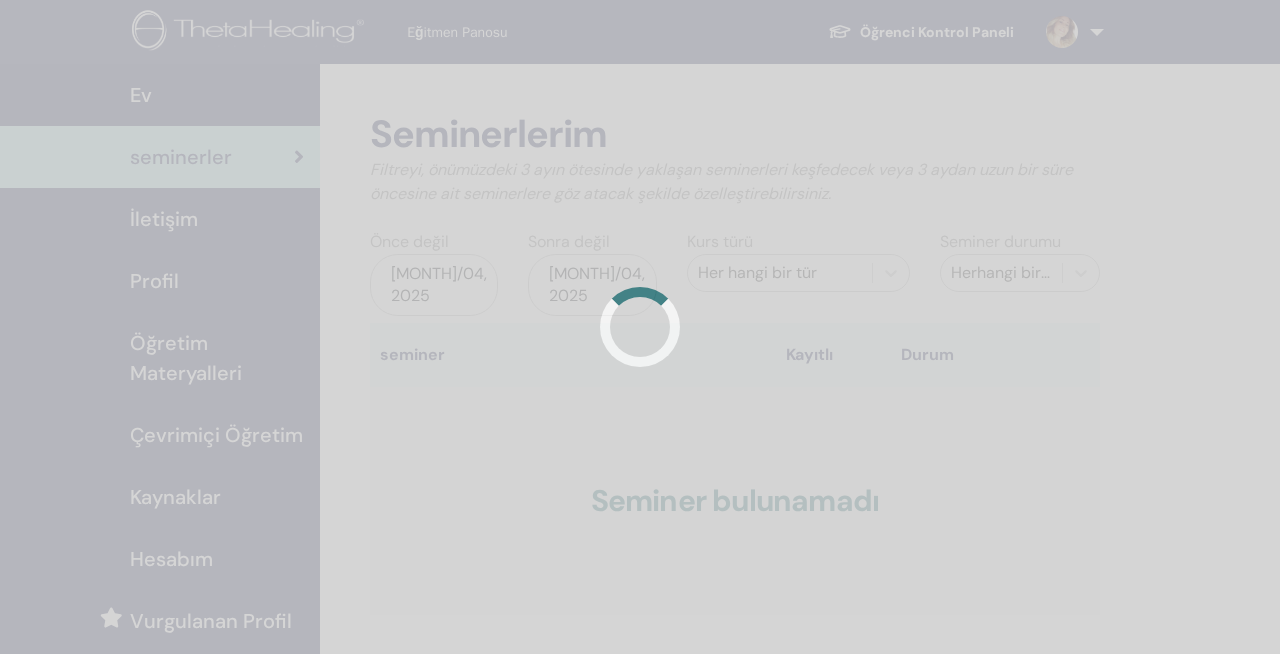 scroll, scrollTop: 0, scrollLeft: 0, axis: both 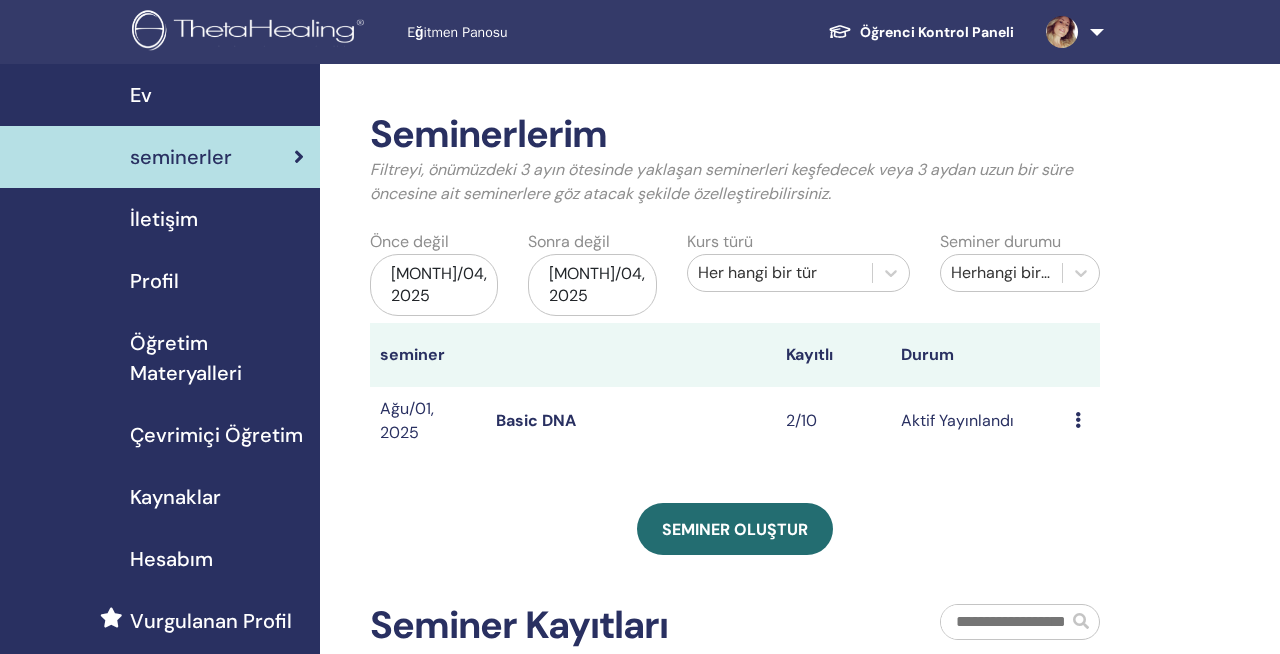 click on "Basic DNA" at bounding box center [536, 420] 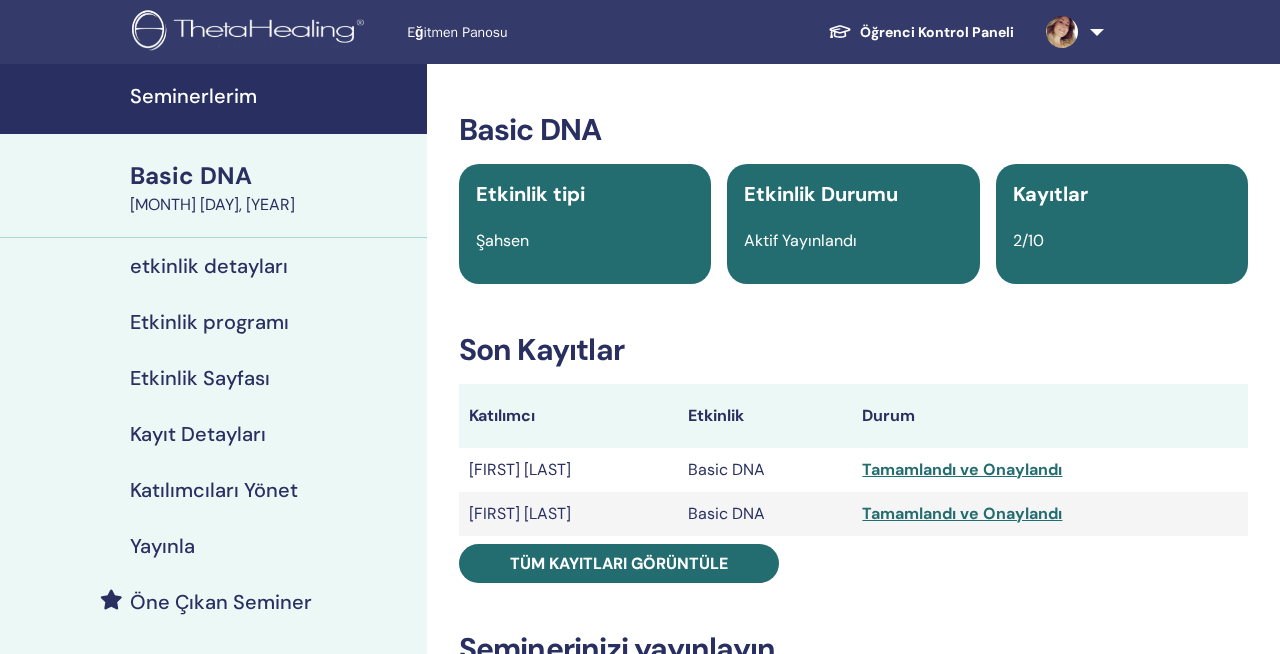 scroll, scrollTop: 0, scrollLeft: 0, axis: both 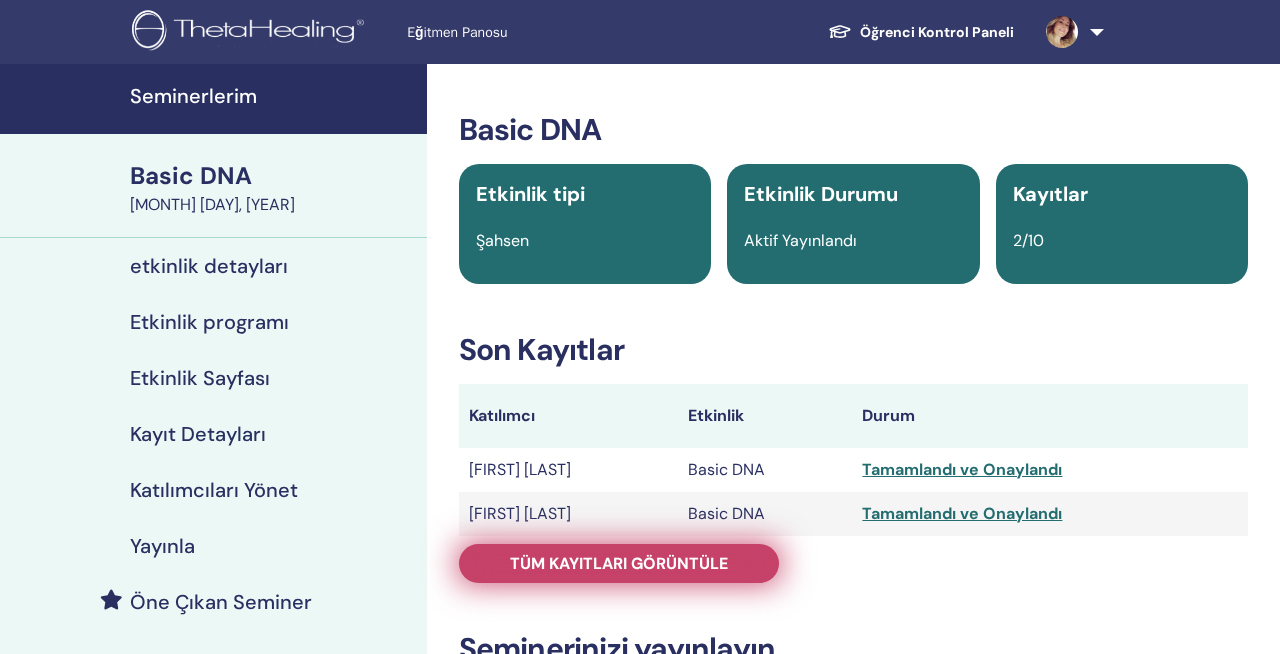 click on "Tüm kayıtları görüntüle" at bounding box center (619, 563) 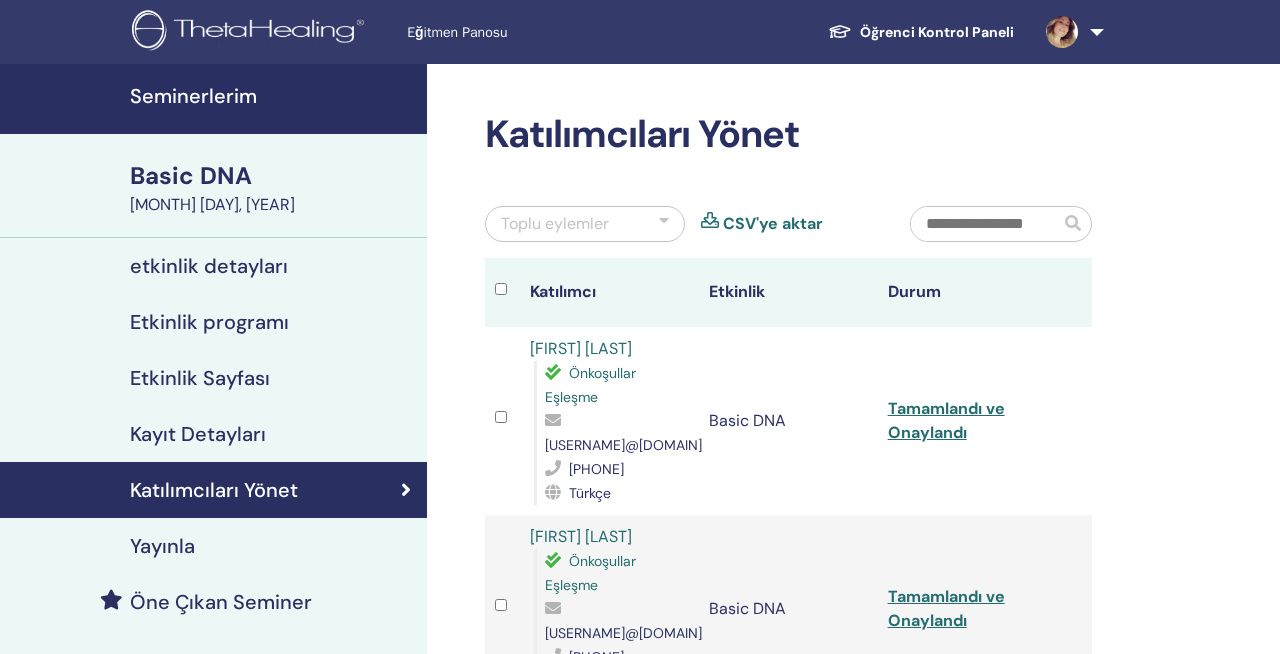 scroll, scrollTop: 0, scrollLeft: 0, axis: both 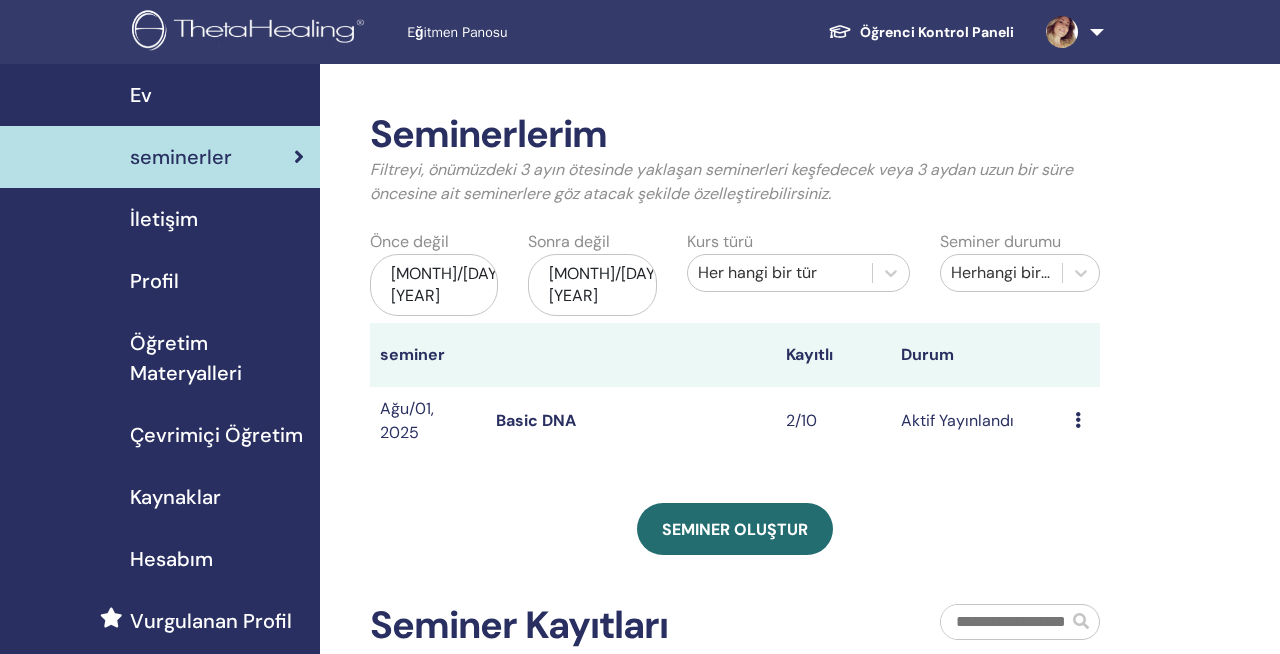 click at bounding box center (1071, 32) 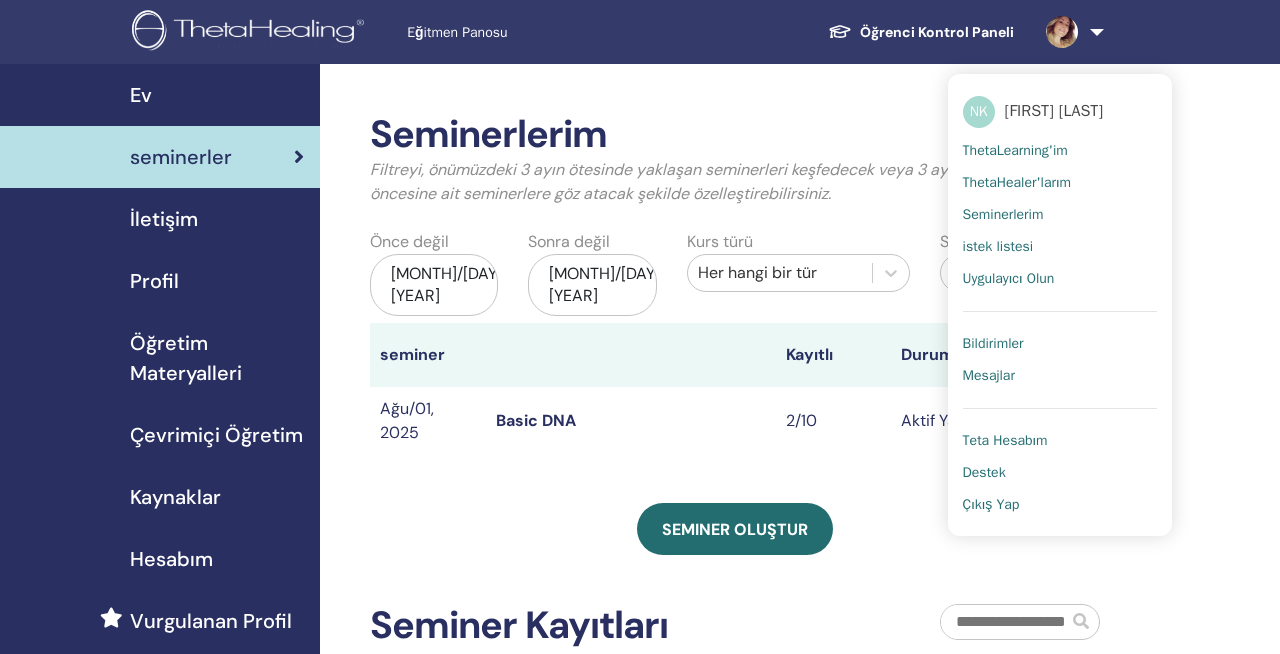 click on "Bildirimler" at bounding box center (993, 344) 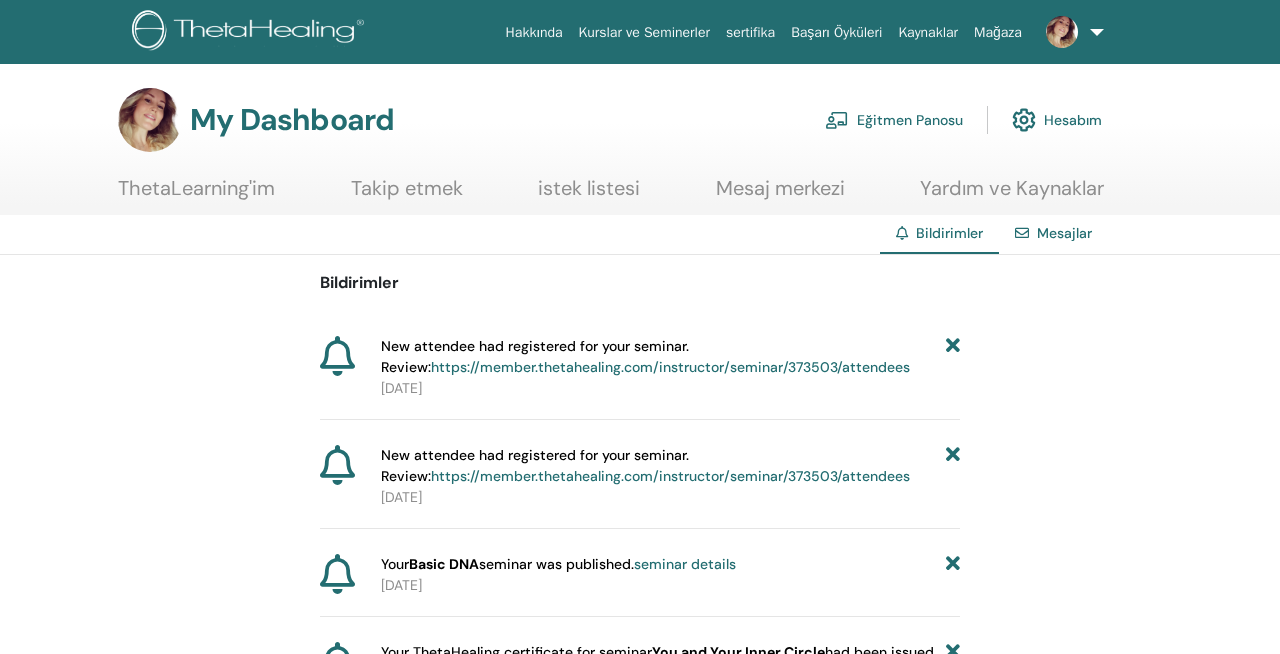 scroll, scrollTop: 0, scrollLeft: 0, axis: both 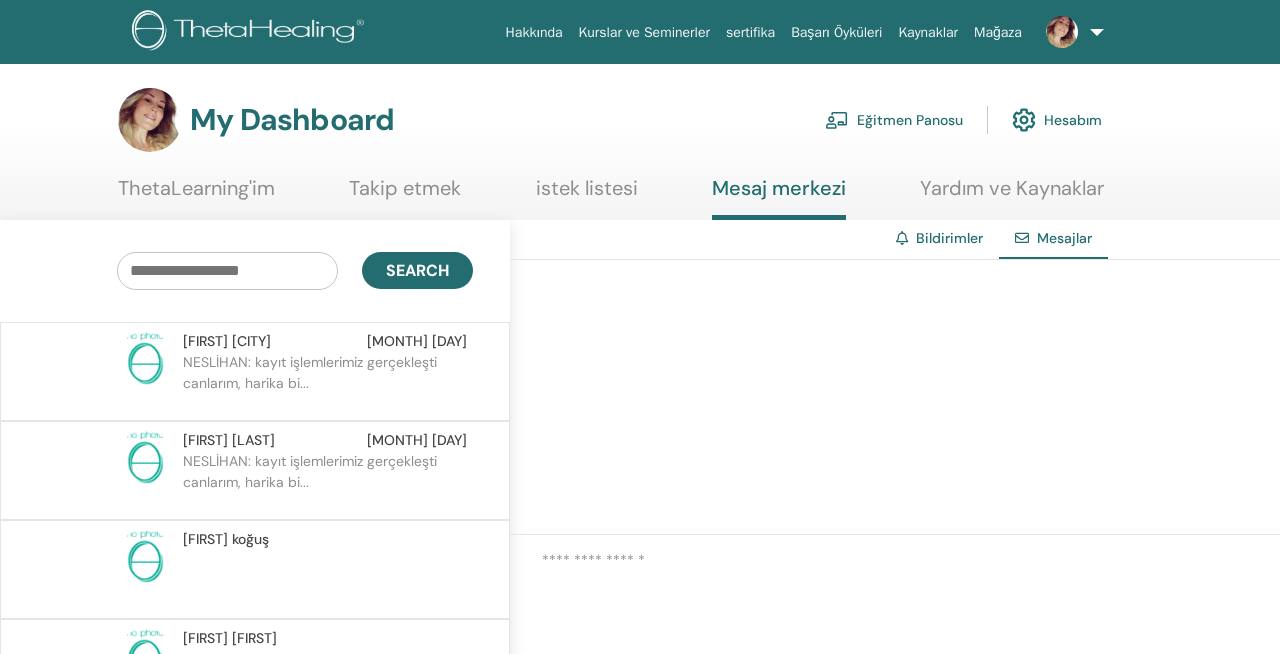 click at bounding box center [1071, 32] 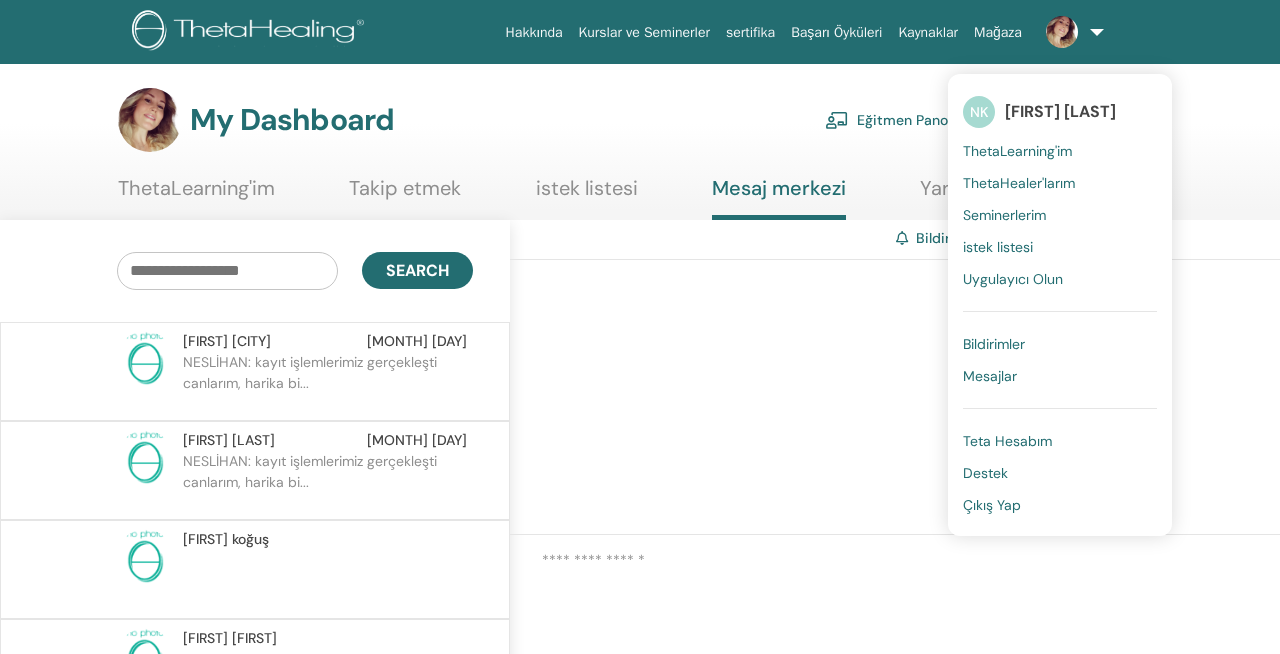 click on "Çıkış Yap" at bounding box center (992, 505) 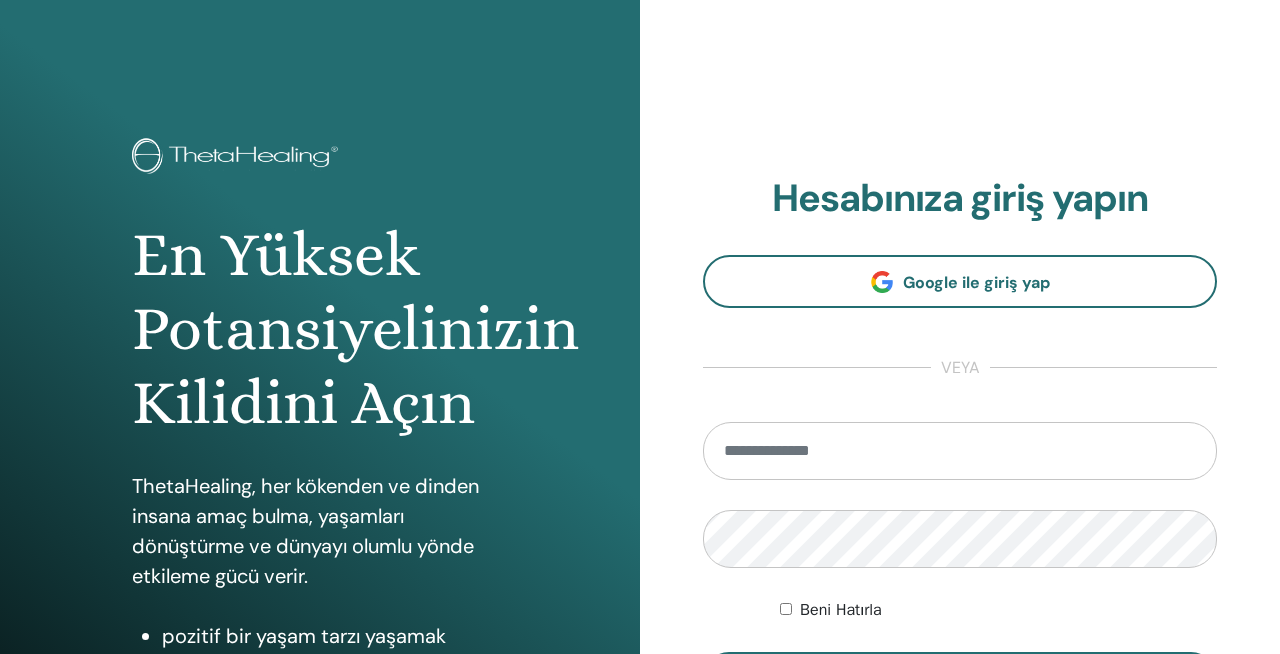 scroll, scrollTop: 0, scrollLeft: 0, axis: both 